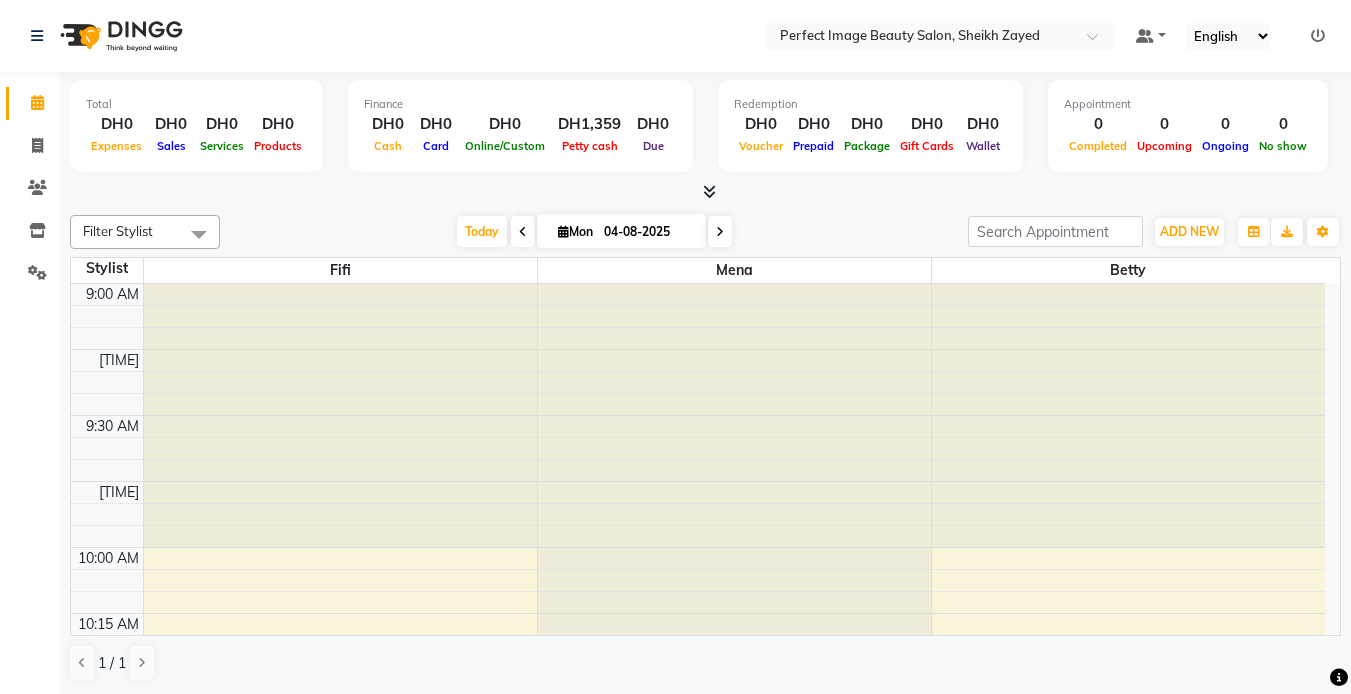 scroll, scrollTop: 0, scrollLeft: 0, axis: both 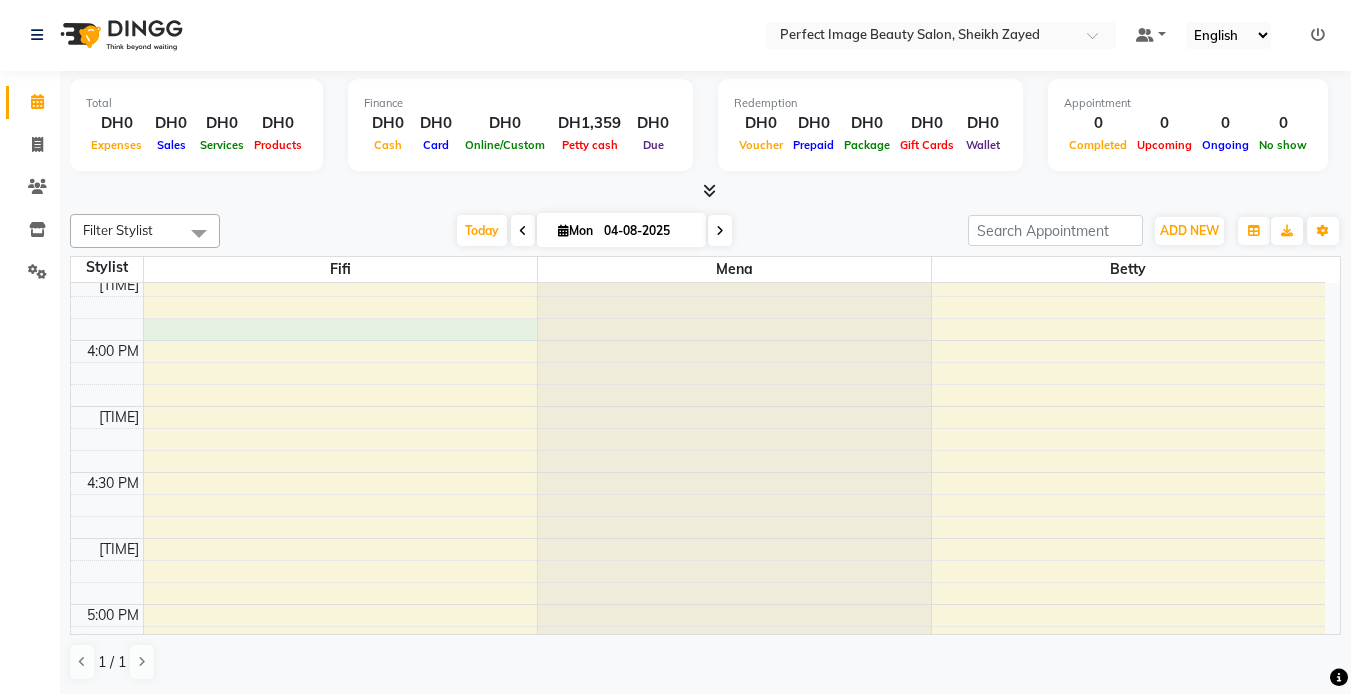 click on "9:00 AM 9:15 AM 9:30 AM 9:45 AM 10:00 AM 10:15 AM 10:30 AM 10:45 AM 11:00 AM 11:15 AM 11:30 AM 11:45 AM 12:00 PM 12:15 PM 12:30 PM 12:45 PM 1:00 PM 1:15 PM 1:30 PM 1:45 PM 2:00 PM 2:15 PM 2:30 PM 2:45 PM 3:00 PM 3:15 PM 3:30 PM 3:45 PM 4:00 PM 4:15 PM 4:30 PM 4:45 PM 5:00 PM 5:15 PM 5:30 PM 5:45 PM 6:00 PM 6:15 PM 6:30 PM 6:45 PM 7:00 PM 7:15 PM 7:30 PM 7:45 PM 8:00 PM 8:15 PM 8:30 PM 8:45 PM 9:00 PM 9:15 PM 9:30 PM 9:45 PM" at bounding box center [698, 208] 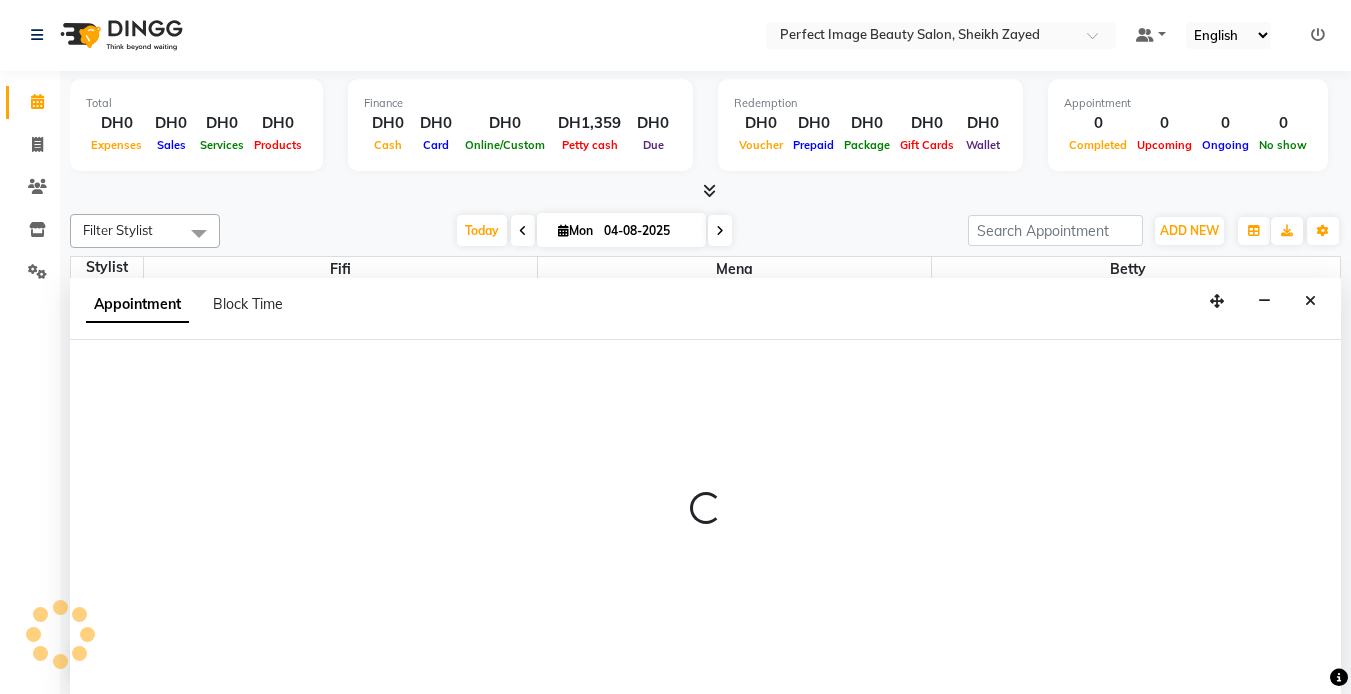 select on "85053" 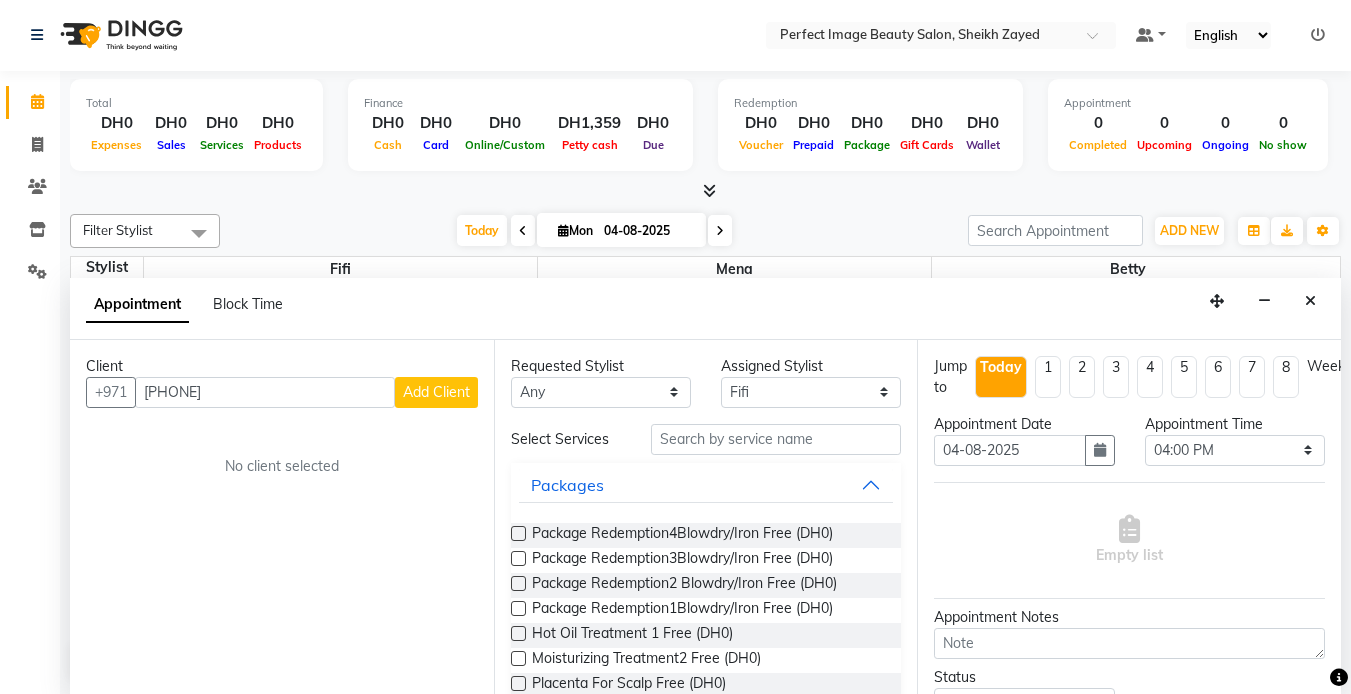 type on "[PHONE]" 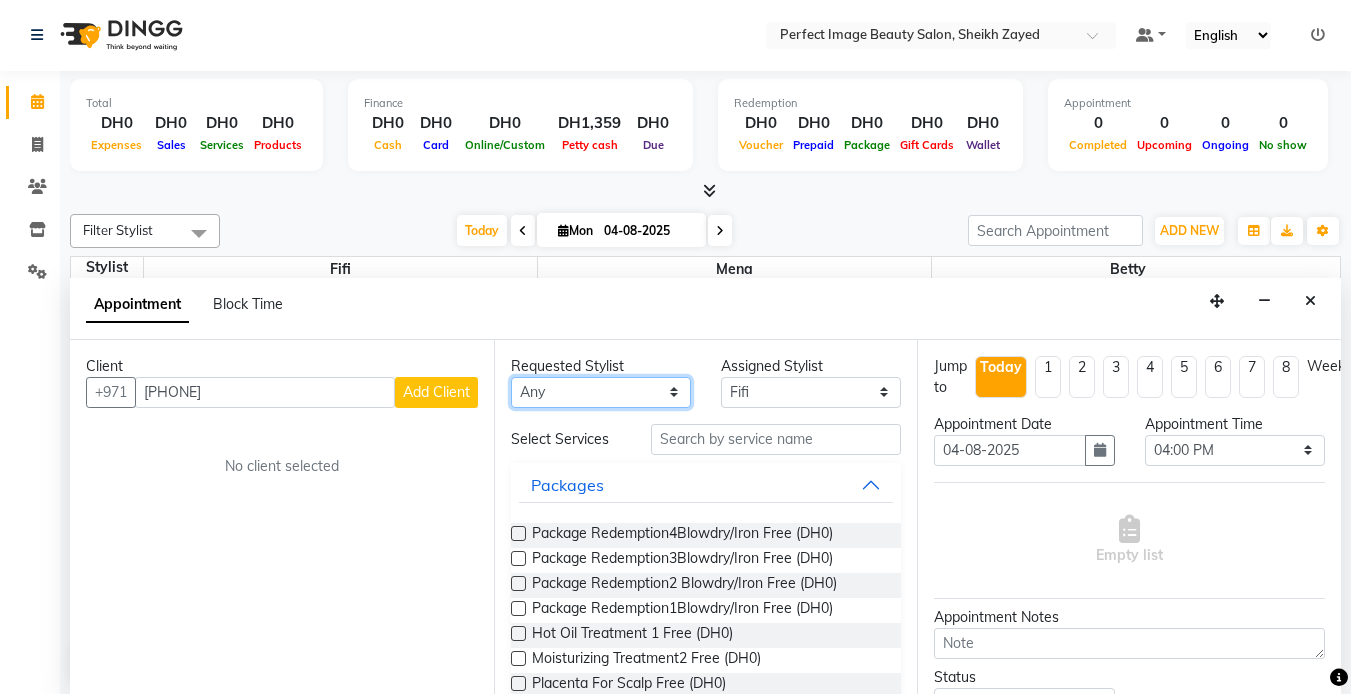 click on "Any Betty Fifi Mena" at bounding box center [601, 392] 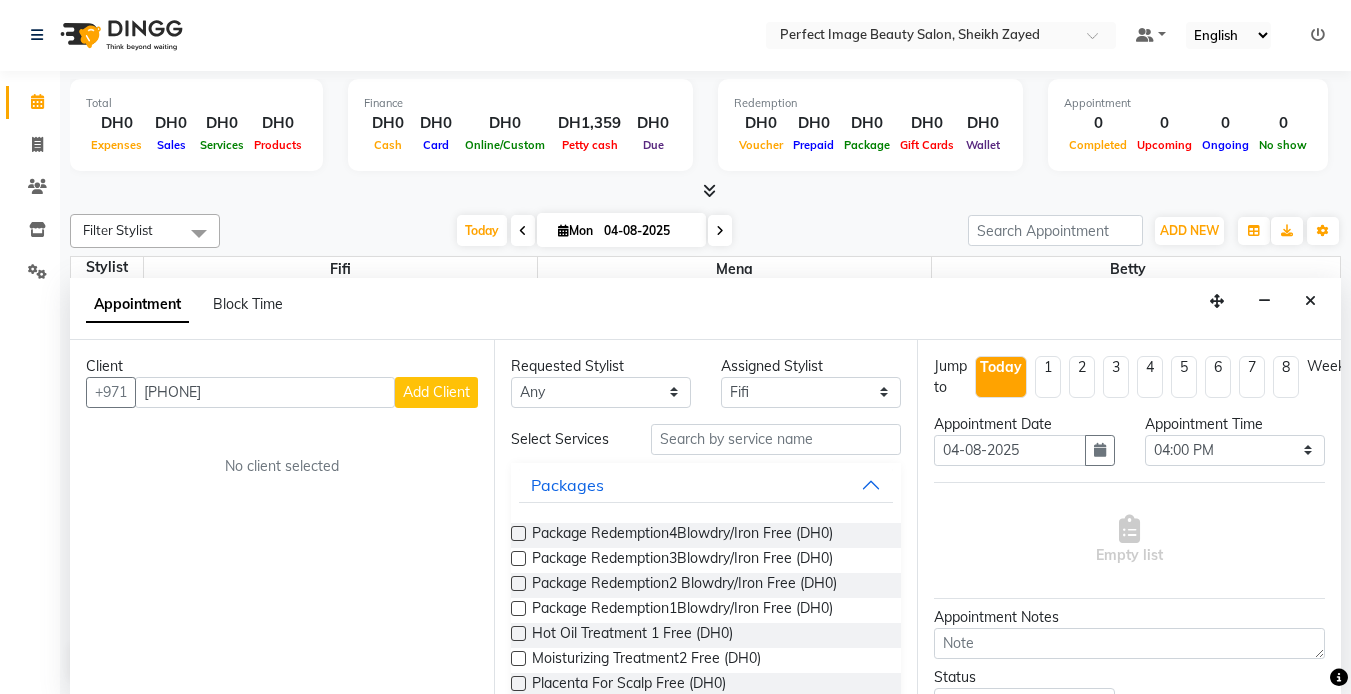 click on "Appointment Block Time" at bounding box center [705, 309] 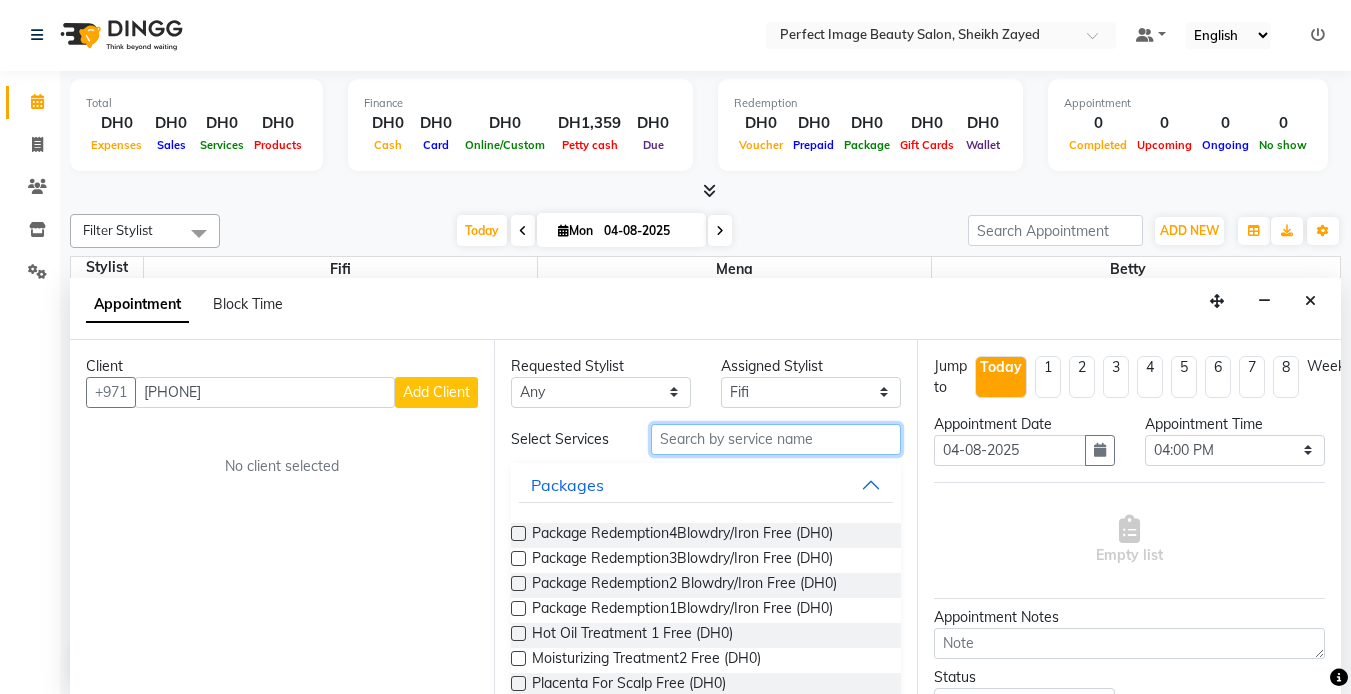 click at bounding box center (776, 439) 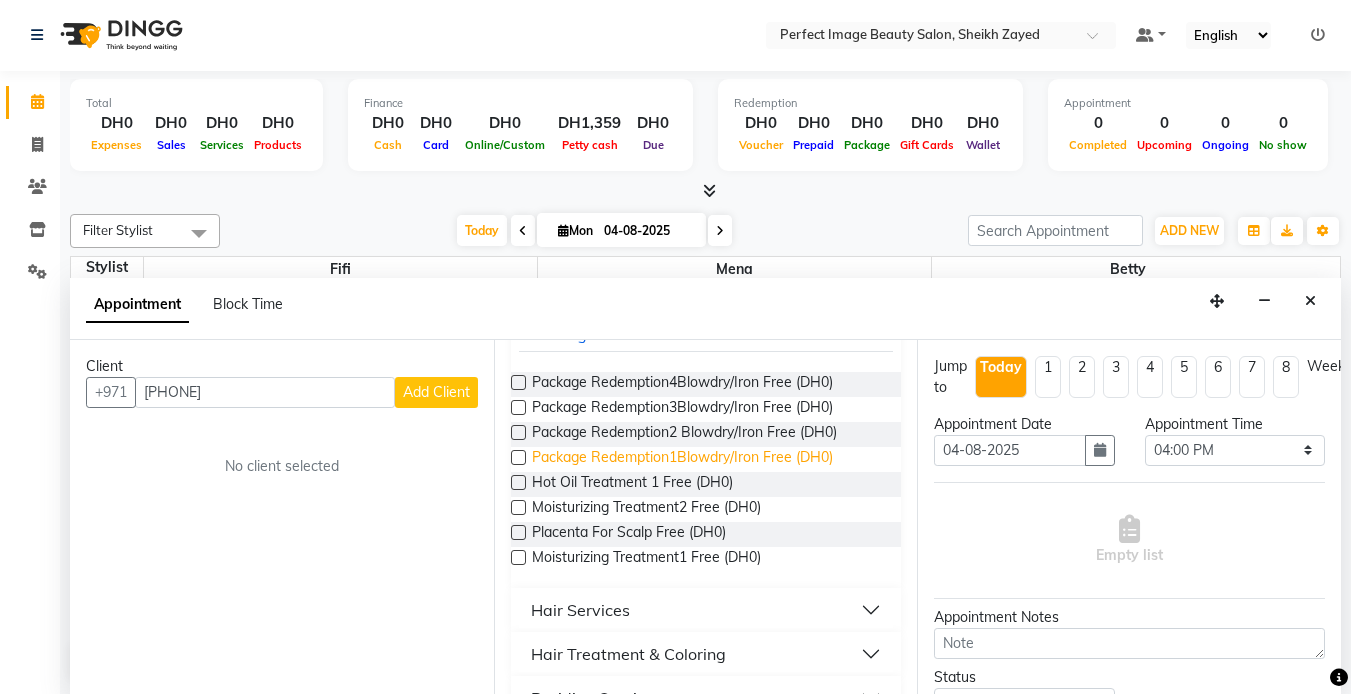 scroll, scrollTop: 0, scrollLeft: 0, axis: both 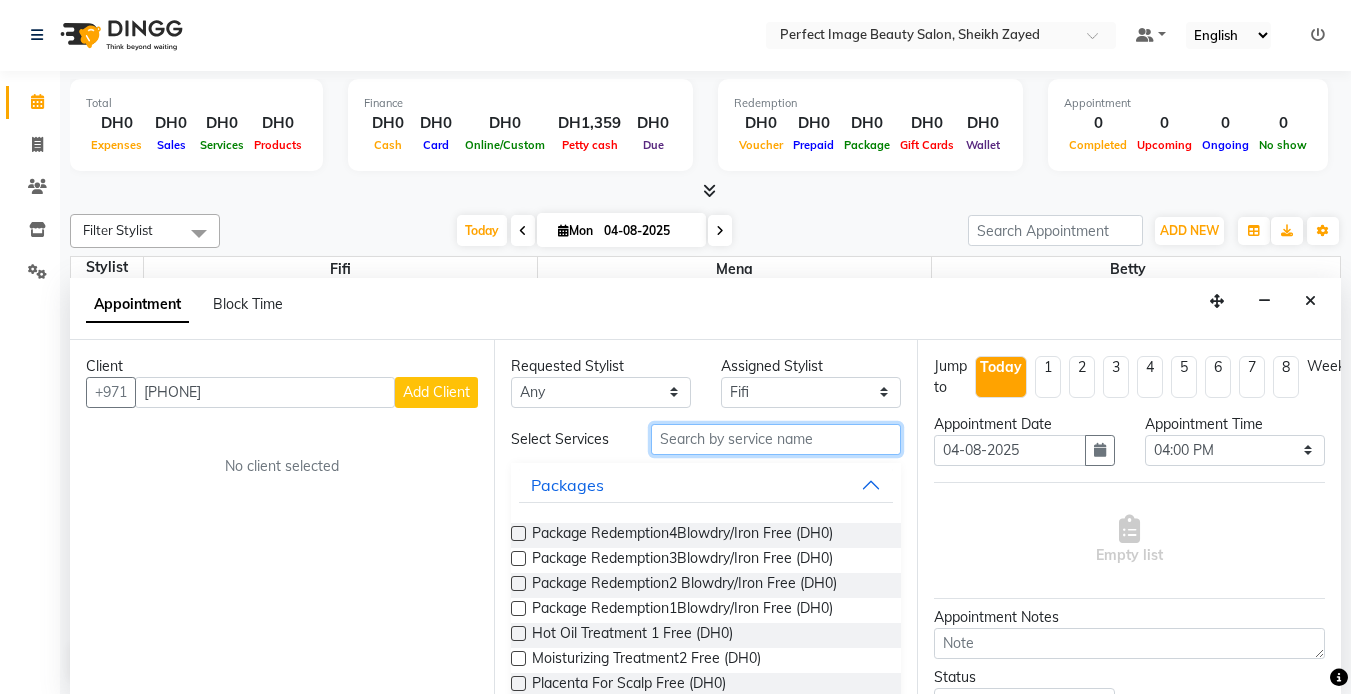 click at bounding box center [776, 439] 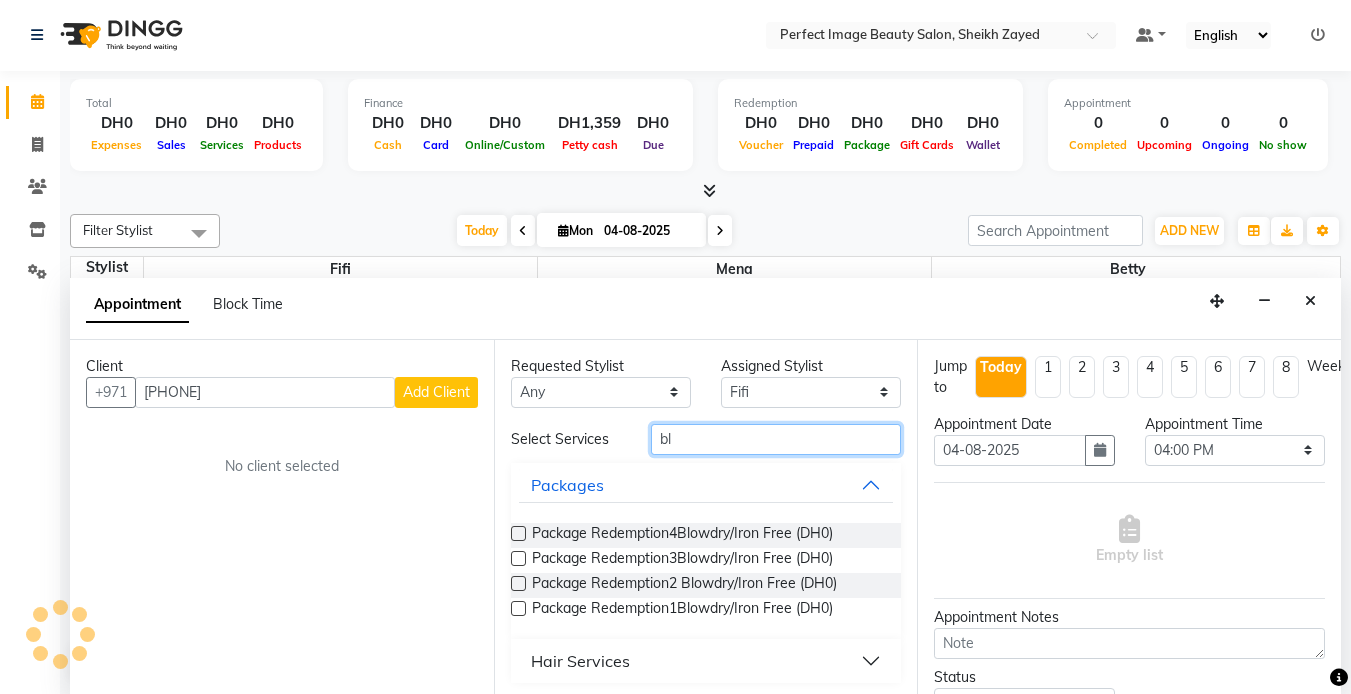 scroll, scrollTop: 0, scrollLeft: 0, axis: both 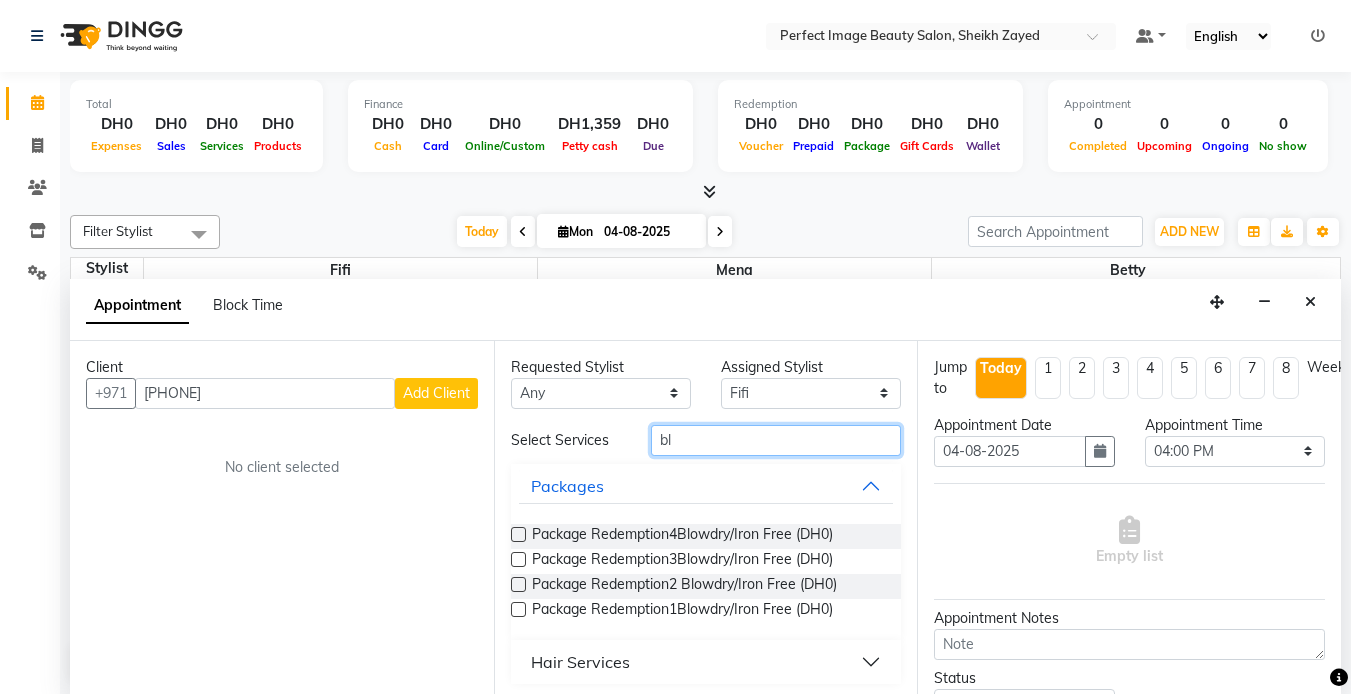 type on "b" 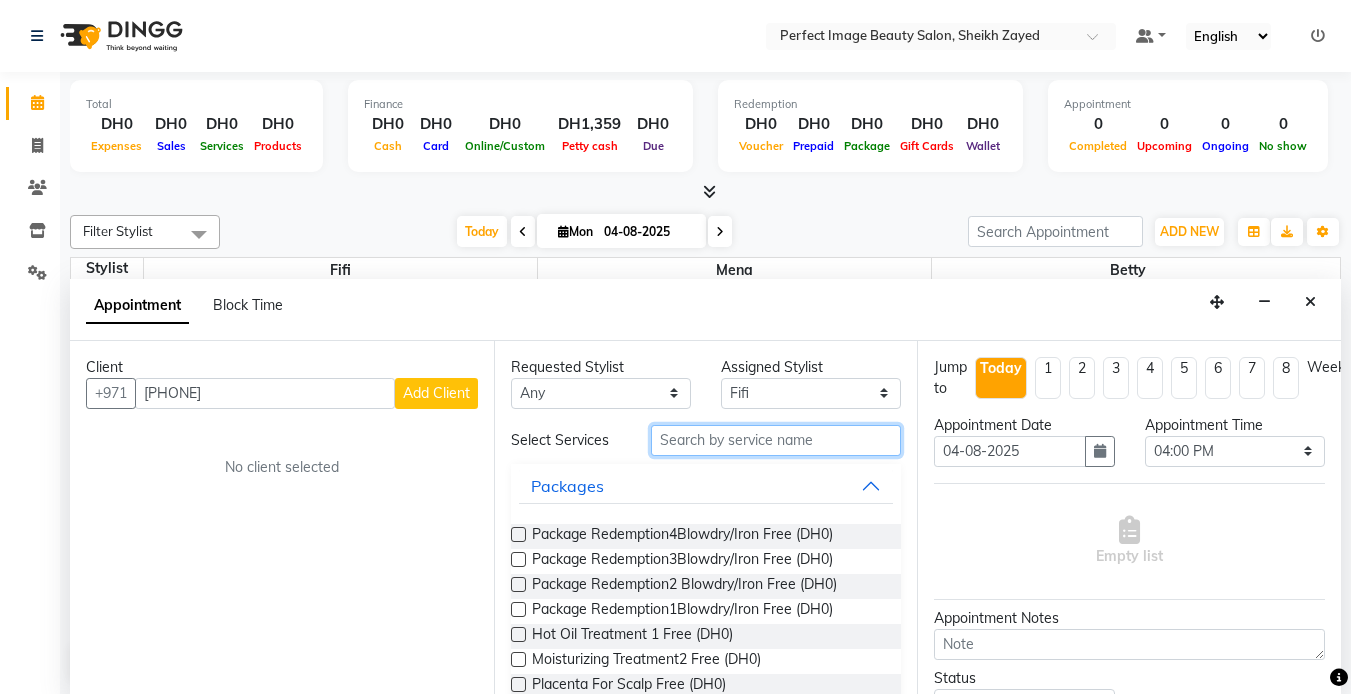 scroll, scrollTop: 193, scrollLeft: 0, axis: vertical 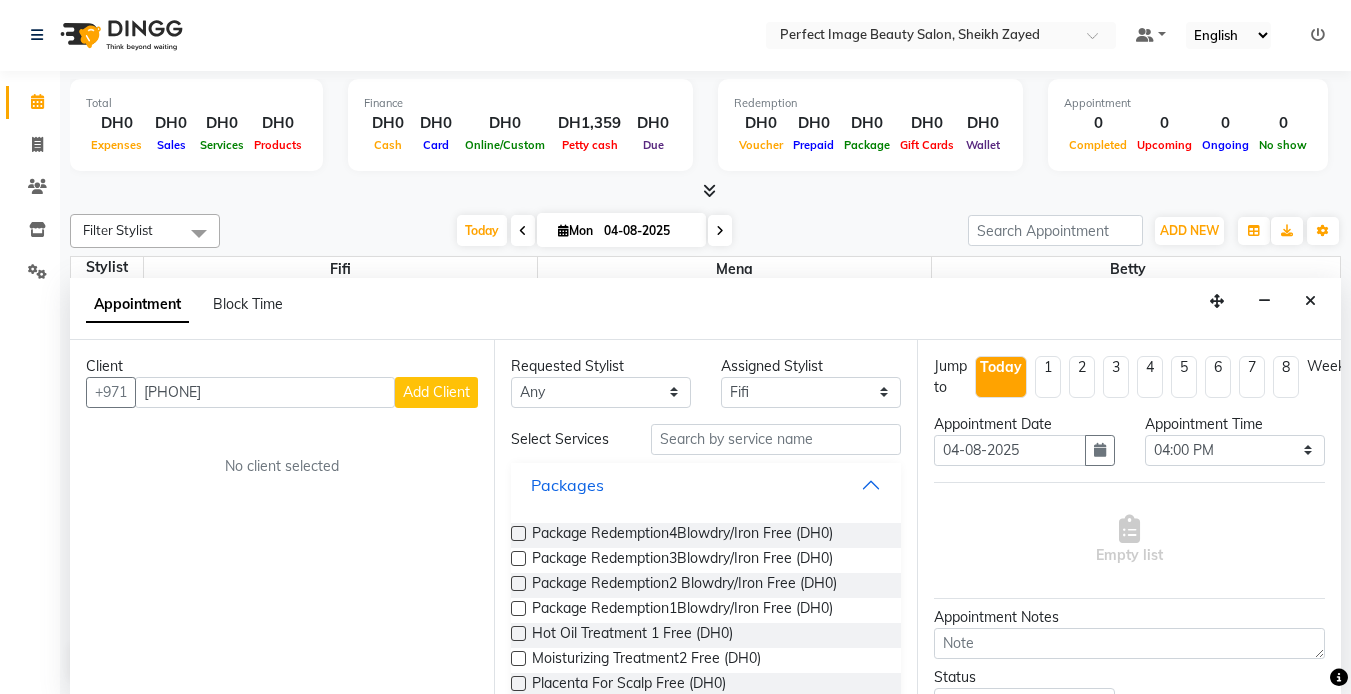 click on "Packages" at bounding box center (706, 485) 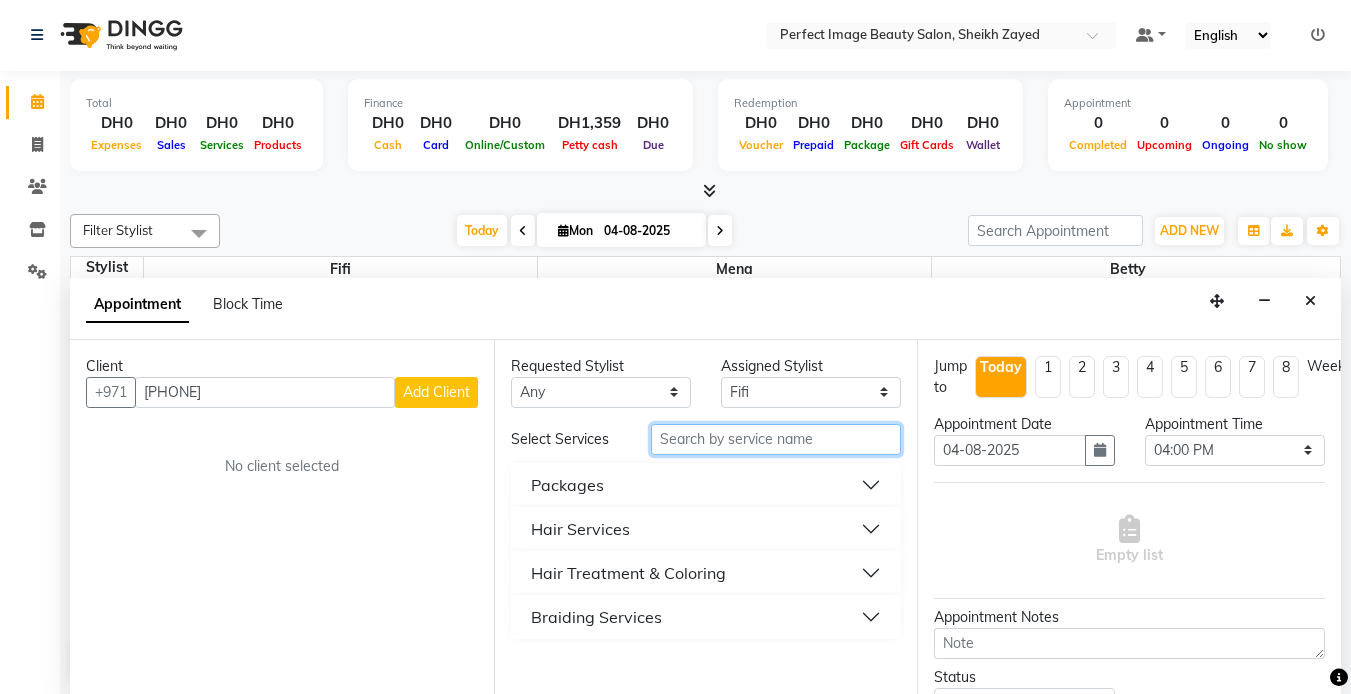 click at bounding box center (776, 439) 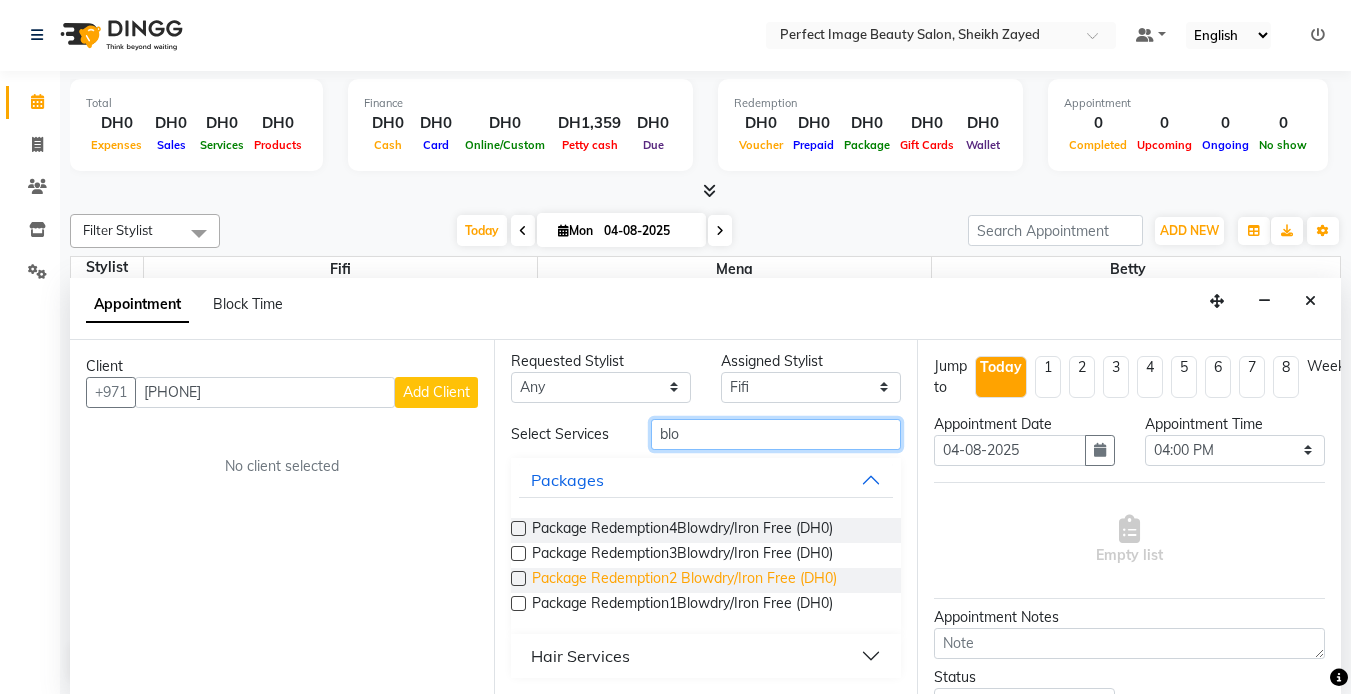 scroll, scrollTop: 0, scrollLeft: 0, axis: both 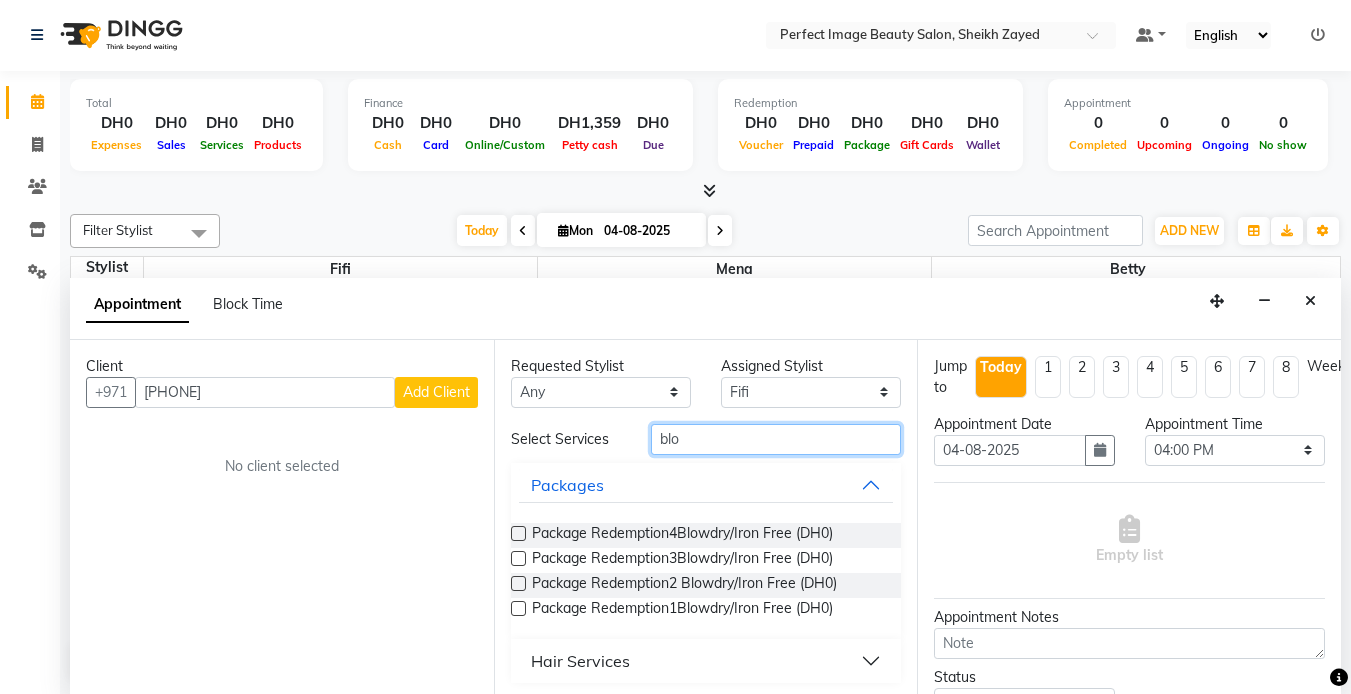 type on "blo" 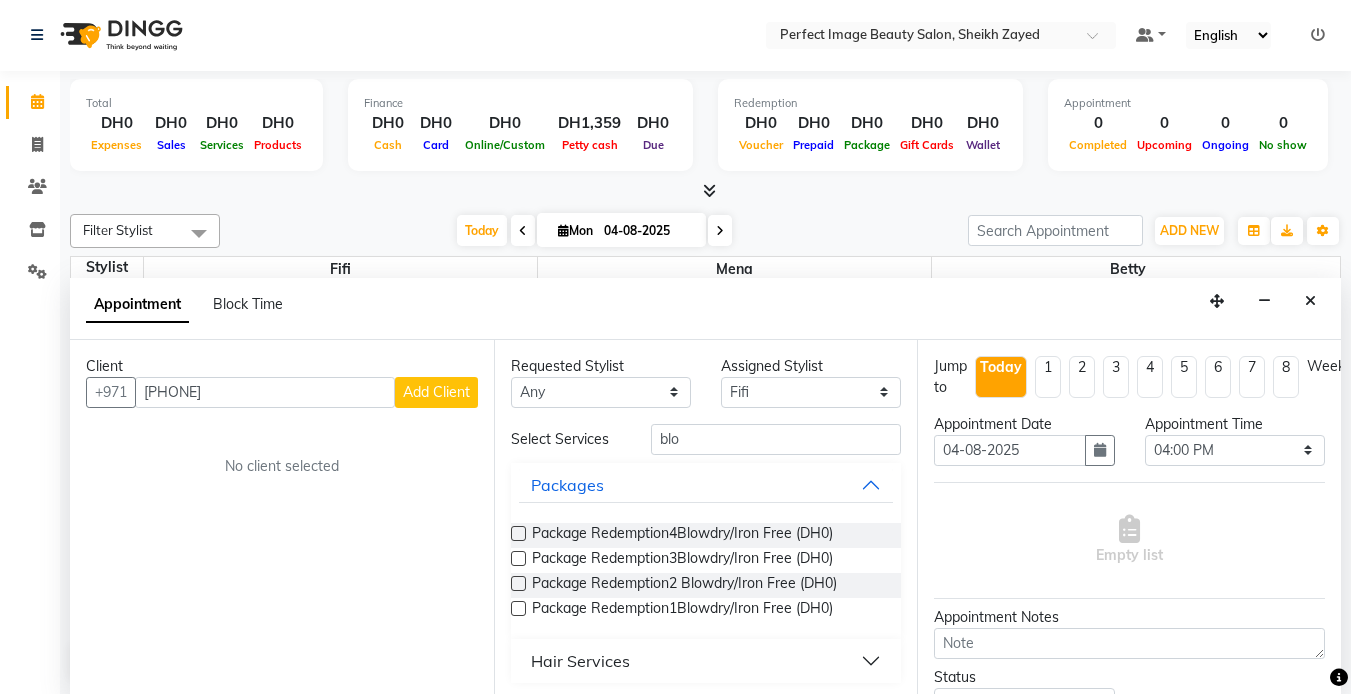 click on "Hair Services" at bounding box center [580, 661] 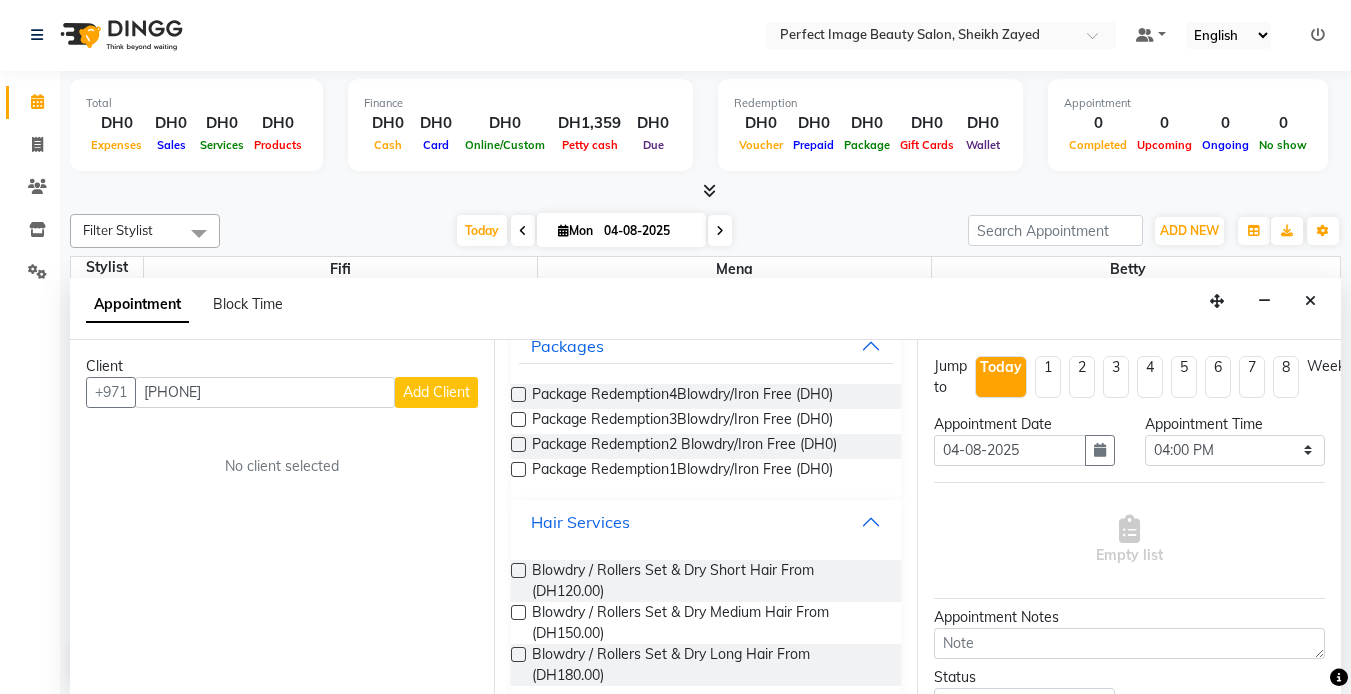 scroll, scrollTop: 163, scrollLeft: 0, axis: vertical 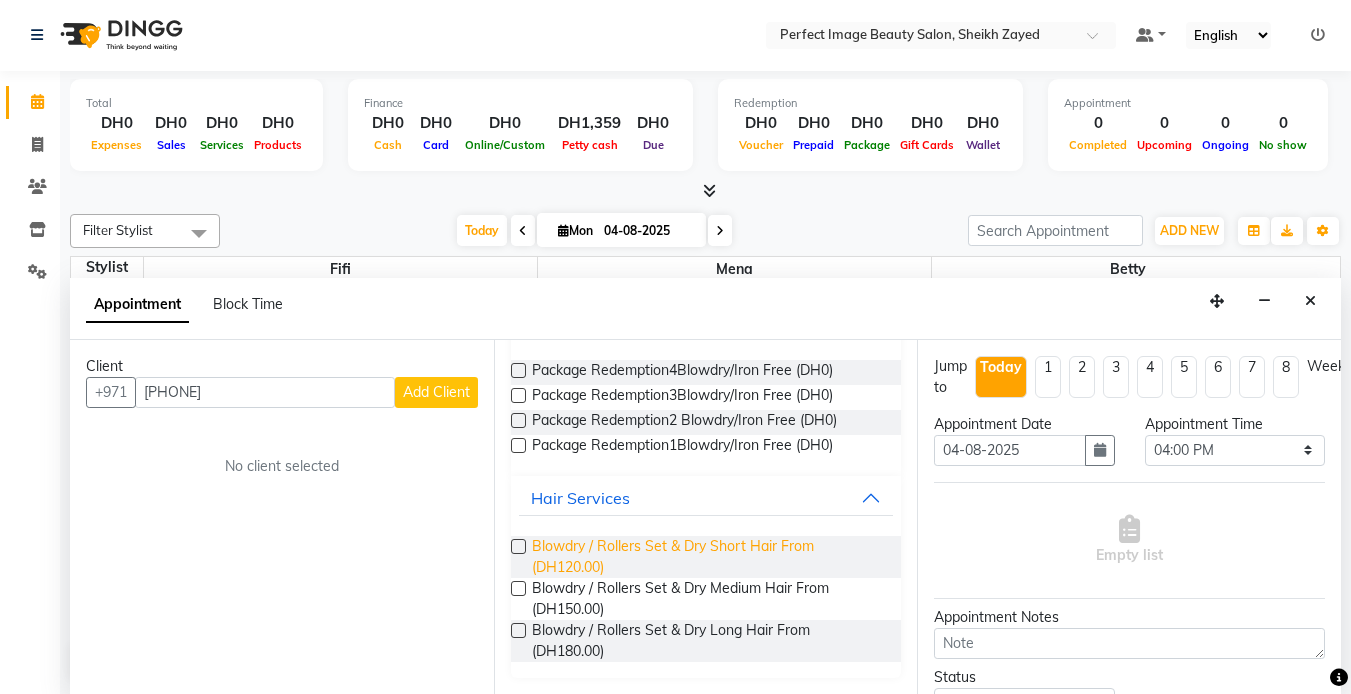 click on "Blowdry / Rollers Set & Dry Short Hair From (DH120.00)" at bounding box center (709, 557) 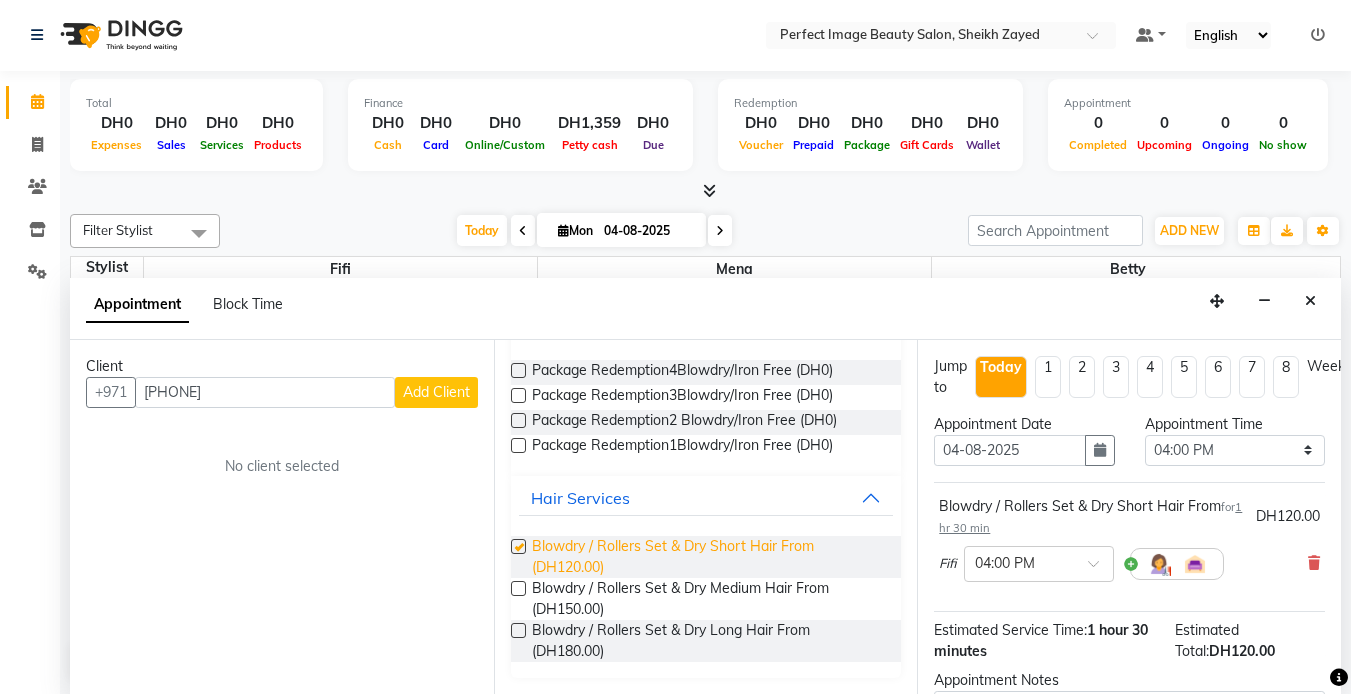 checkbox on "false" 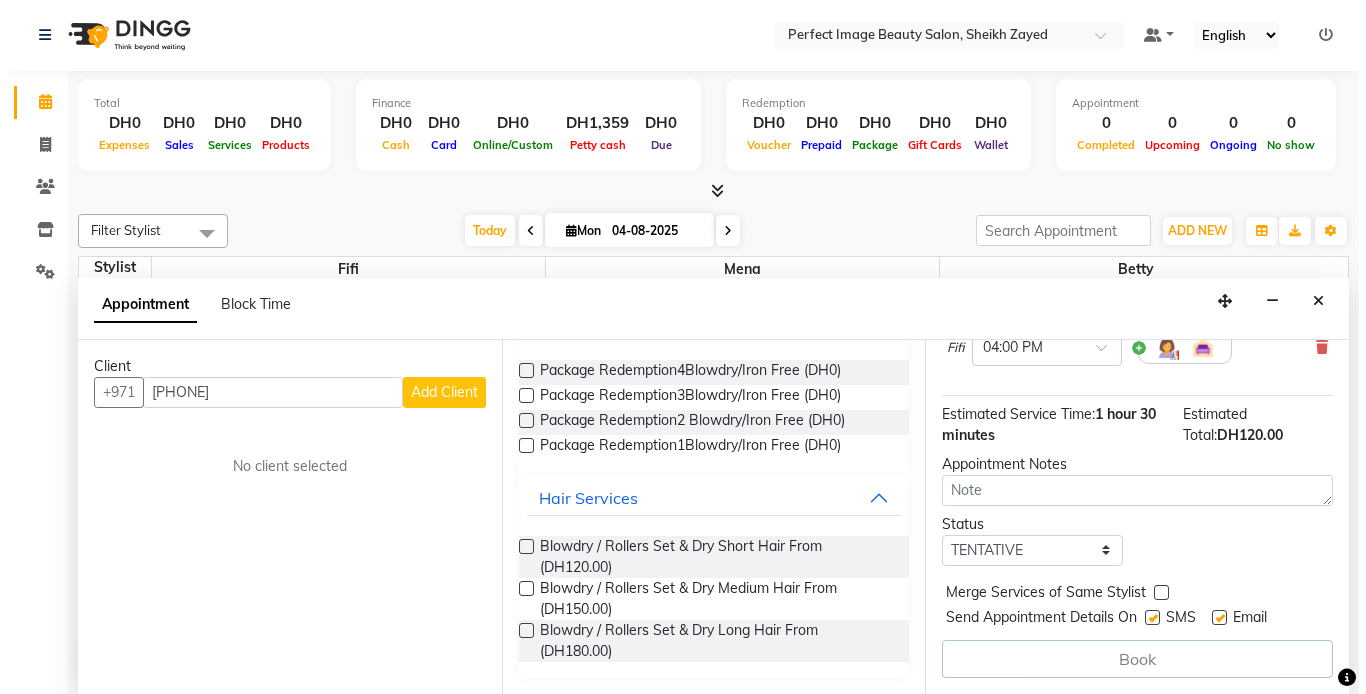 scroll, scrollTop: 231, scrollLeft: 0, axis: vertical 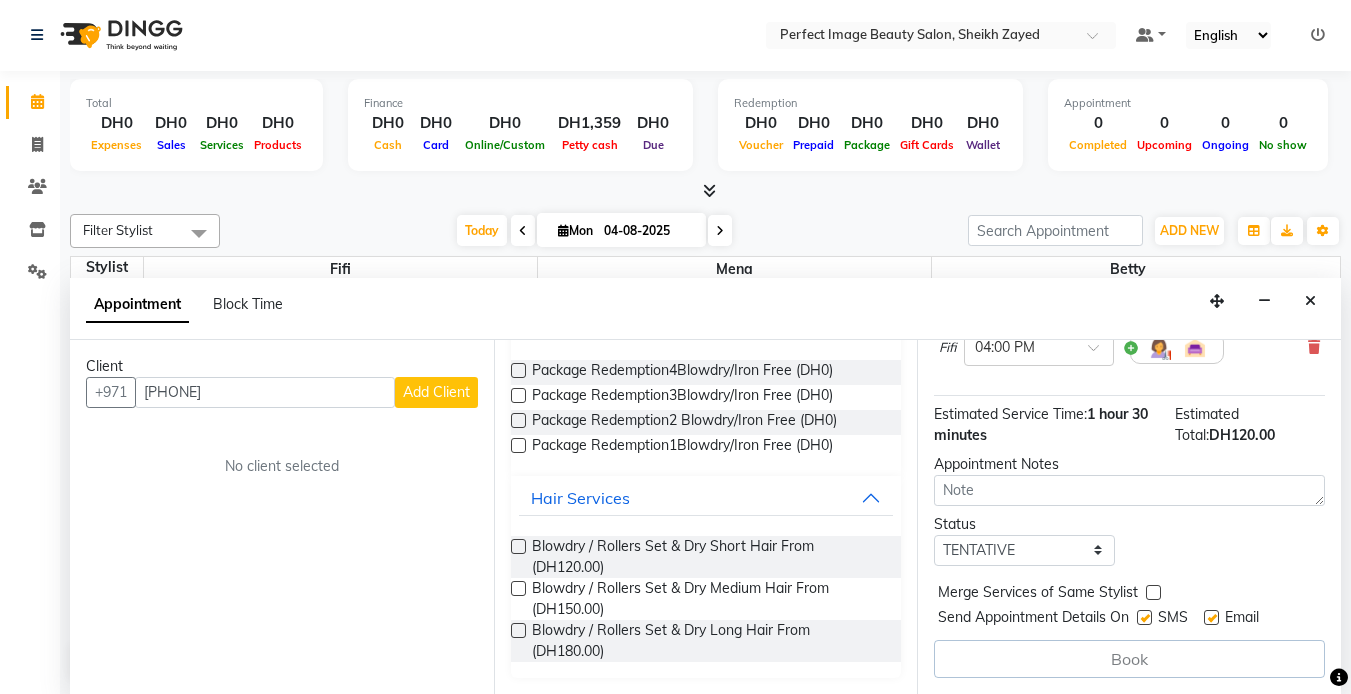 click on "Add Client" at bounding box center (436, 392) 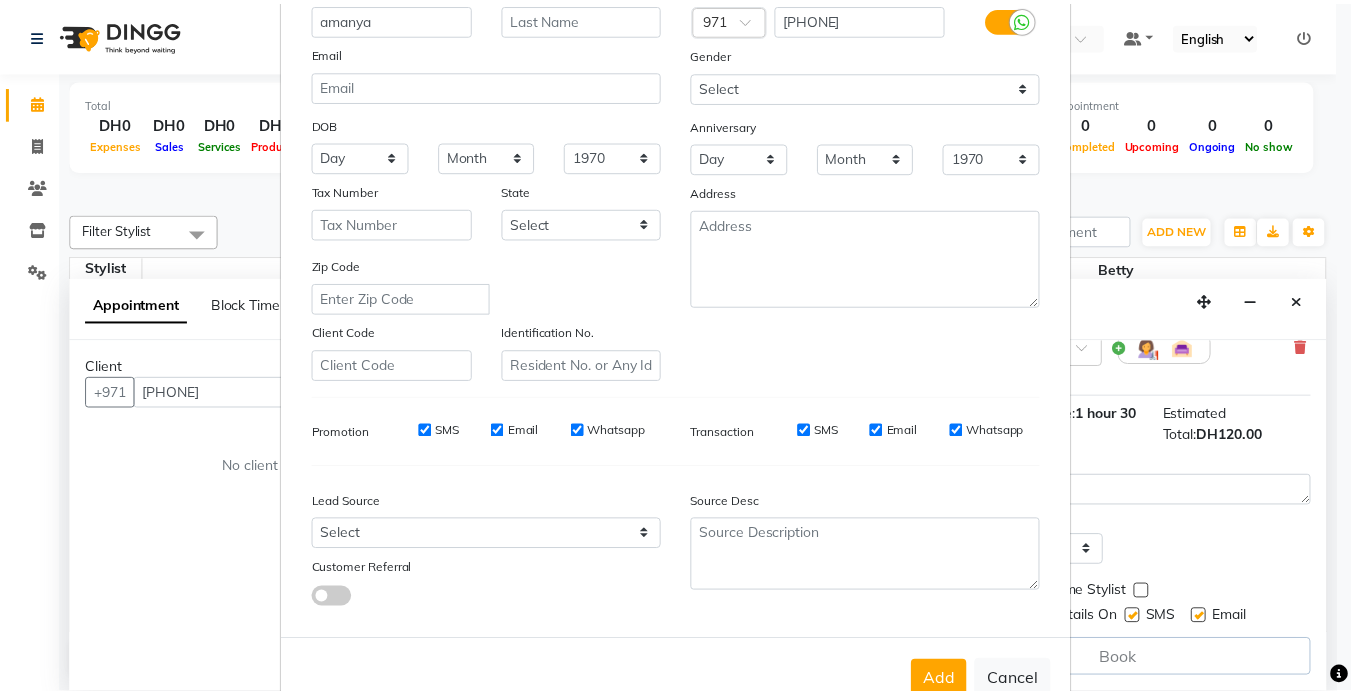 scroll, scrollTop: 229, scrollLeft: 0, axis: vertical 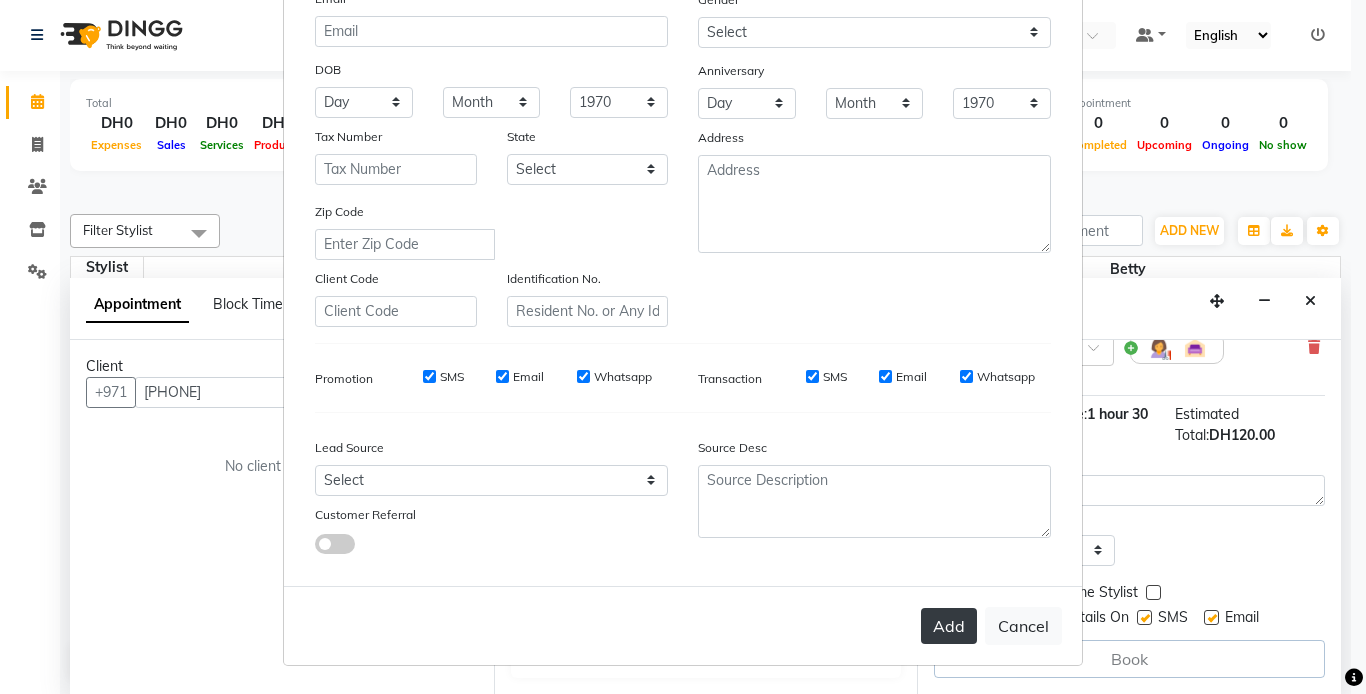 type on "amanya" 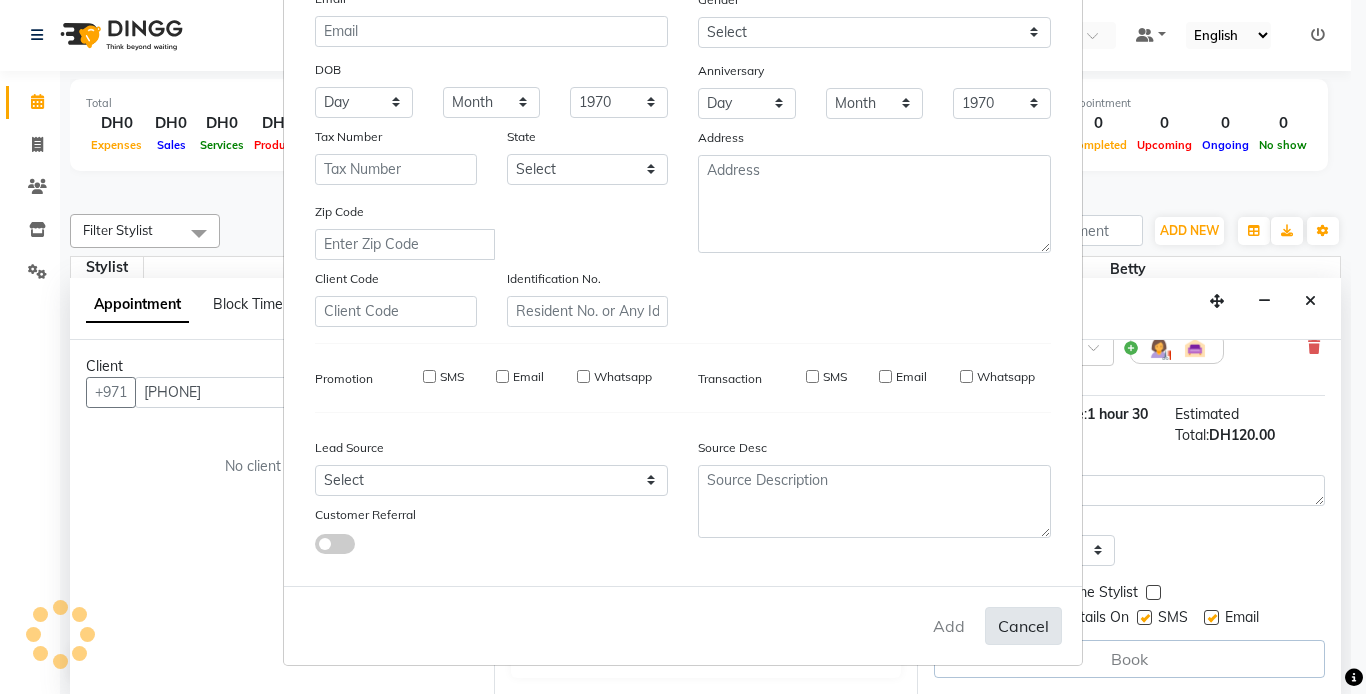 type on "58*****42" 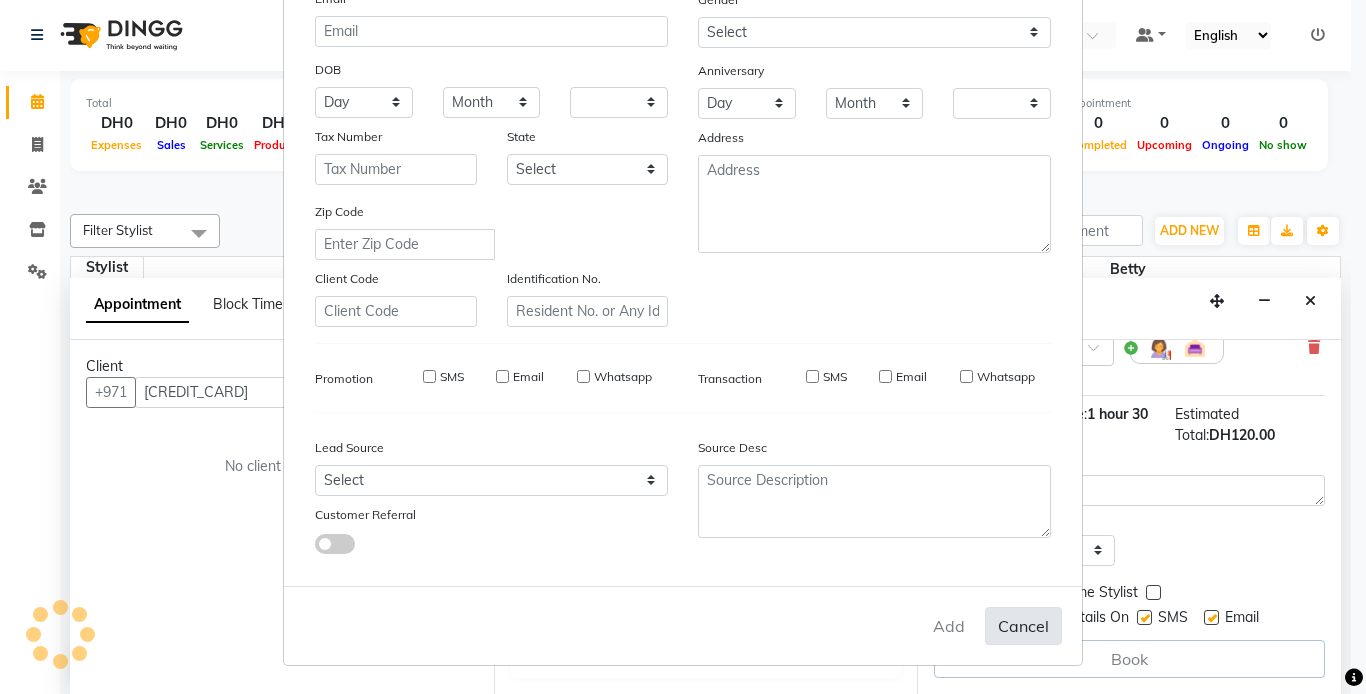 checkbox on "false" 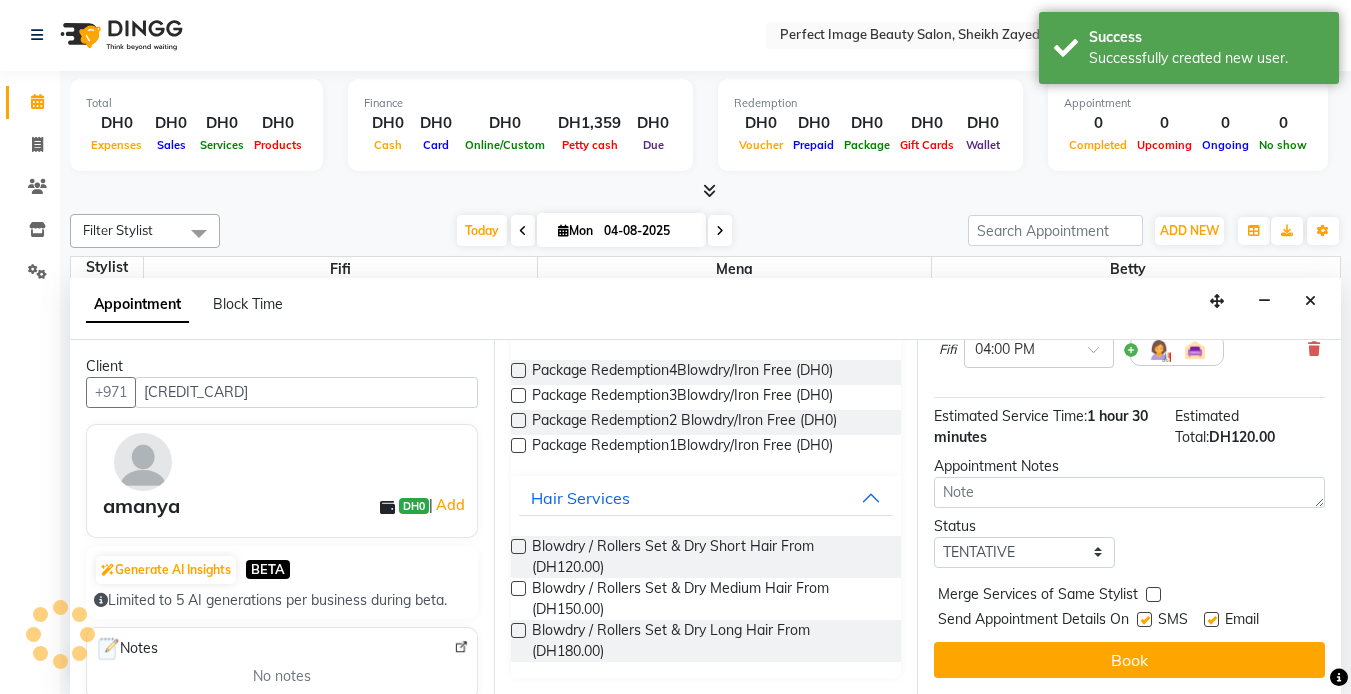 scroll, scrollTop: 229, scrollLeft: 0, axis: vertical 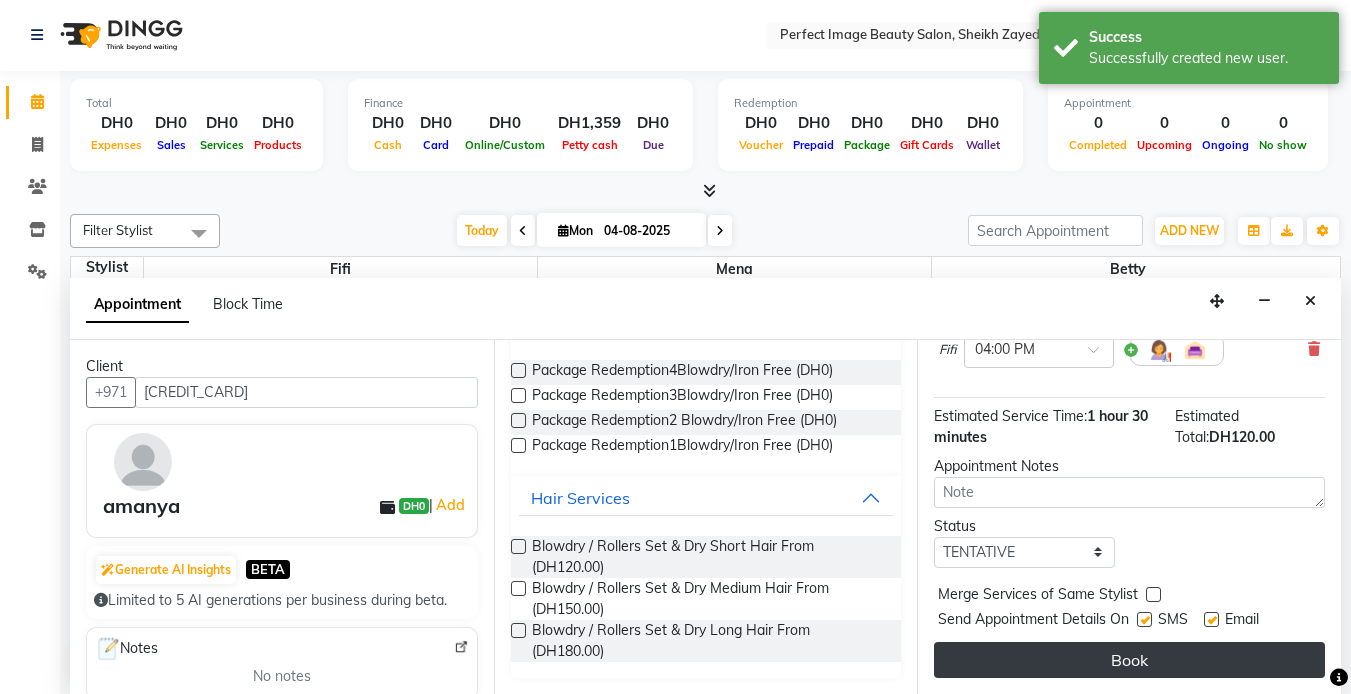 click on "Book" at bounding box center [1129, 660] 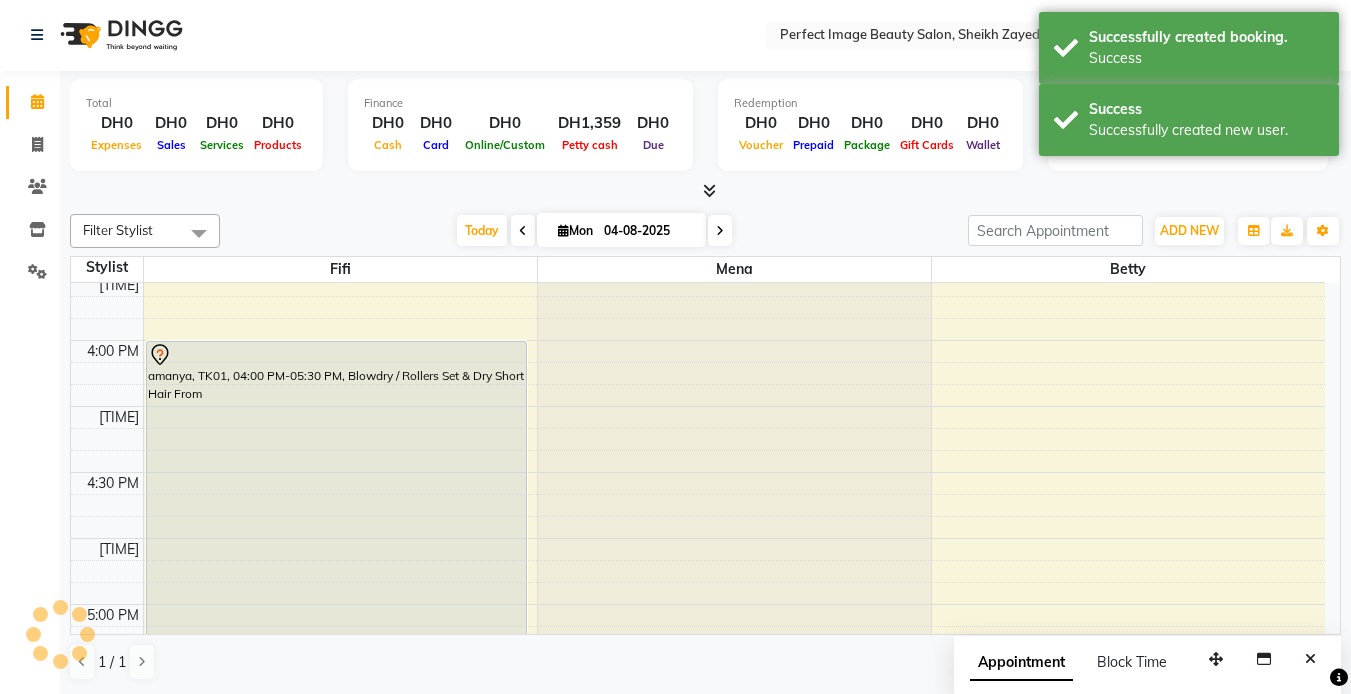 scroll, scrollTop: 0, scrollLeft: 0, axis: both 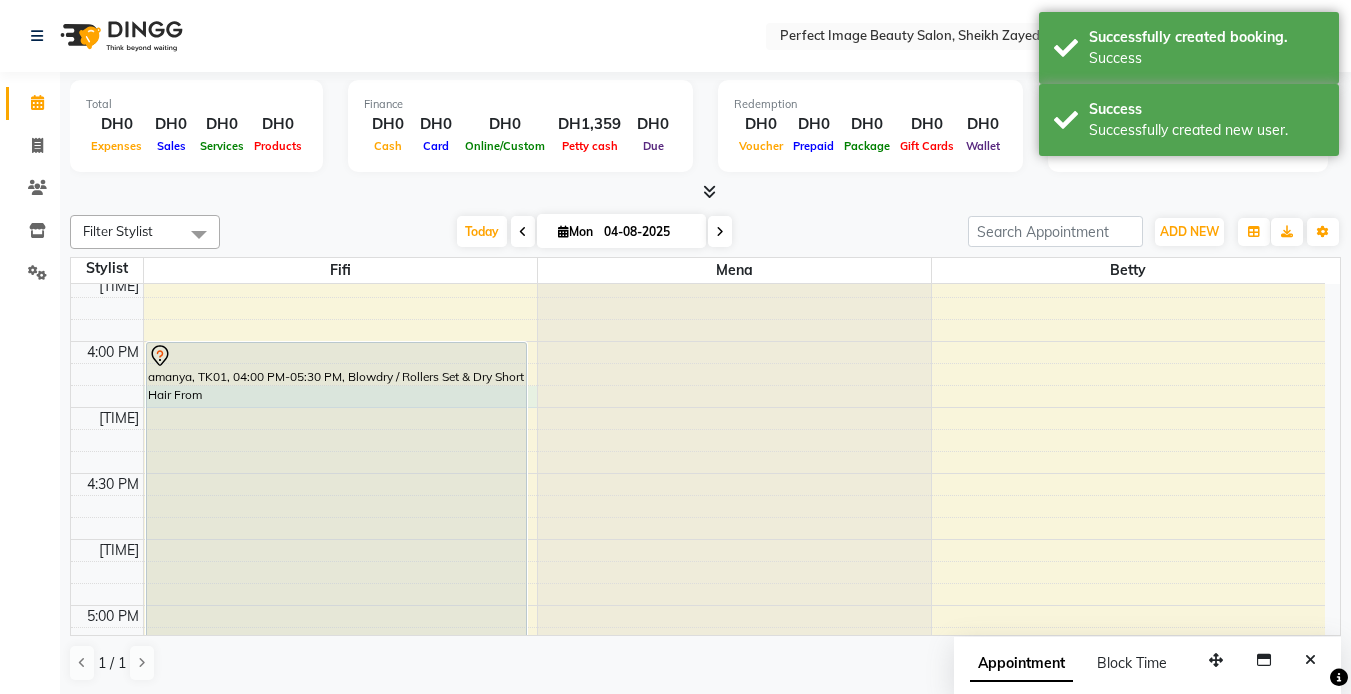 click on "9:00 AM 9:15 AM 9:30 AM 9:45 AM 10:00 AM 10:15 AM 10:30 AM 10:45 AM 11:00 AM 11:15 AM 11:30 AM 11:45 AM 12:00 PM 12:15 PM 12:30 PM 12:45 PM 1:00 PM 1:15 PM 1:30 PM 1:45 PM 2:00 PM 2:15 PM 2:30 PM 2:45 PM 3:00 PM 3:15 PM 3:30 PM 3:45 PM 4:00 PM 4:15 PM 4:30 PM 4:45 PM 5:00 PM 5:15 PM 5:30 PM 5:45 PM 6:00 PM 6:15 PM 6:30 PM 6:45 PM 7:00 PM 7:15 PM 7:30 PM 7:45 PM 8:00 PM 8:15 PM 8:30 PM 8:45 PM 9:00 PM 9:15 PM 9:30 PM 9:45 PM             amanya, TK01, 04:00 PM-05:30 PM, Blowdry / Rollers Set & Dry Short Hair From" at bounding box center [698, 209] 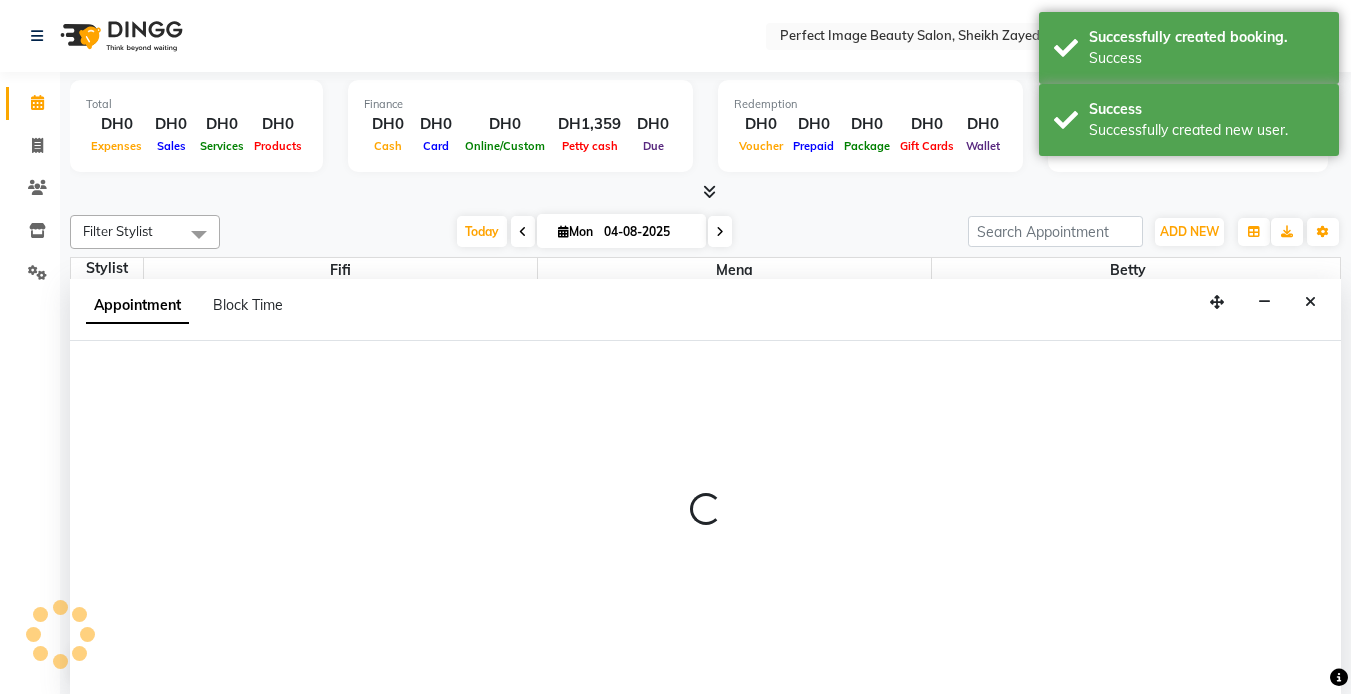 scroll, scrollTop: 1, scrollLeft: 0, axis: vertical 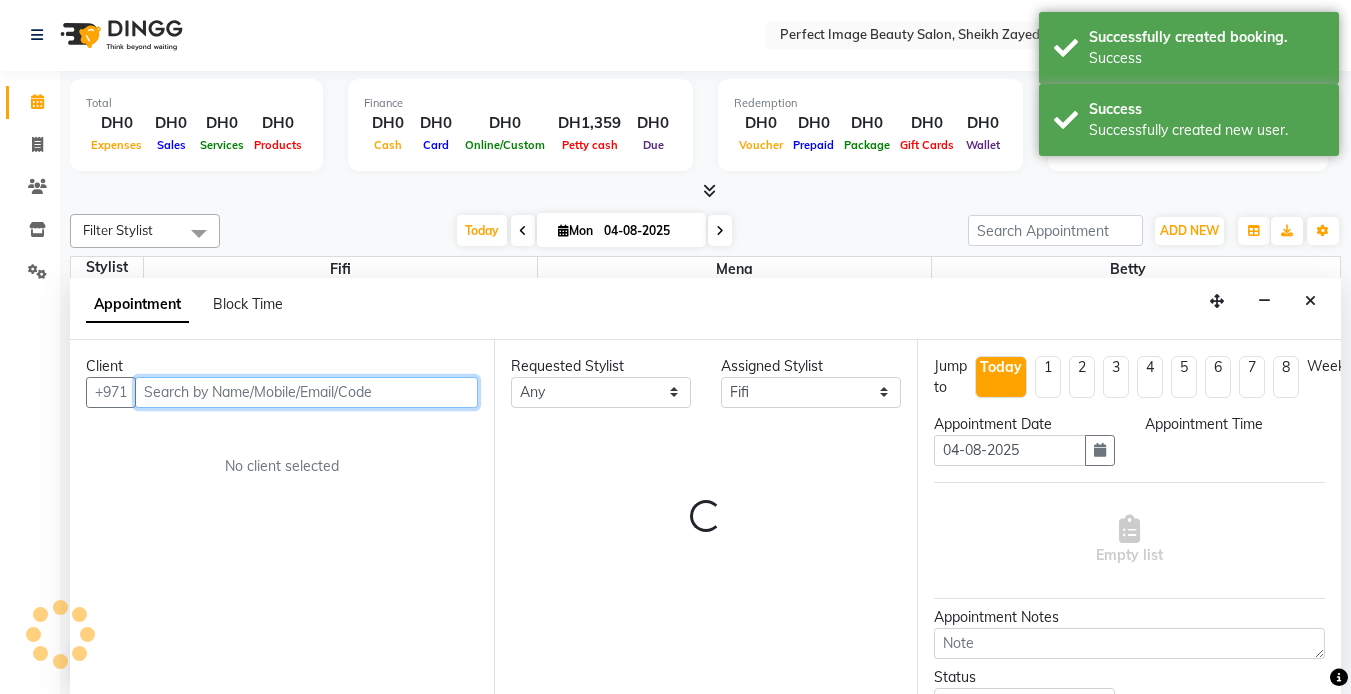 select on "975" 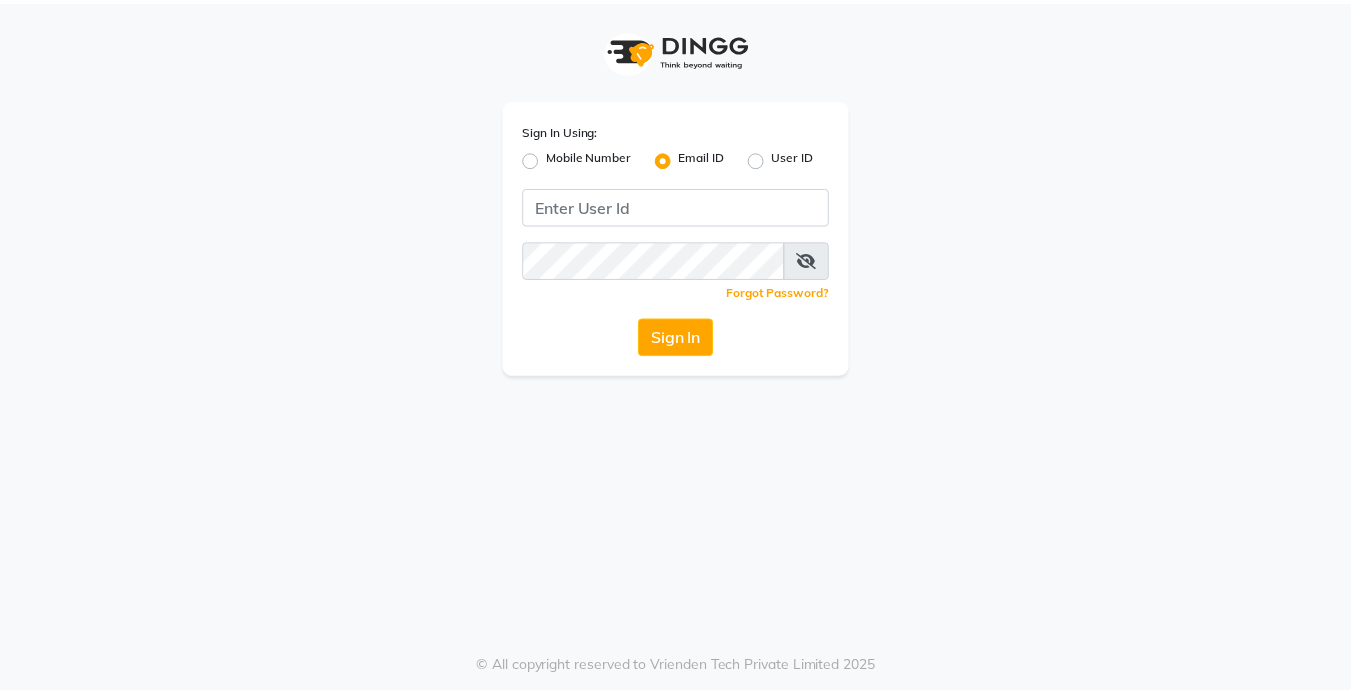 scroll, scrollTop: 0, scrollLeft: 0, axis: both 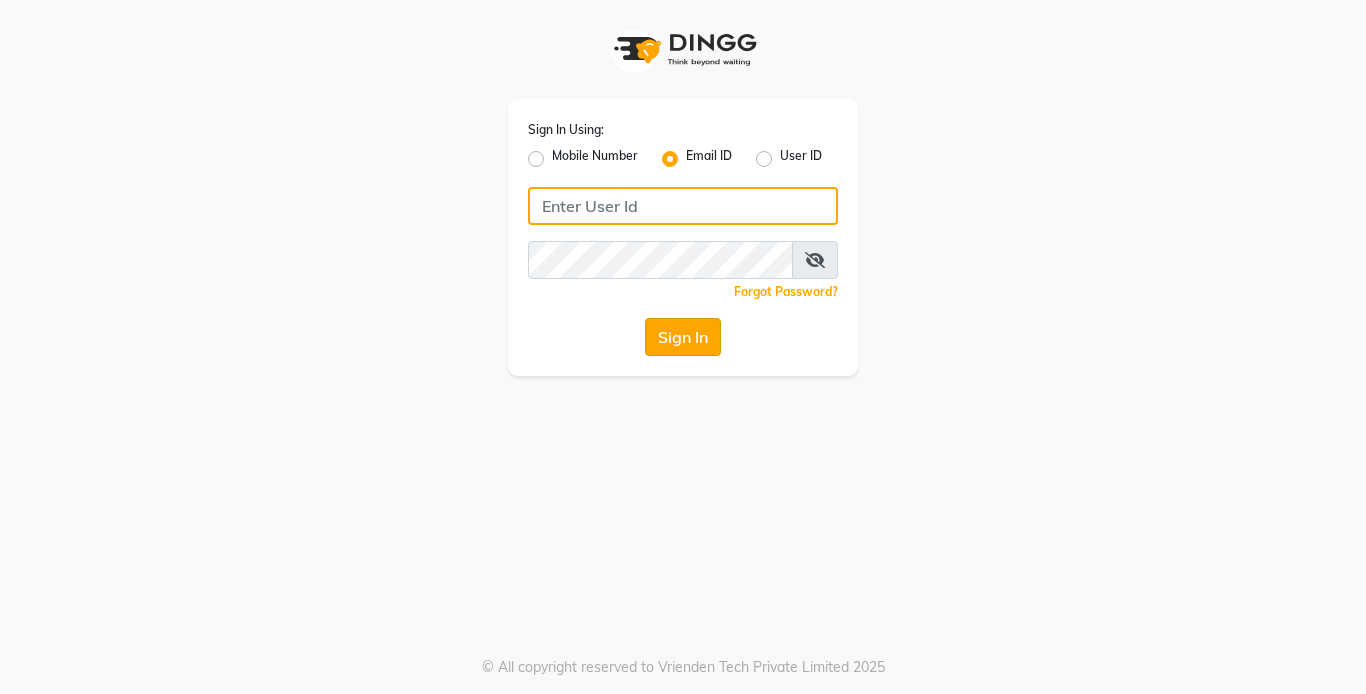 type on "[USERNAME]@example.com" 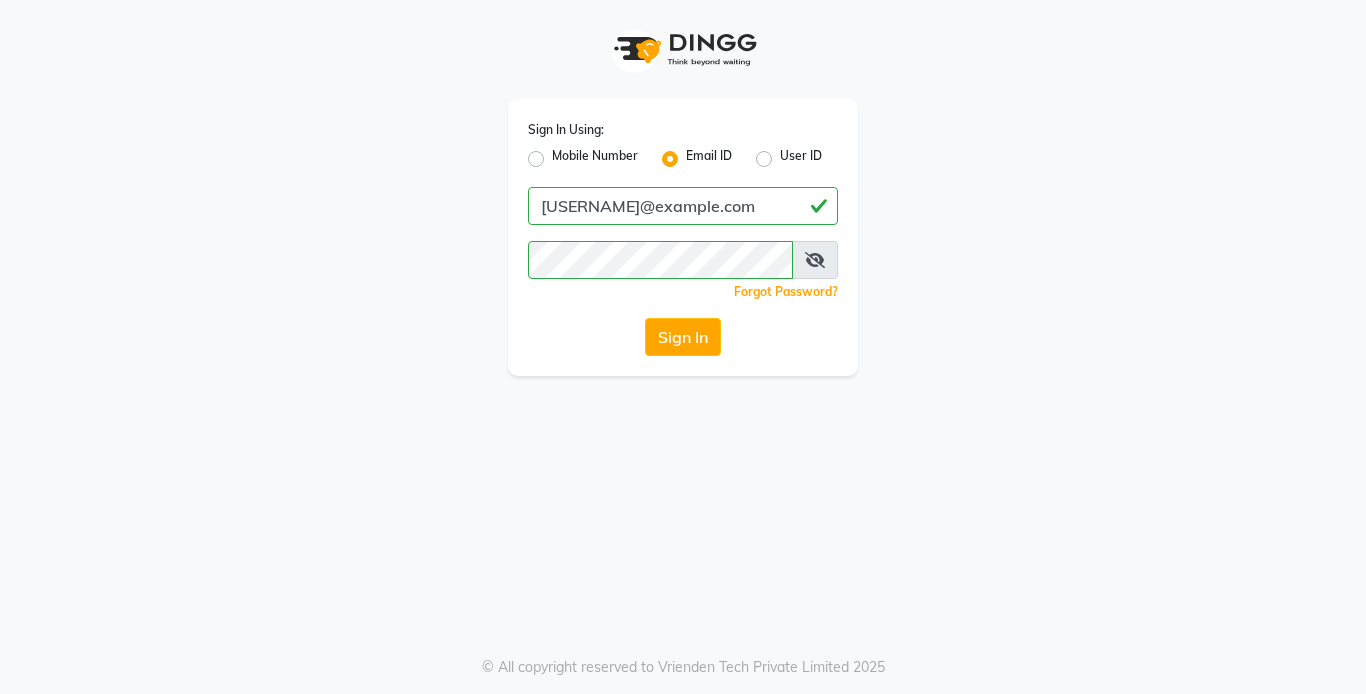 click on "Sign In" 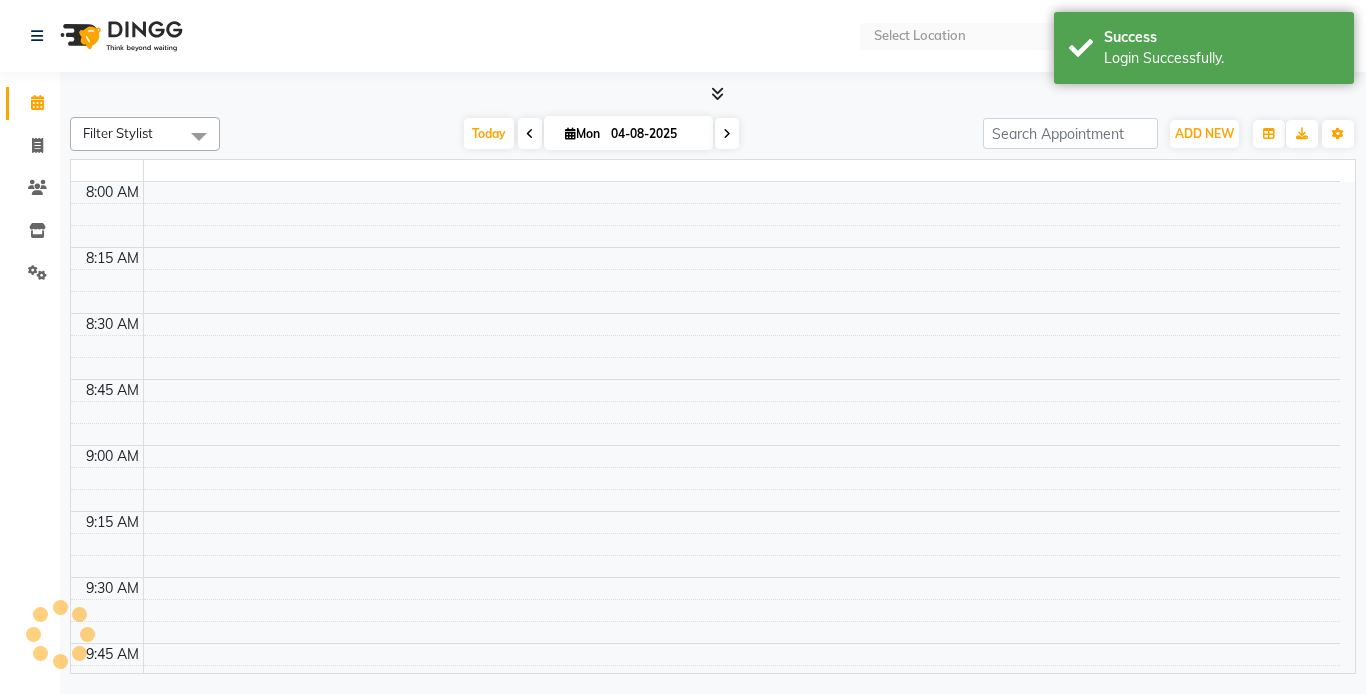 select on "en" 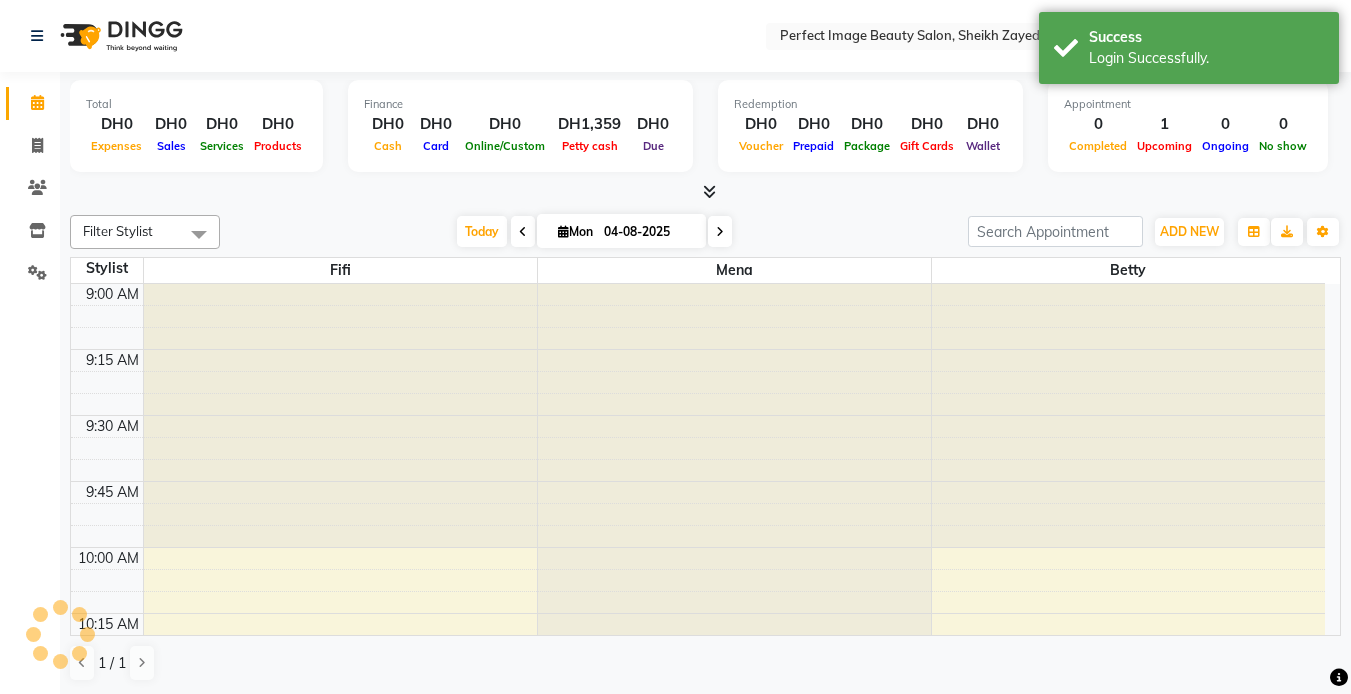 scroll, scrollTop: 0, scrollLeft: 0, axis: both 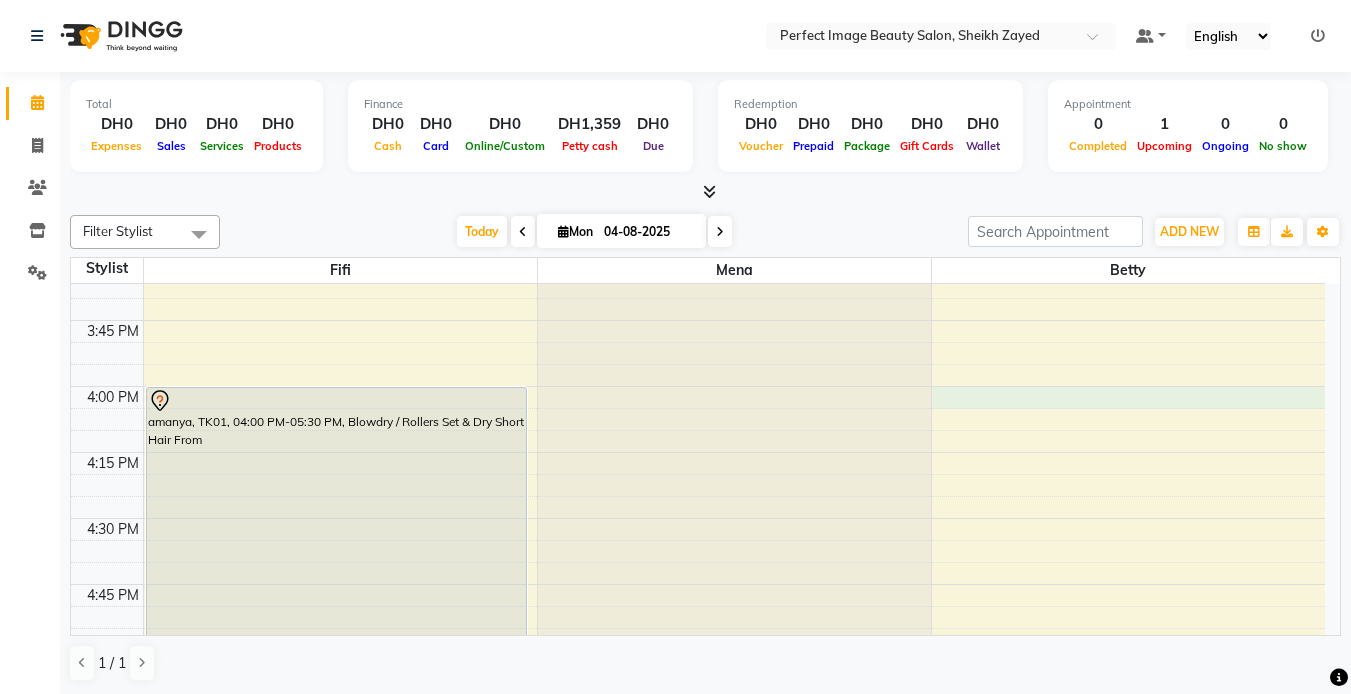 click on "9:00 AM 9:15 AM 9:30 AM 9:45 AM 10:00 AM 10:15 AM 10:30 AM 10:45 AM 11:00 AM 11:15 AM 11:30 AM 11:45 AM 12:00 PM 12:15 PM 12:30 PM 12:45 PM 1:00 PM 1:15 PM 1:30 PM 1:45 PM 2:00 PM 2:15 PM 2:30 PM 2:45 PM 3:00 PM 3:15 PM 3:30 PM 3:45 PM 4:00 PM 4:15 PM 4:30 PM 4:45 PM 5:00 PM 5:15 PM 5:30 PM 5:45 PM 6:00 PM 6:15 PM 6:30 PM 6:45 PM 7:00 PM 7:15 PM 7:30 PM 7:45 PM 8:00 PM 8:15 PM 8:30 PM 8:45 PM 9:00 PM 9:15 PM 9:30 PM 9:45 PM             amanya, TK01, 04:00 PM-05:30 PM, Blowdry / Rollers Set & Dry Short Hair From" at bounding box center (698, 254) 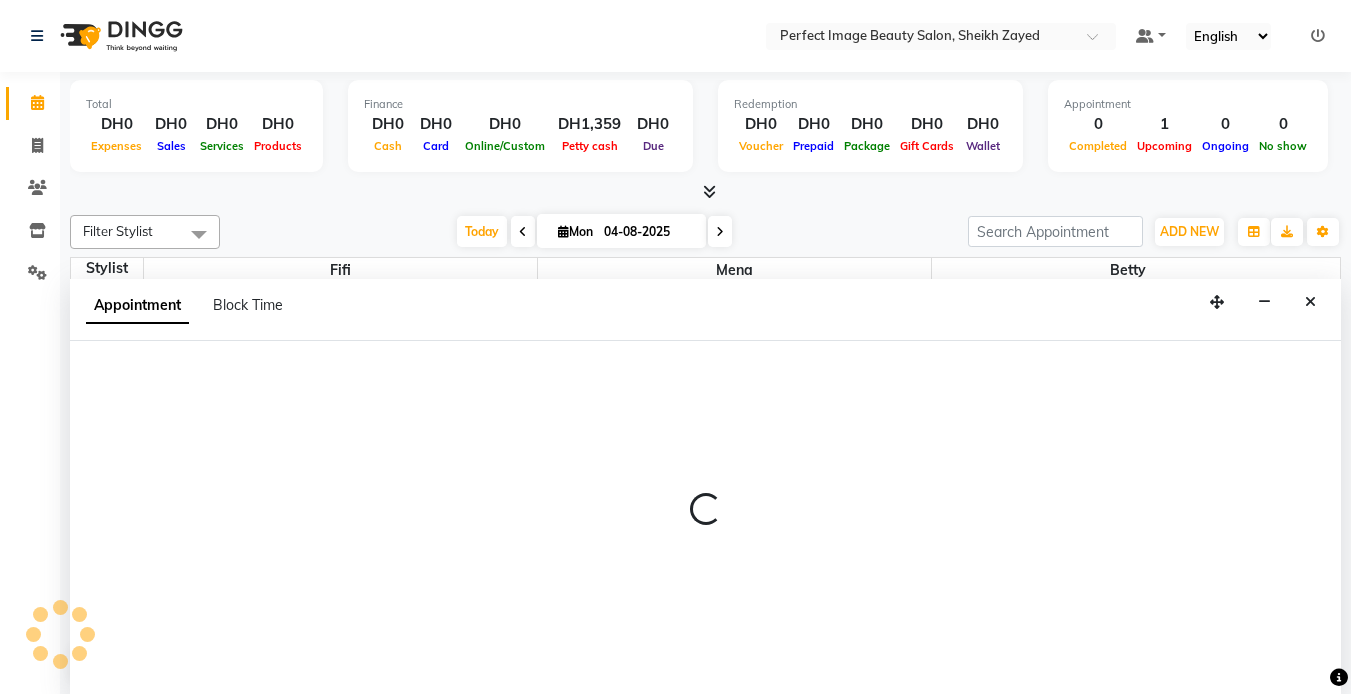 select on "85055" 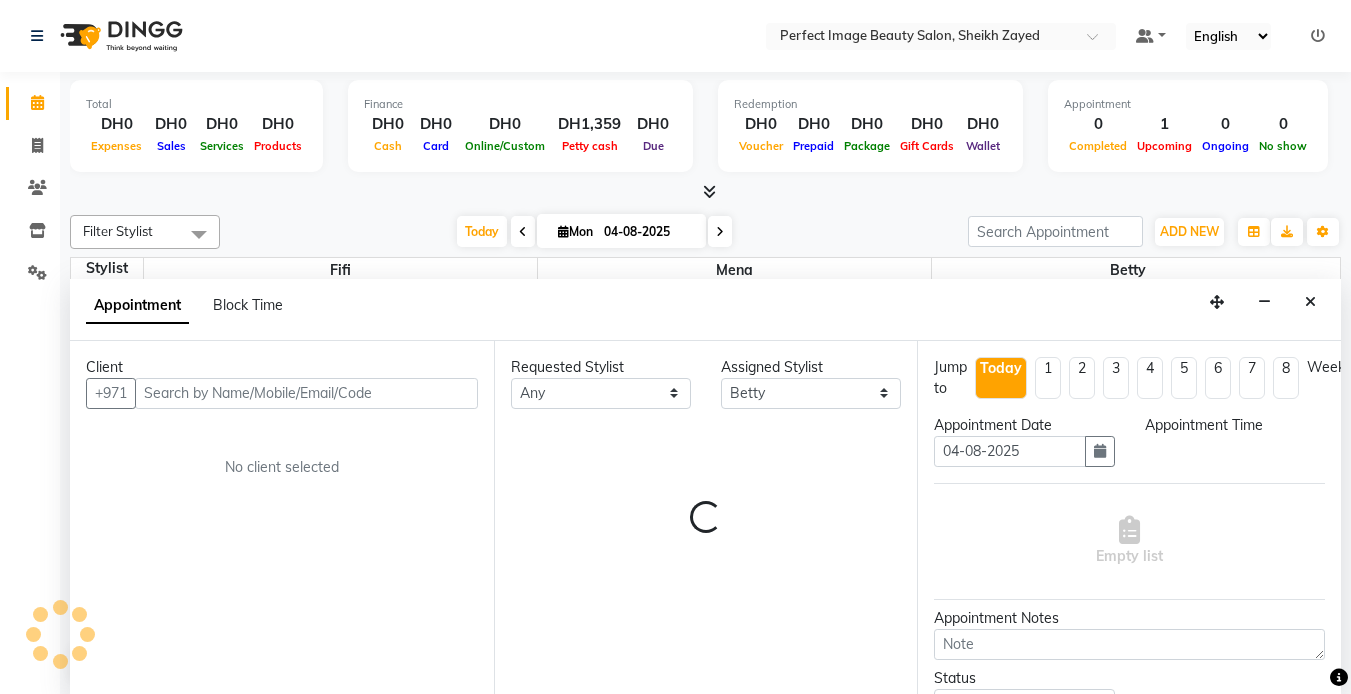 scroll, scrollTop: 1, scrollLeft: 0, axis: vertical 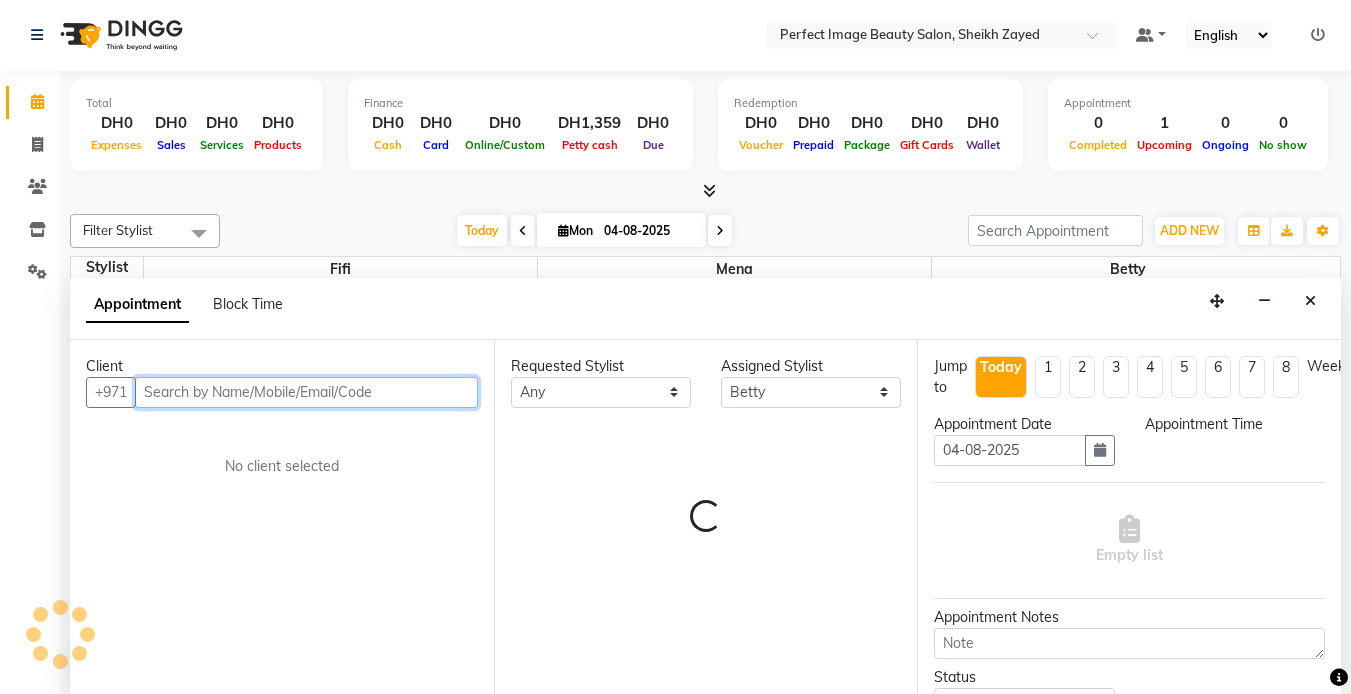 select on "960" 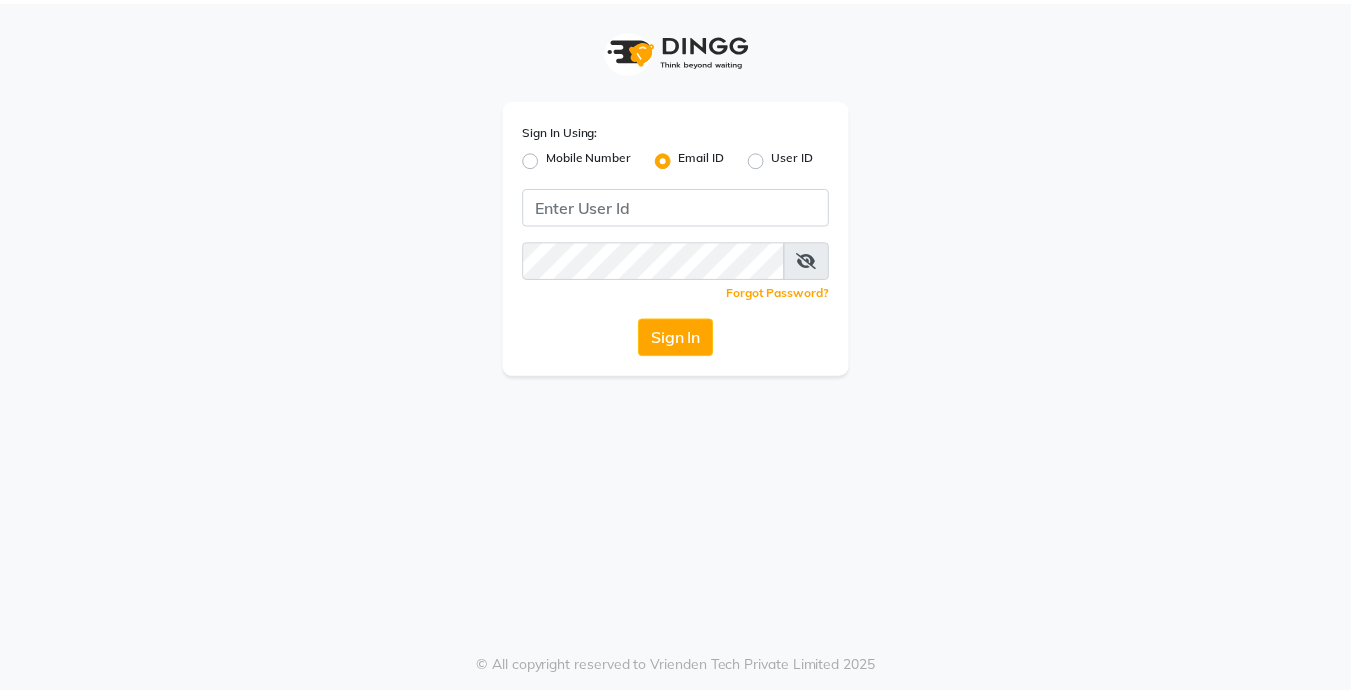 scroll, scrollTop: 0, scrollLeft: 0, axis: both 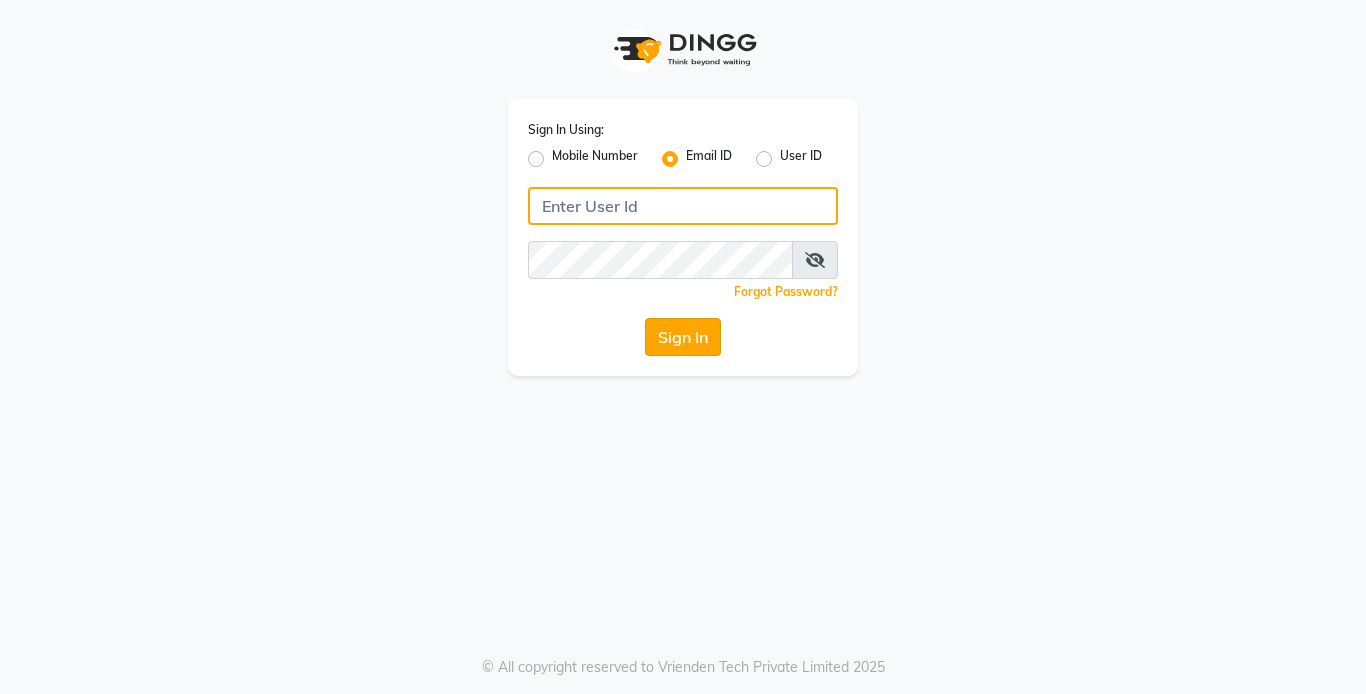type on "[USERNAME]@example.com" 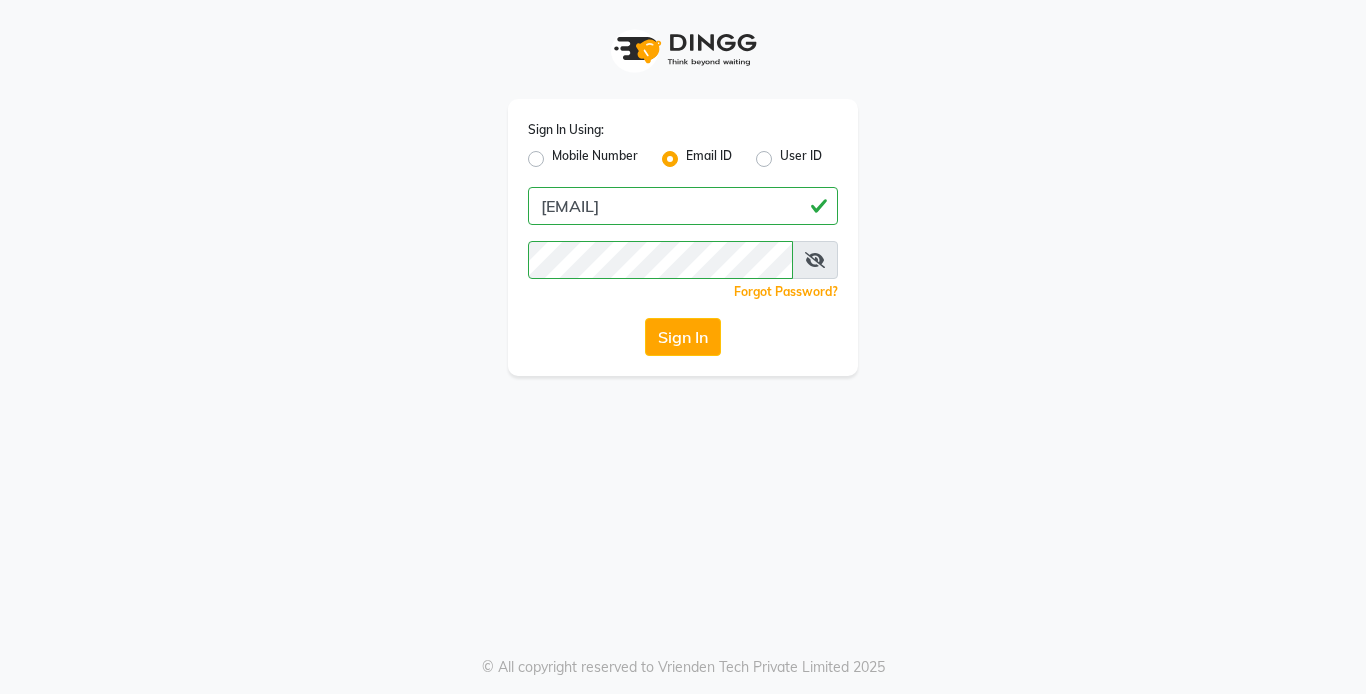 click on "Sign In" 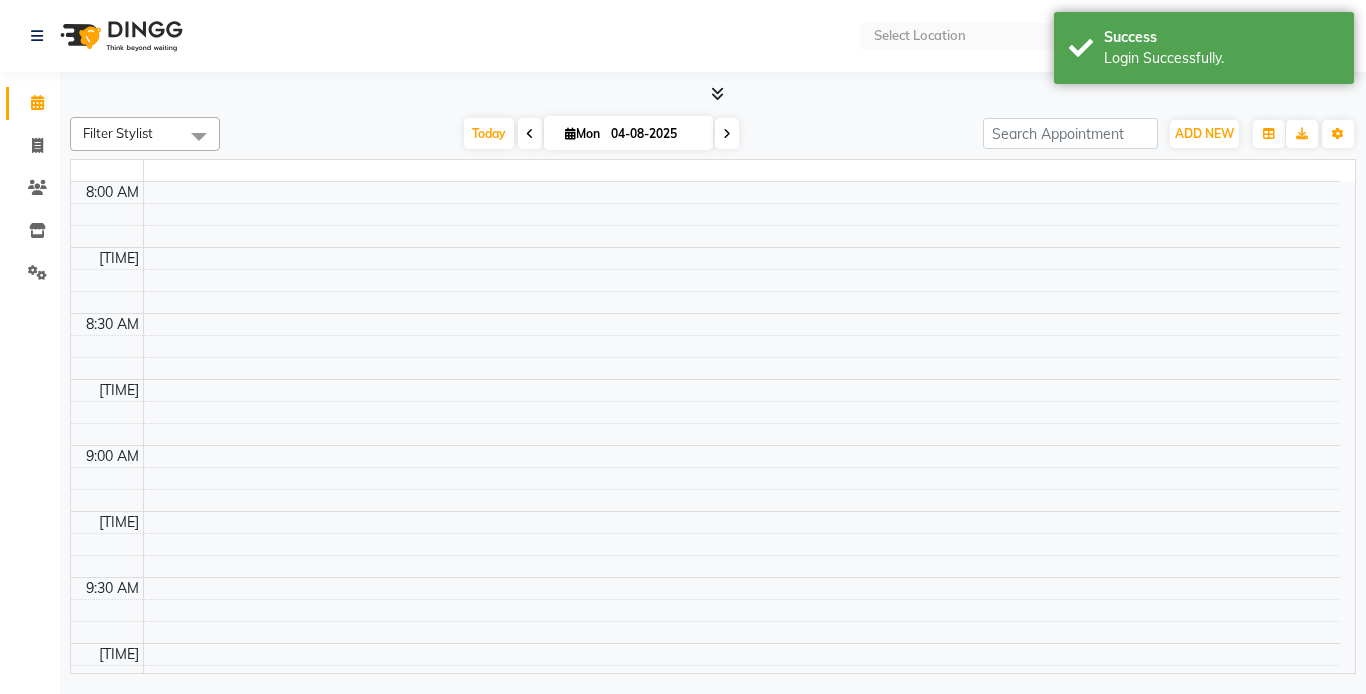 select on "en" 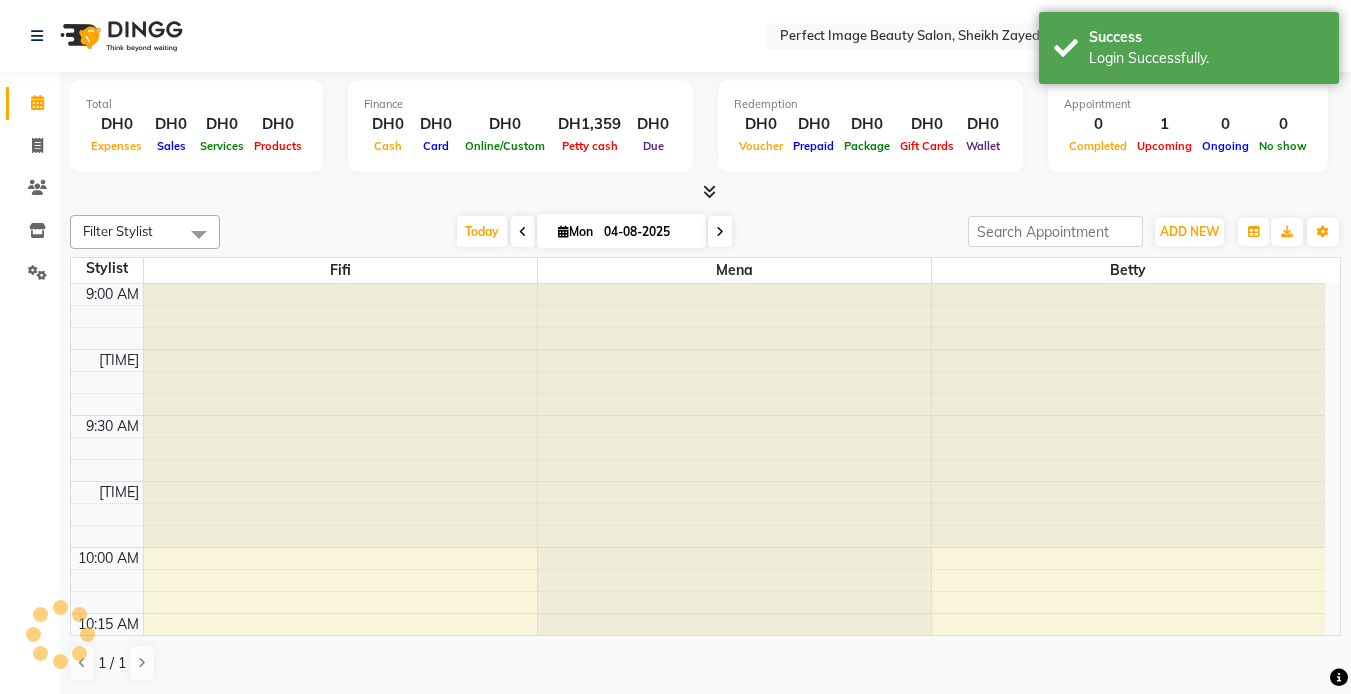 scroll, scrollTop: 0, scrollLeft: 0, axis: both 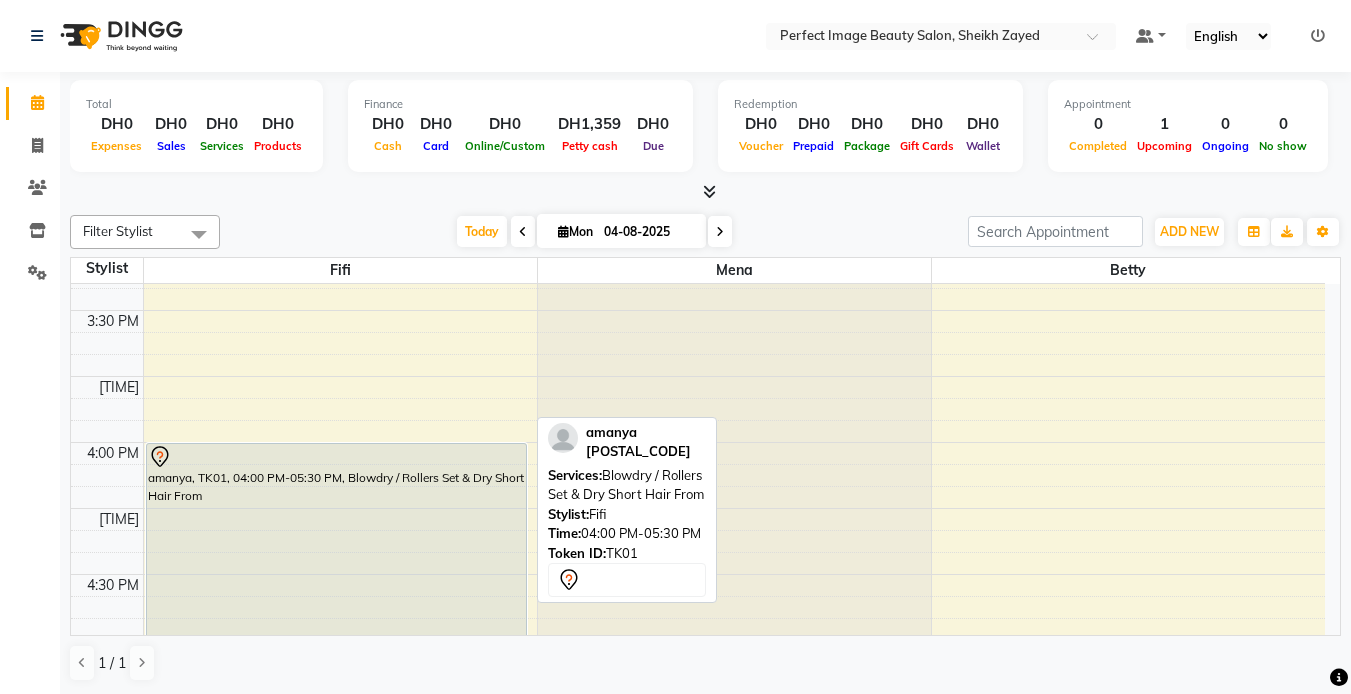 click on "amanya, TK01, 04:00 PM-05:30 PM, Blowdry / Rollers Set & Dry Short Hair From" at bounding box center (336, 640) 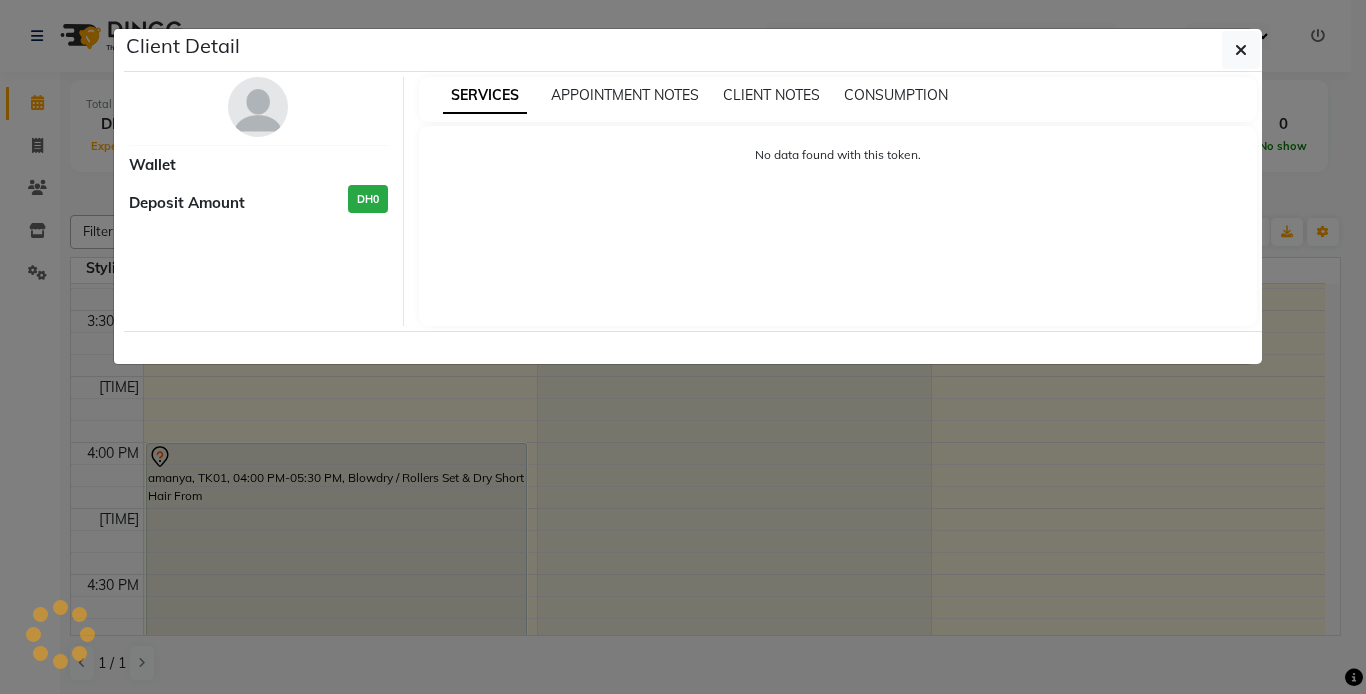 select on "7" 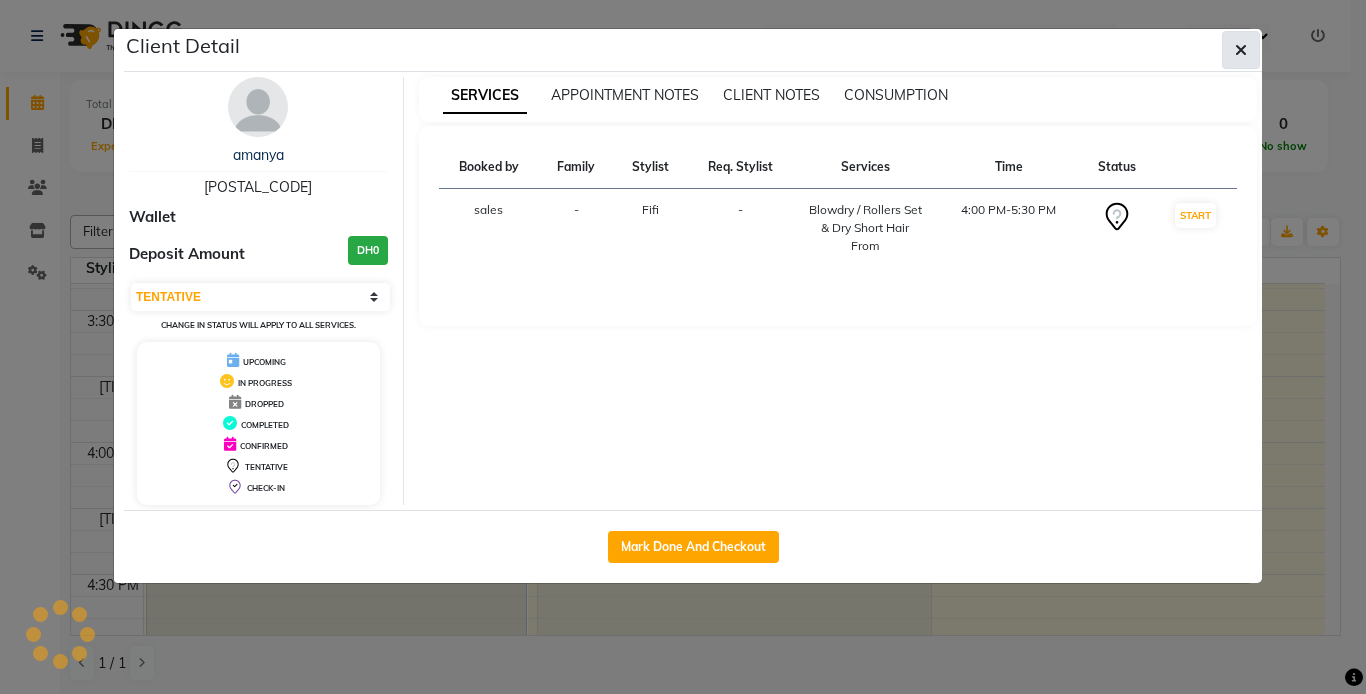 click 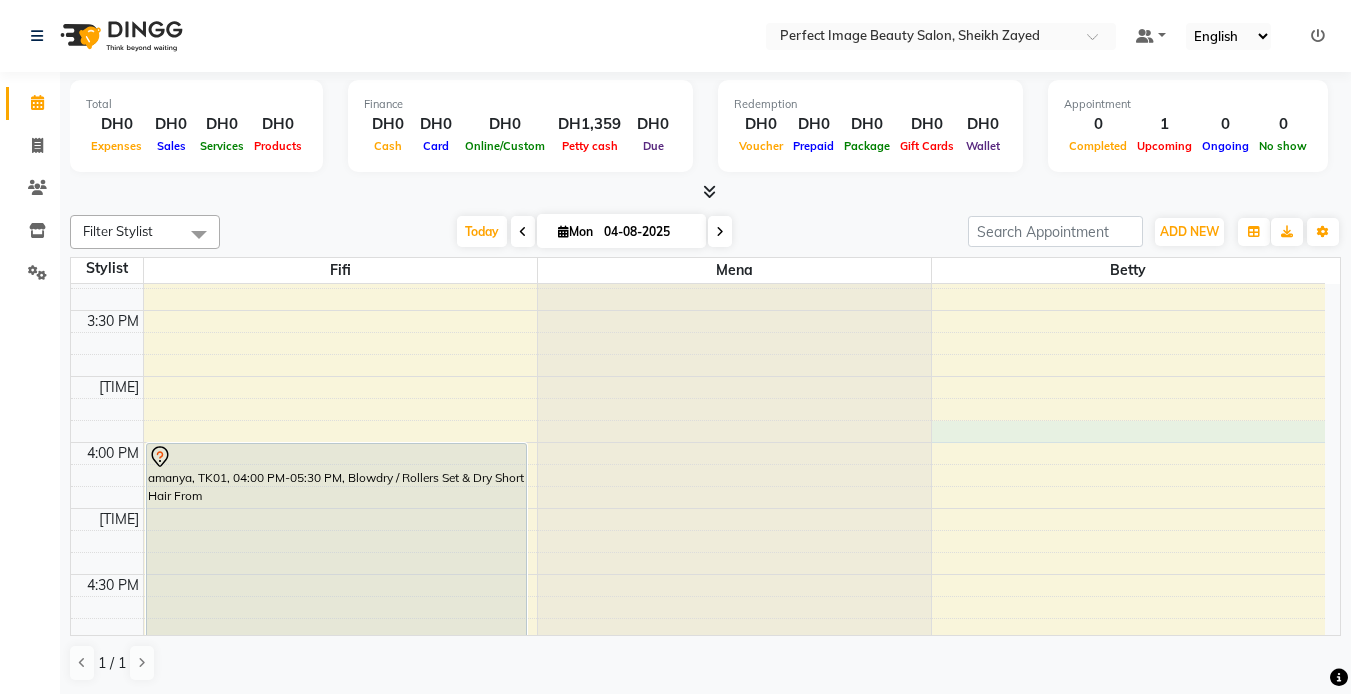 click on "9:00 AM 9:15 AM 9:30 AM 9:45 AM 10:00 AM 10:15 AM 10:30 AM 10:45 AM 11:00 AM 11:15 AM 11:30 AM 11:45 AM 12:00 PM 12:15 PM 12:30 PM 12:45 PM 1:00 PM 1:15 PM 1:30 PM 1:45 PM 2:00 PM 2:15 PM 2:30 PM 2:45 PM 3:00 PM 3:15 PM 3:30 PM 3:45 PM 4:00 PM 4:15 PM 4:30 PM 4:45 PM 5:00 PM 5:15 PM 5:30 PM 5:45 PM 6:00 PM 6:15 PM 6:30 PM 6:45 PM 7:00 PM 7:15 PM 7:30 PM 7:45 PM 8:00 PM 8:15 PM 8:30 PM 8:45 PM 9:00 PM 9:15 PM 9:30 PM 9:45 PM             amanya, TK01, 04:00 PM-05:30 PM, Blowdry / Rollers Set & Dry Short Hair From" at bounding box center (698, 310) 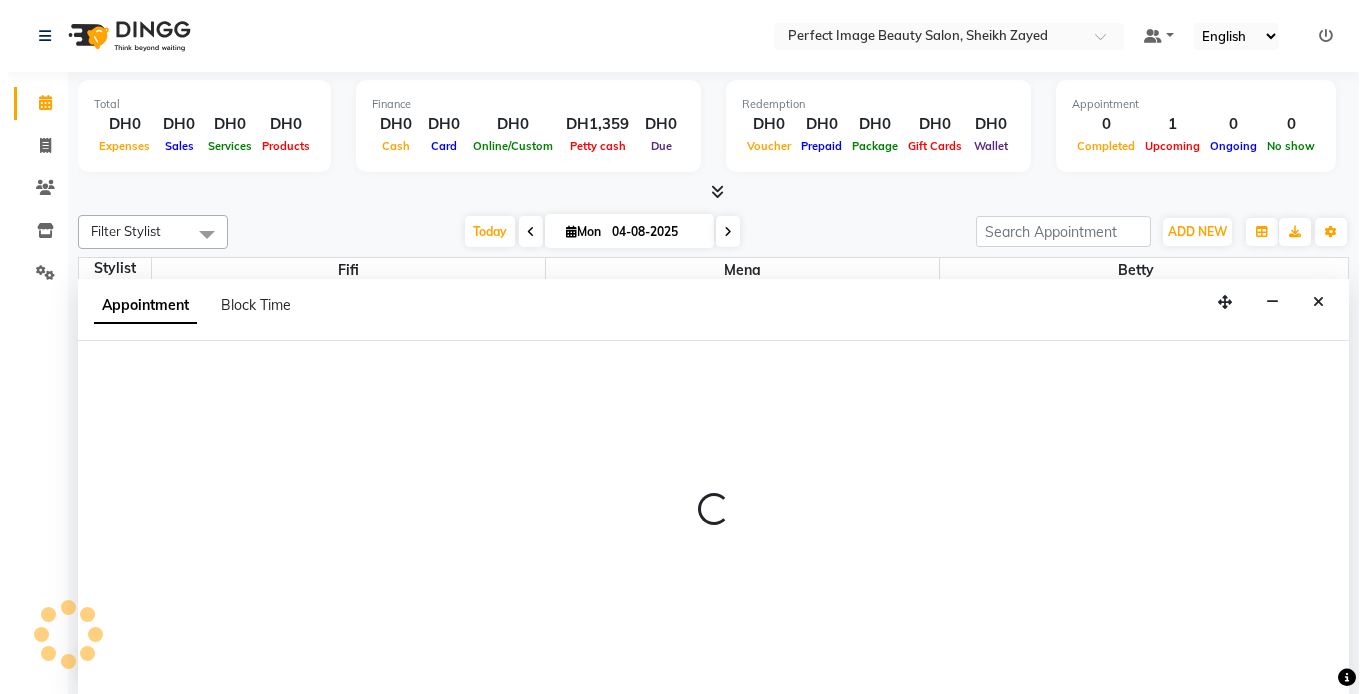 scroll, scrollTop: 1, scrollLeft: 0, axis: vertical 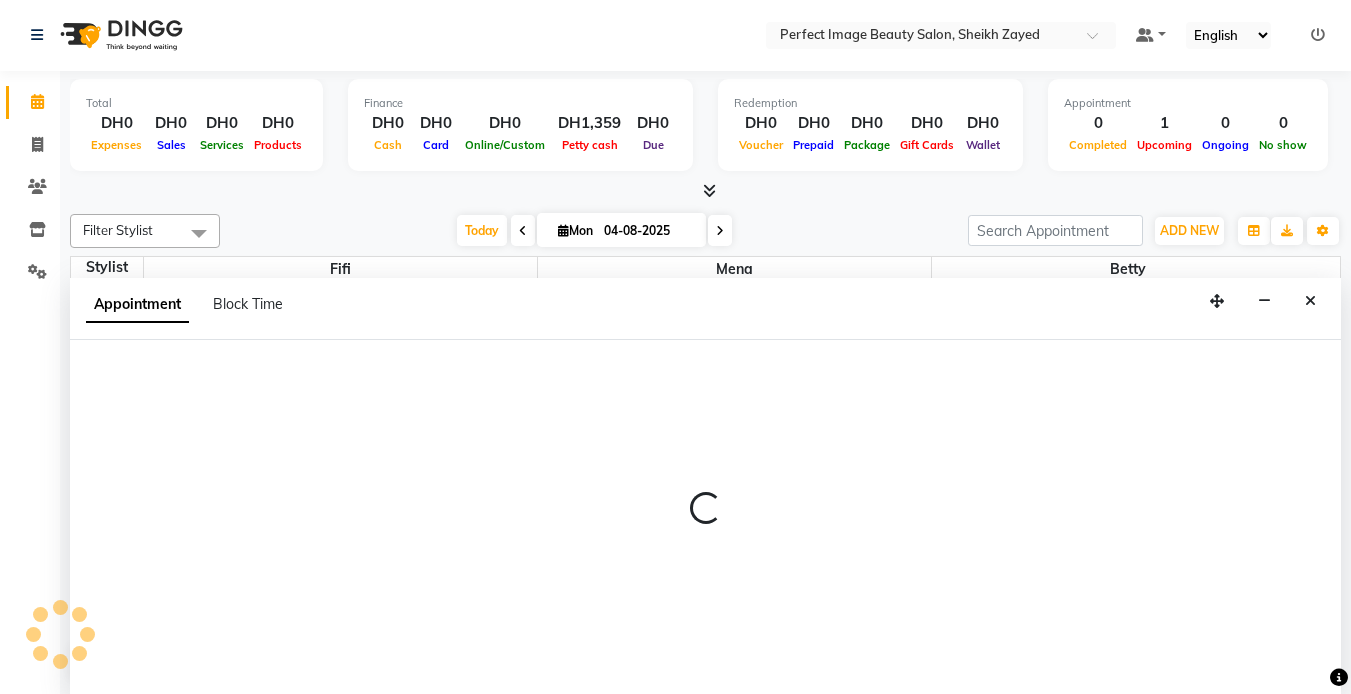 select on "85055" 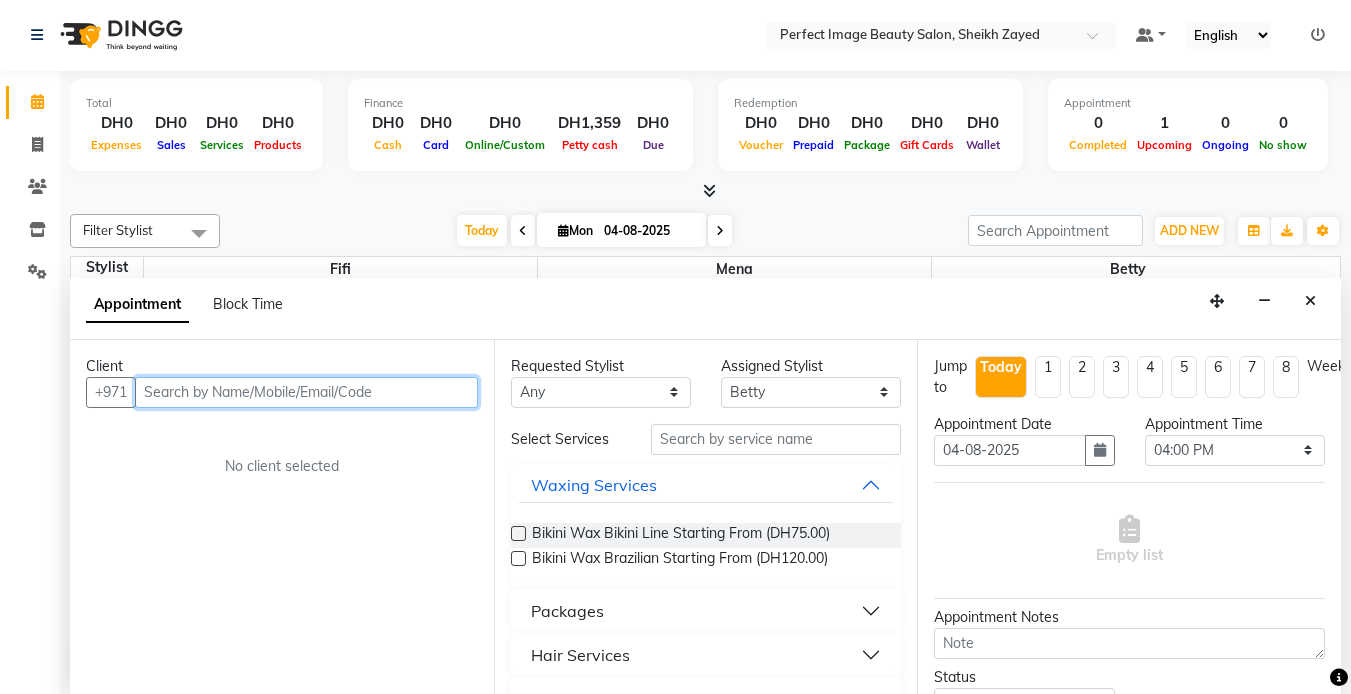 click at bounding box center (306, 392) 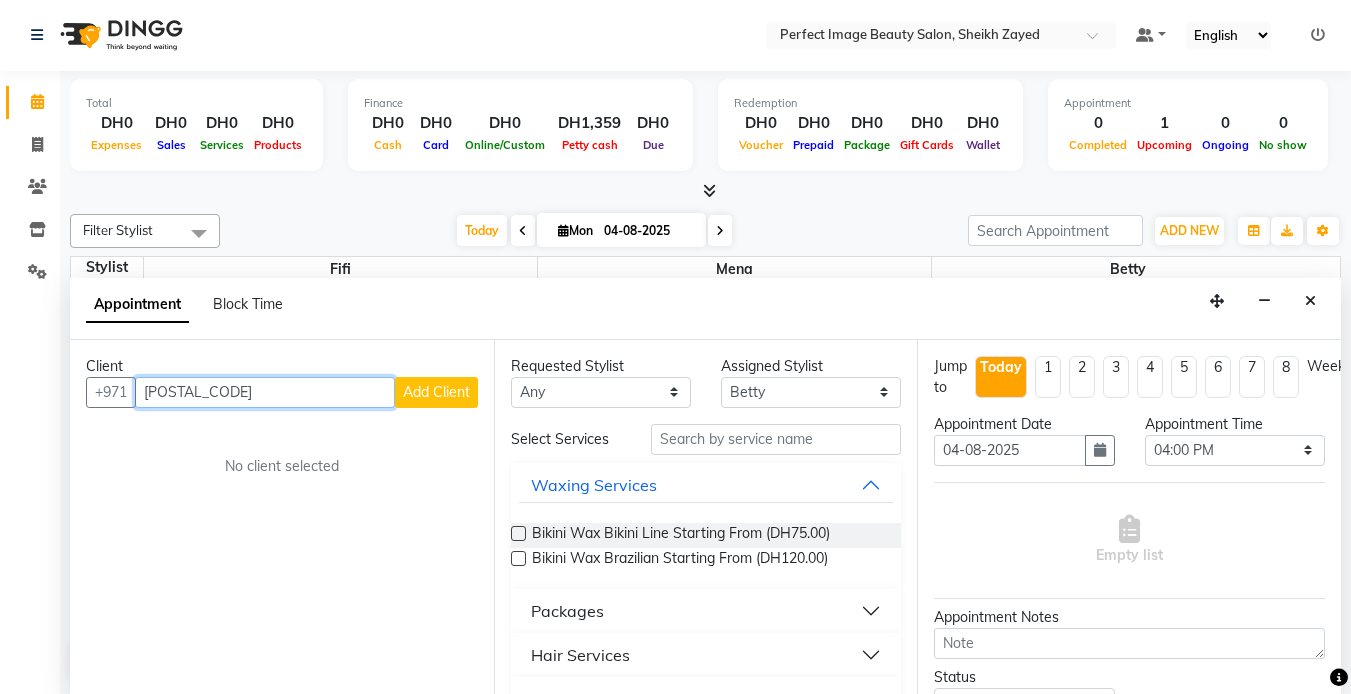type on "0581670042" 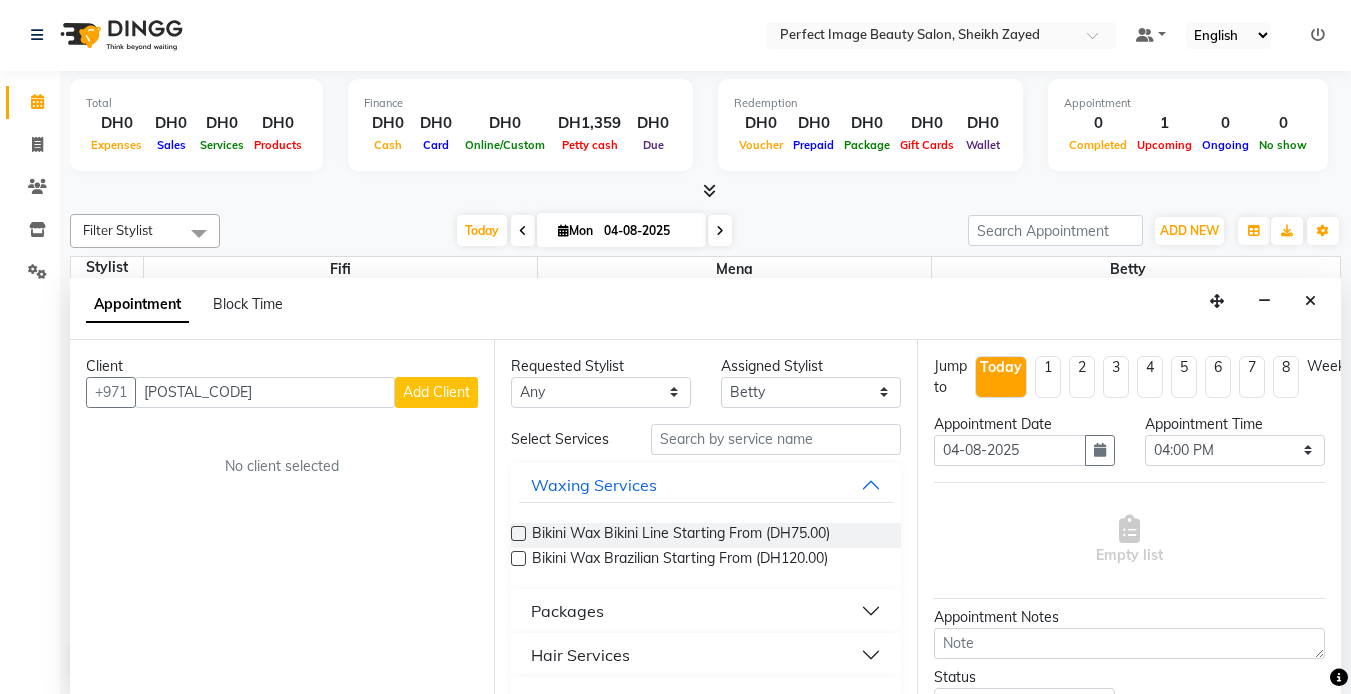 click on "Add Client" at bounding box center [436, 392] 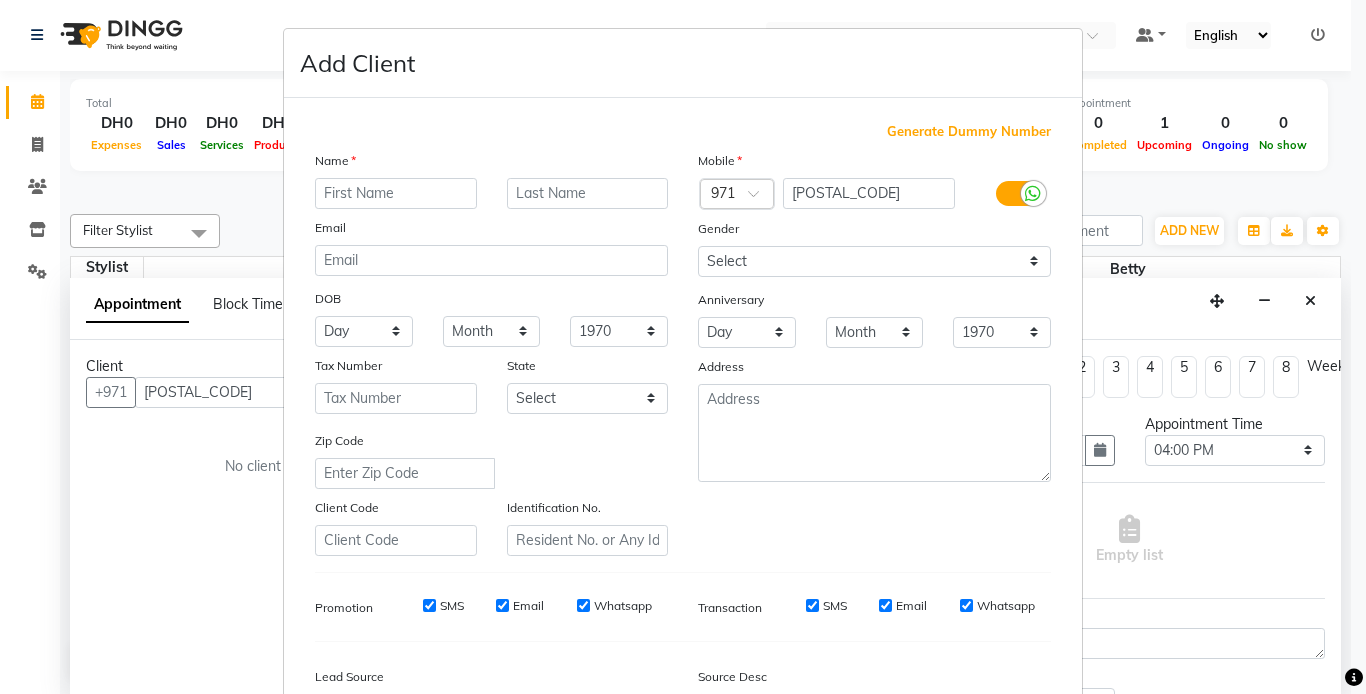 click at bounding box center [396, 193] 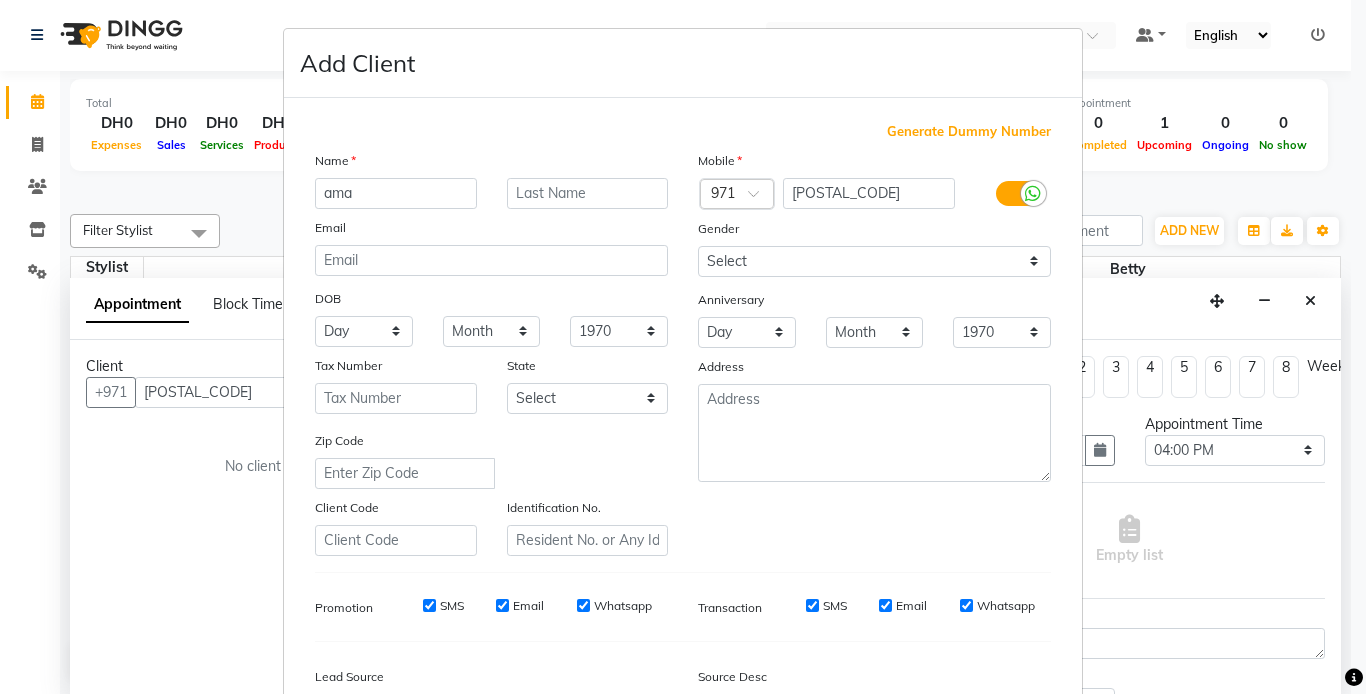 type on "amanya" 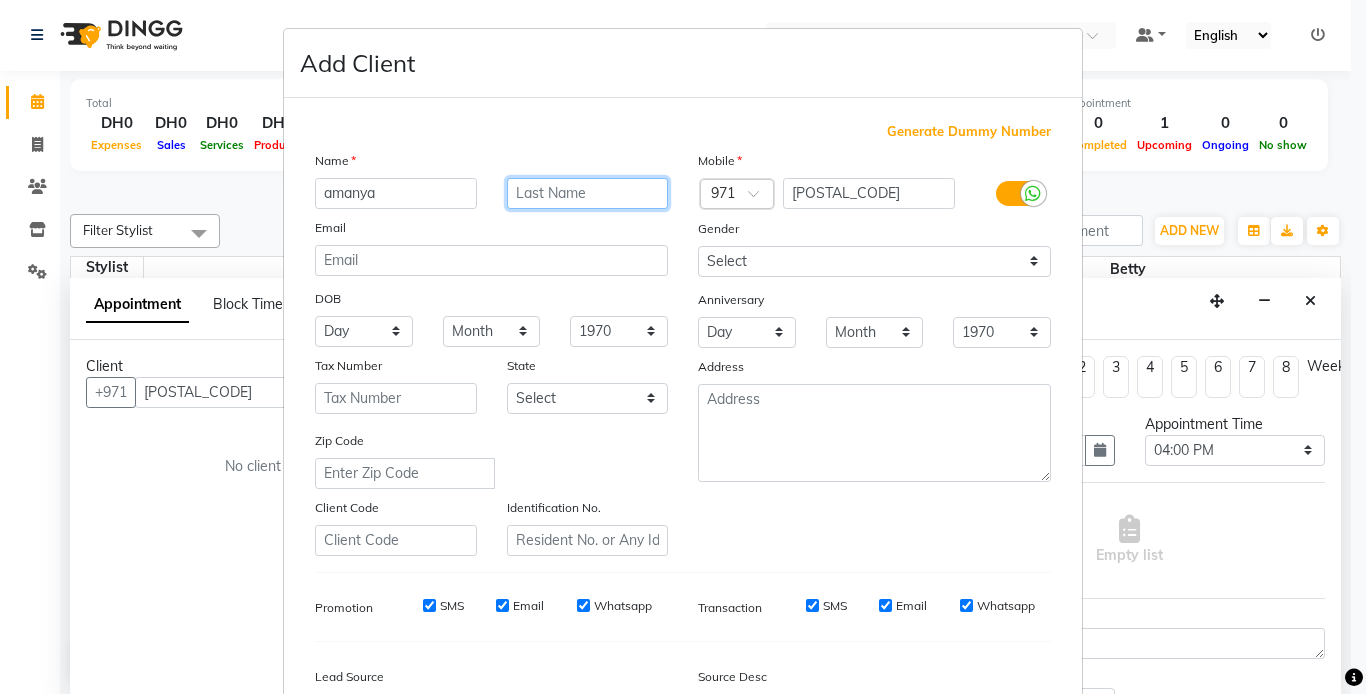 type on "amanya" 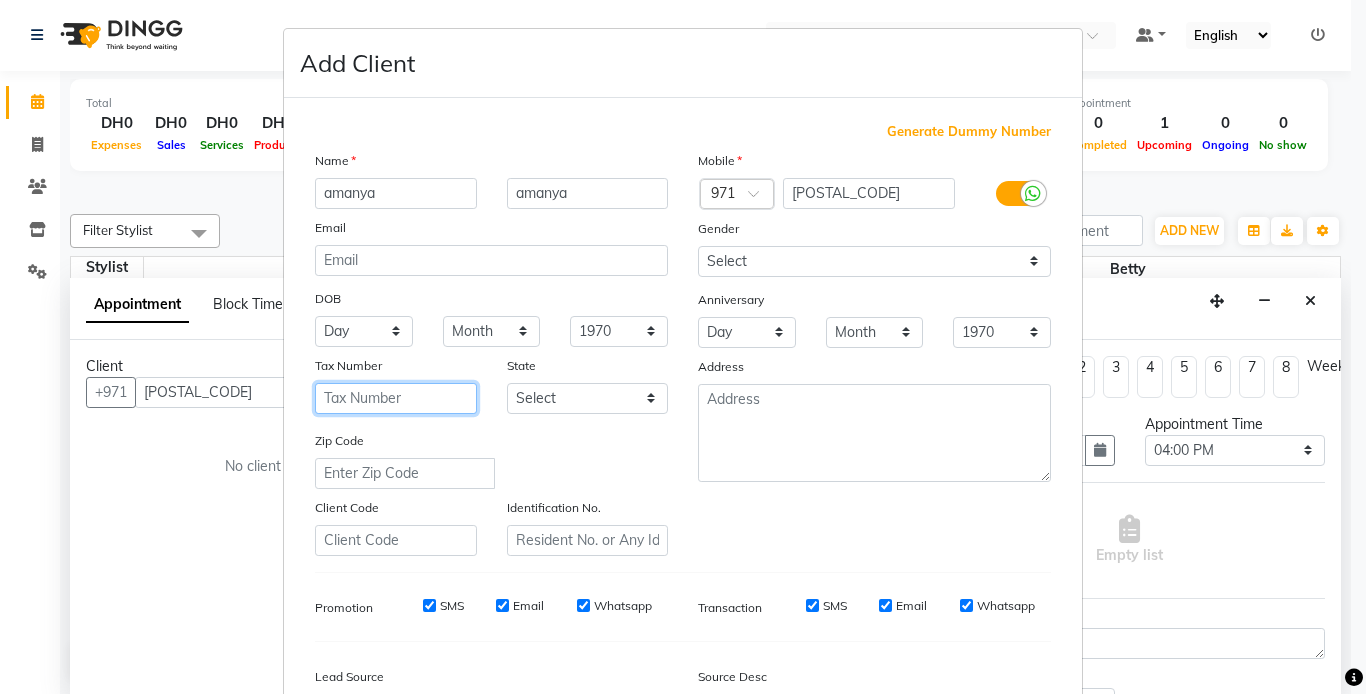 type on "null" 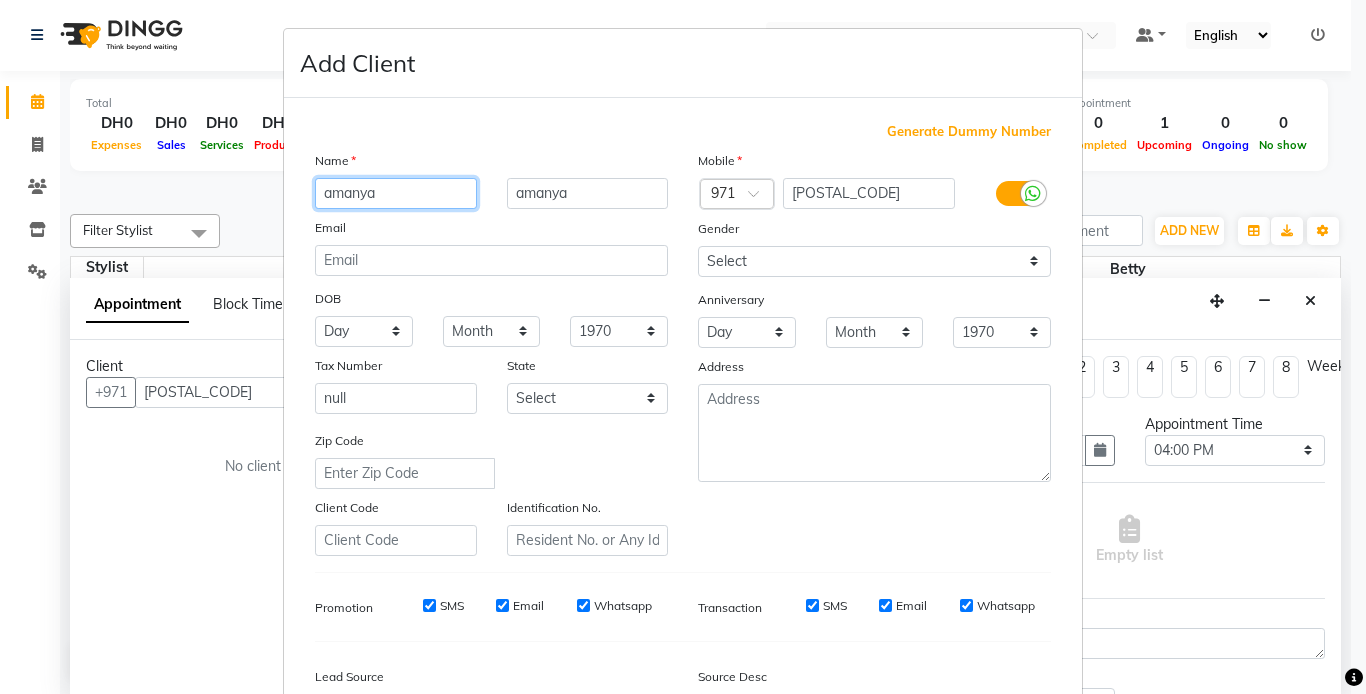 scroll, scrollTop: 229, scrollLeft: 0, axis: vertical 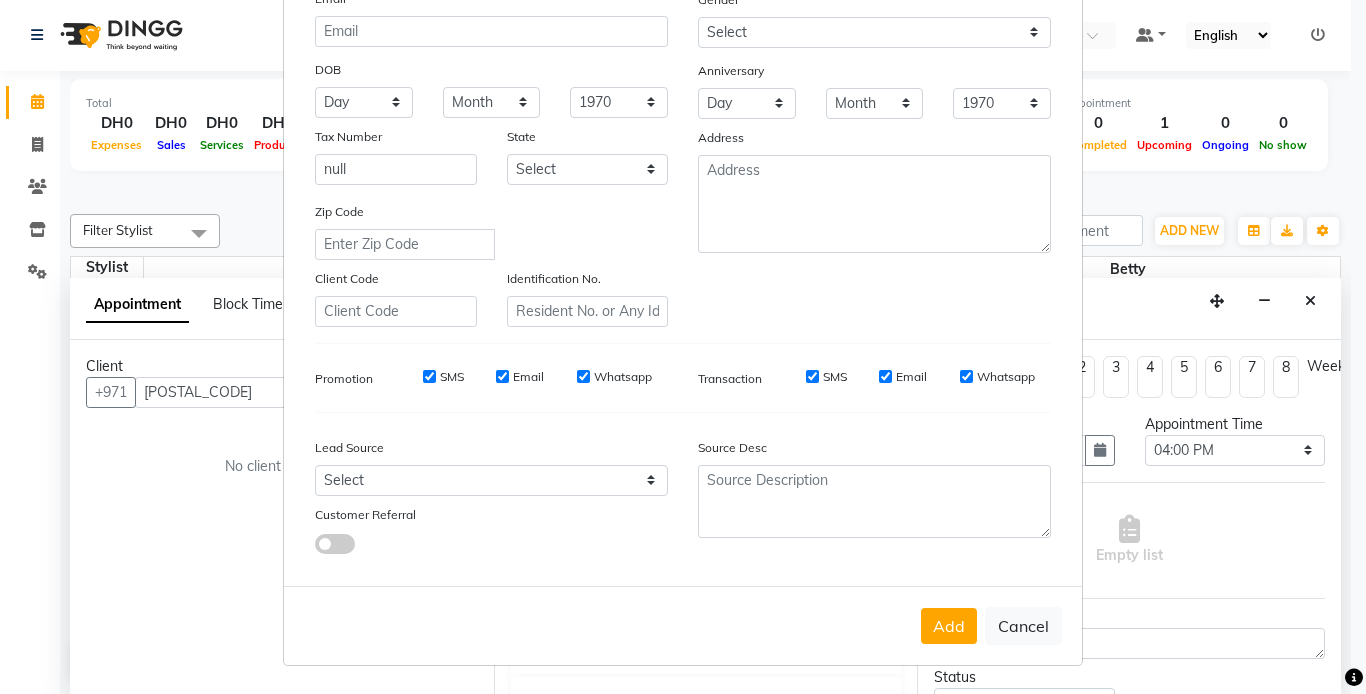 click on "Add" at bounding box center (949, 626) 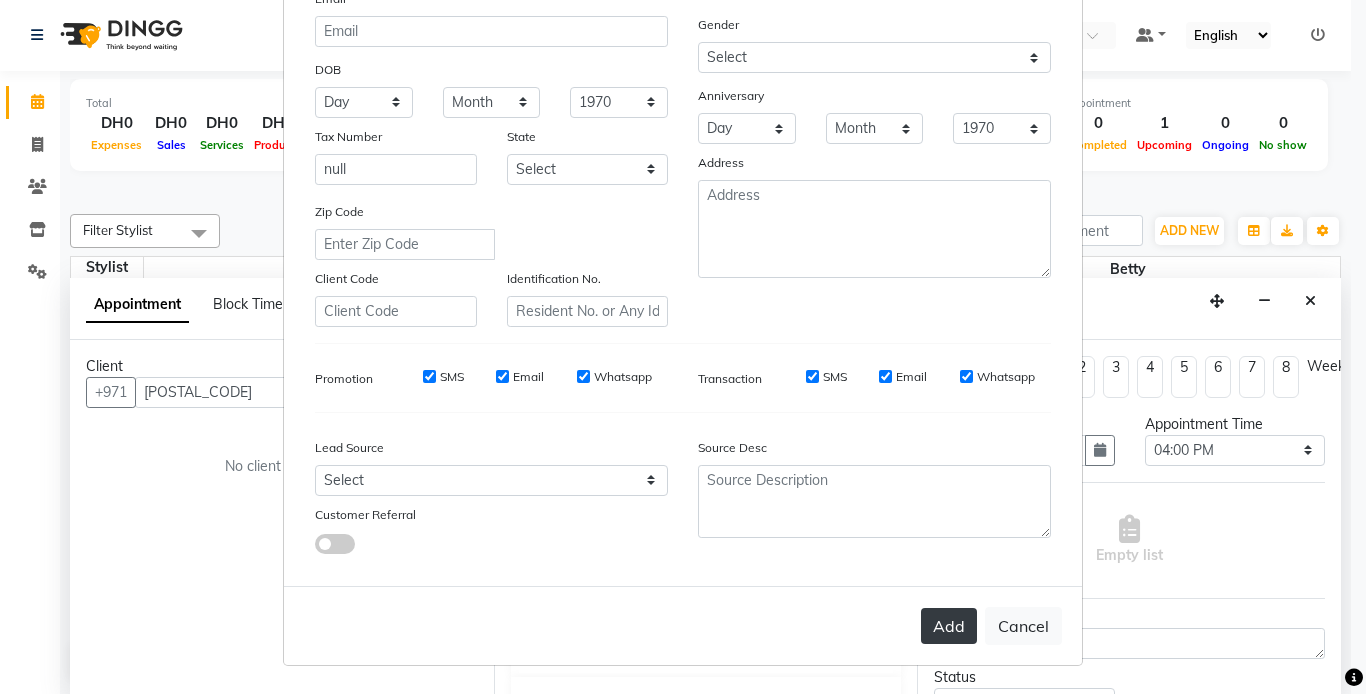 click on "Add" at bounding box center [949, 626] 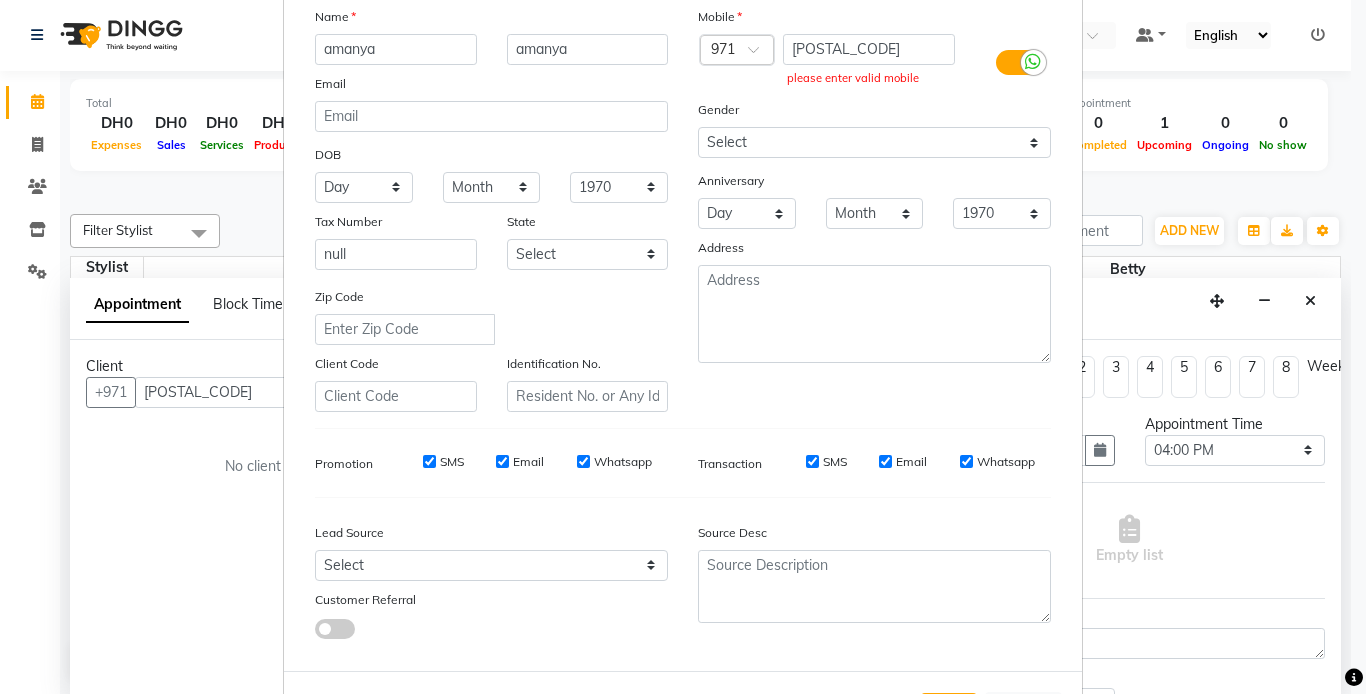 scroll, scrollTop: 229, scrollLeft: 0, axis: vertical 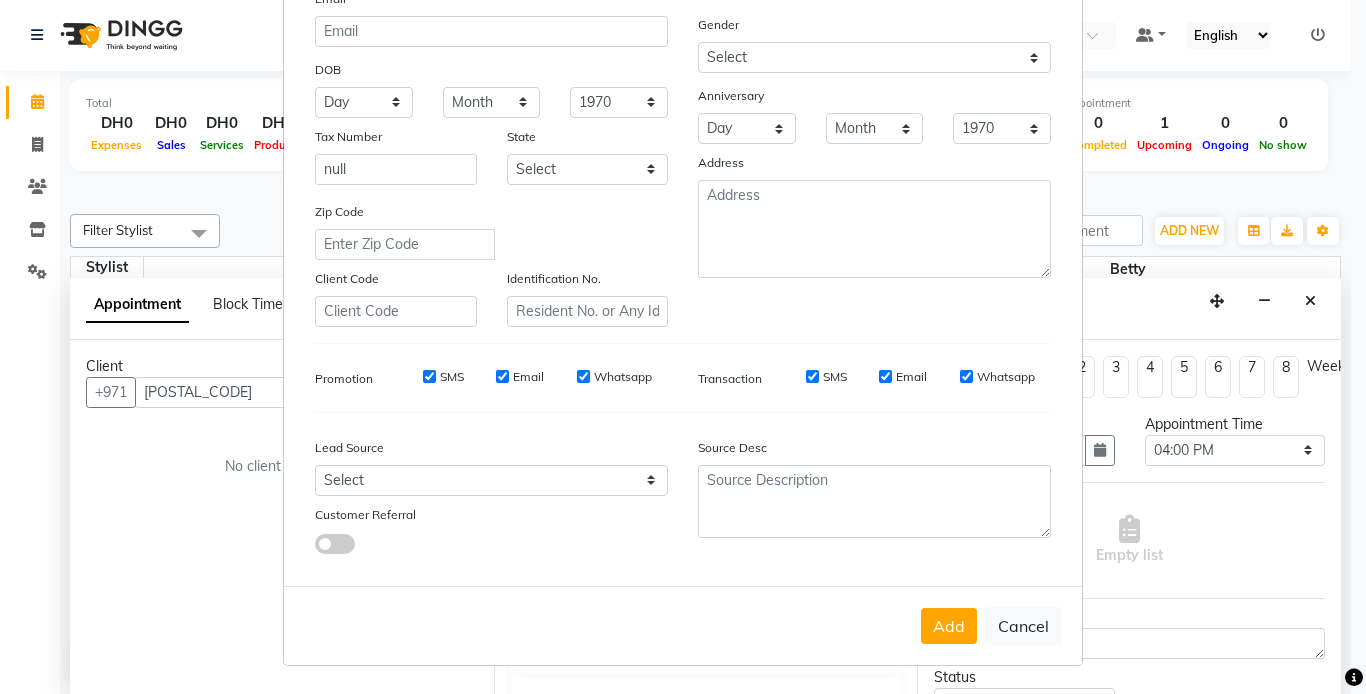 click on "Generate Dummy Number Name amanya amanya Email DOB Day 01 02 03 04 05 06 07 08 09 10 11 12 13 14 15 16 17 18 19 20 21 22 23 24 25 26 27 28 29 30 31 Month January February March April May June July August September October November December 1940 1941 1942 1943 1944 1945 1946 1947 1948 1949 1950 1951 1952 1953 1954 1955 1956 1957 1958 1959 1960 1961 1962 1963 1964 1965 1966 1967 1968 1969 1970 1971 1972 1973 1974 1975 1976 1977 1978 1979 1980 1981 1982 1983 1984 1985 1986 1987 1988 1989 1990 1991 1992 1993 1994 1995 1996 1997 1998 1999 2000 2001 2002 2003 2004 2005 2006 2007 2008 2009 2010 2011 2012 2013 2014 2015 2016 2017 2018 2019 2020 2021 2022 2023 2024 Tax Number State null Select Abu Zabi Ajman Dubai Ras al-Khaymah Sharjah Sharjha Umm al Qaywayn al-Fujayrah ash-Shariqah Zip Code Client Code Identification No. Mobile Country Code × 971 0581670042  please enter valid mobile Gender Select Male Female Other Prefer Not To Say Anniversary Day 01 02 03 04 05 06 07 08 09 10 11 12 13 14 15 16 17 18 19 20 21 22" at bounding box center [683, 231] 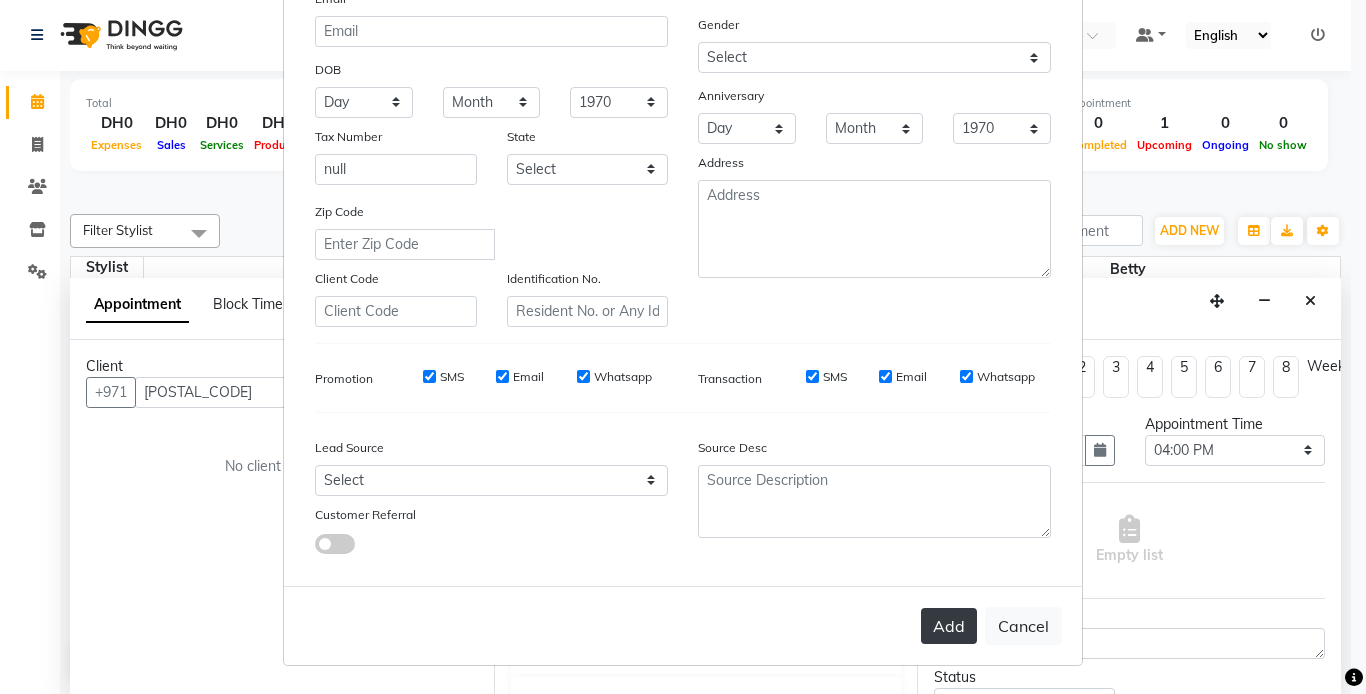 click on "Add" at bounding box center [949, 626] 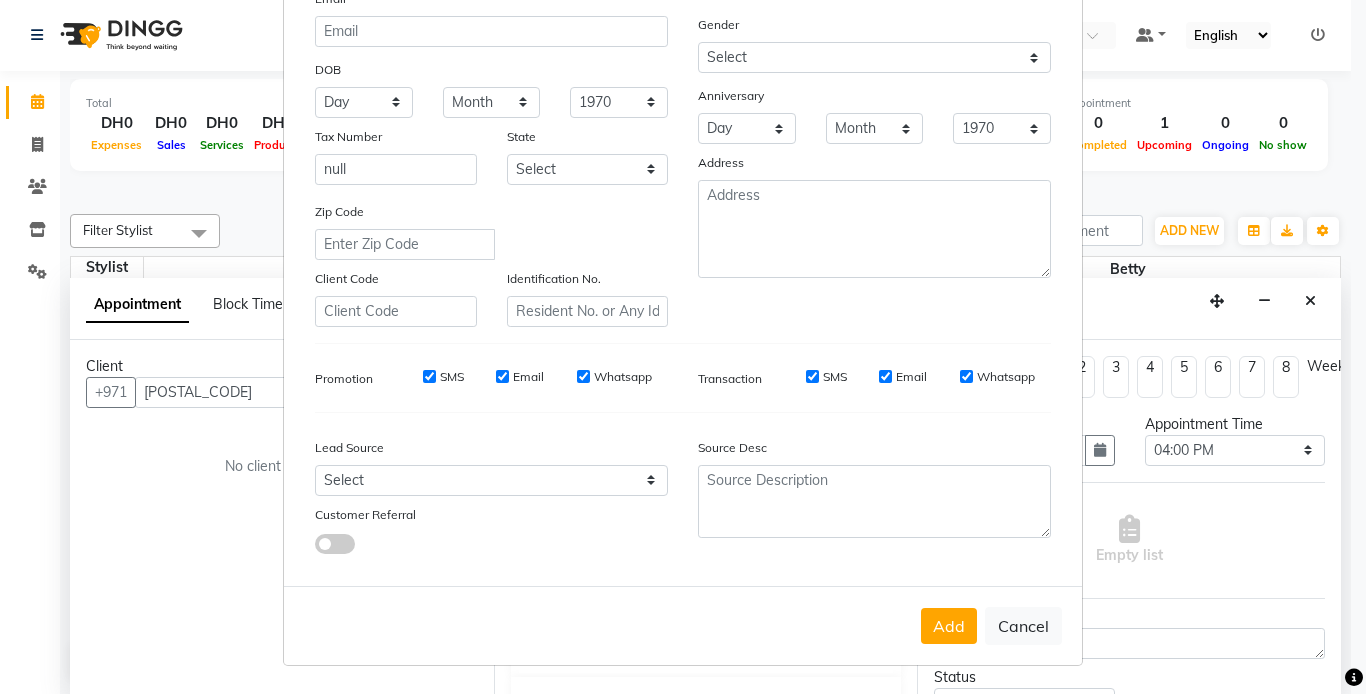 click on "Add Client Generate Dummy Number Name amanya amanya Email DOB Day 01 02 03 04 05 06 07 08 09 10 11 12 13 14 15 16 17 18 19 20 21 22 23 24 25 26 27 28 29 30 31 Month January February March April May June July August September October November December 1940 1941 1942 1943 1944 1945 1946 1947 1948 1949 1950 1951 1952 1953 1954 1955 1956 1957 1958 1959 1960 1961 1962 1963 1964 1965 1966 1967 1968 1969 1970 1971 1972 1973 1974 1975 1976 1977 1978 1979 1980 1981 1982 1983 1984 1985 1986 1987 1988 1989 1990 1991 1992 1993 1994 1995 1996 1997 1998 1999 2000 2001 2002 2003 2004 2005 2006 2007 2008 2009 2010 2011 2012 2013 2014 2015 2016 2017 2018 2019 2020 2021 2022 2023 2024 Tax Number State null Select Abu Zabi Ajman Dubai Ras al-Khaymah Sharjah Sharjha Umm al Qaywayn al-Fujayrah ash-Shariqah Zip Code Client Code Identification No. Mobile Country Code × 971 0581670042  please enter valid mobile Gender Select Male Female Other Prefer Not To Say Anniversary Day 01 02 03 04 05 06 07 08 09 10 11 12 13 14 15 16 17 18 19" at bounding box center (683, 347) 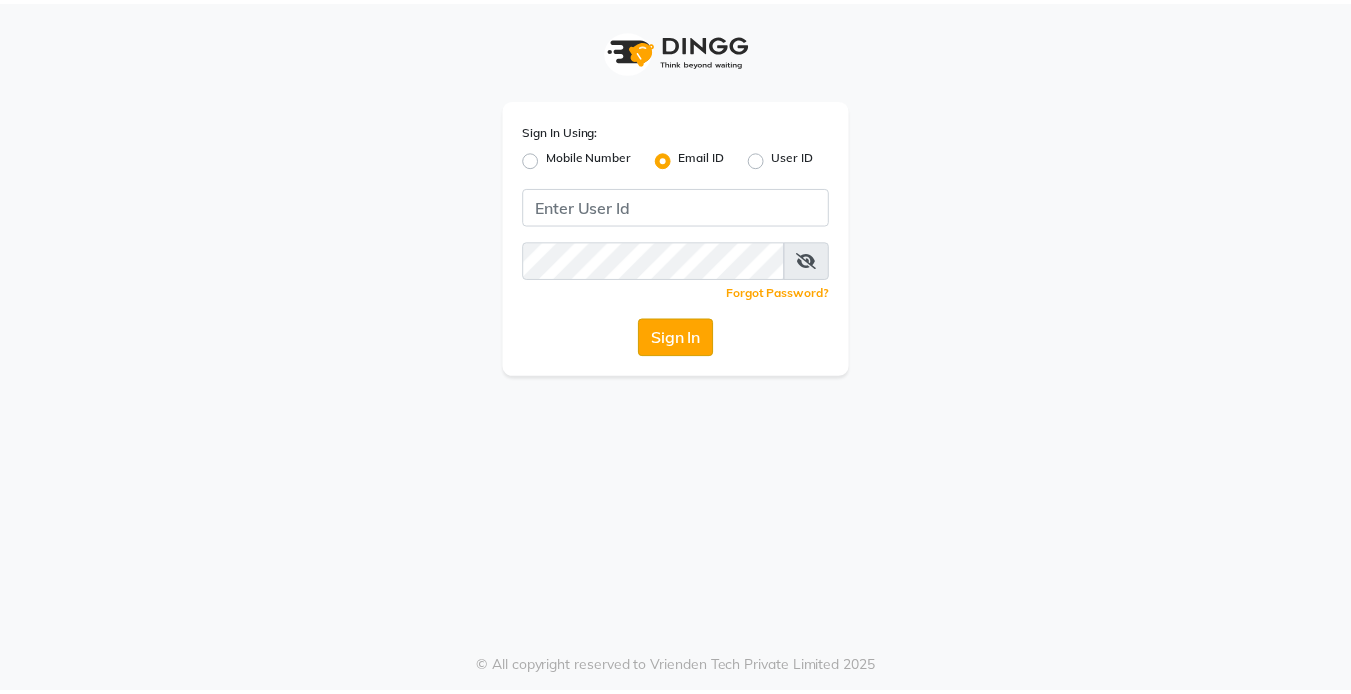 scroll, scrollTop: 0, scrollLeft: 0, axis: both 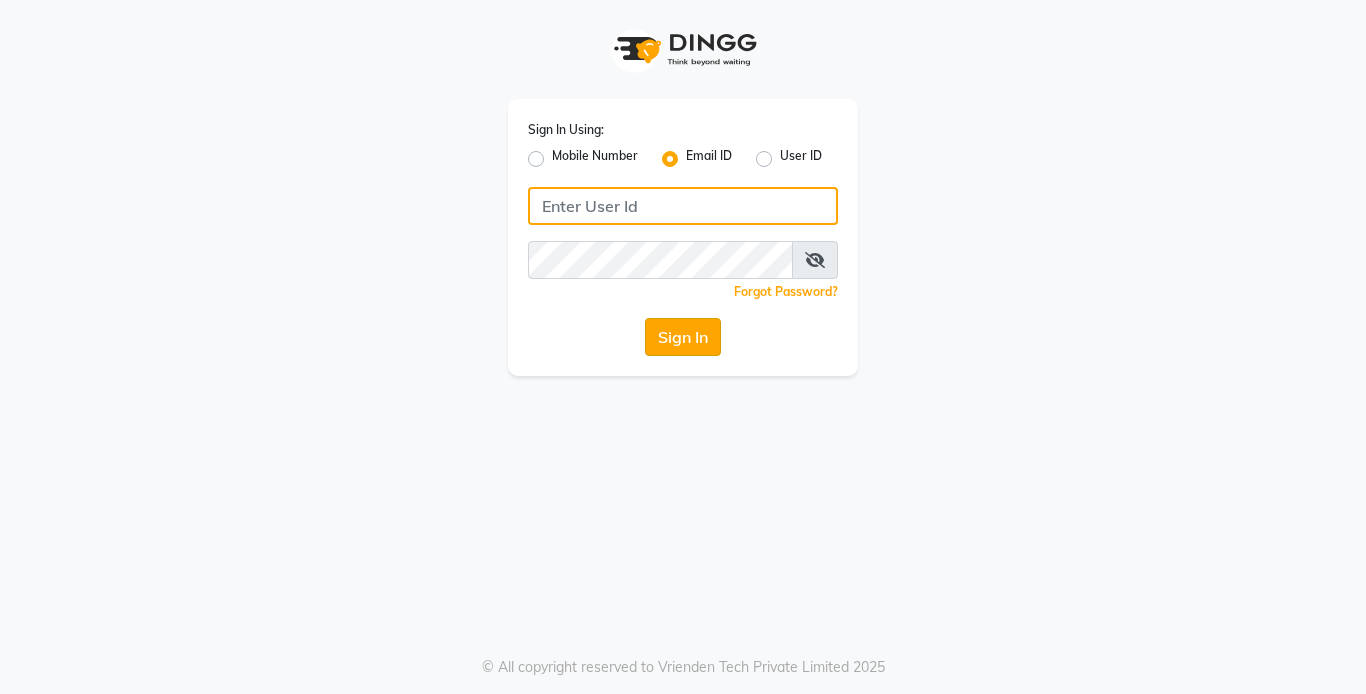 type on "sales@example.com" 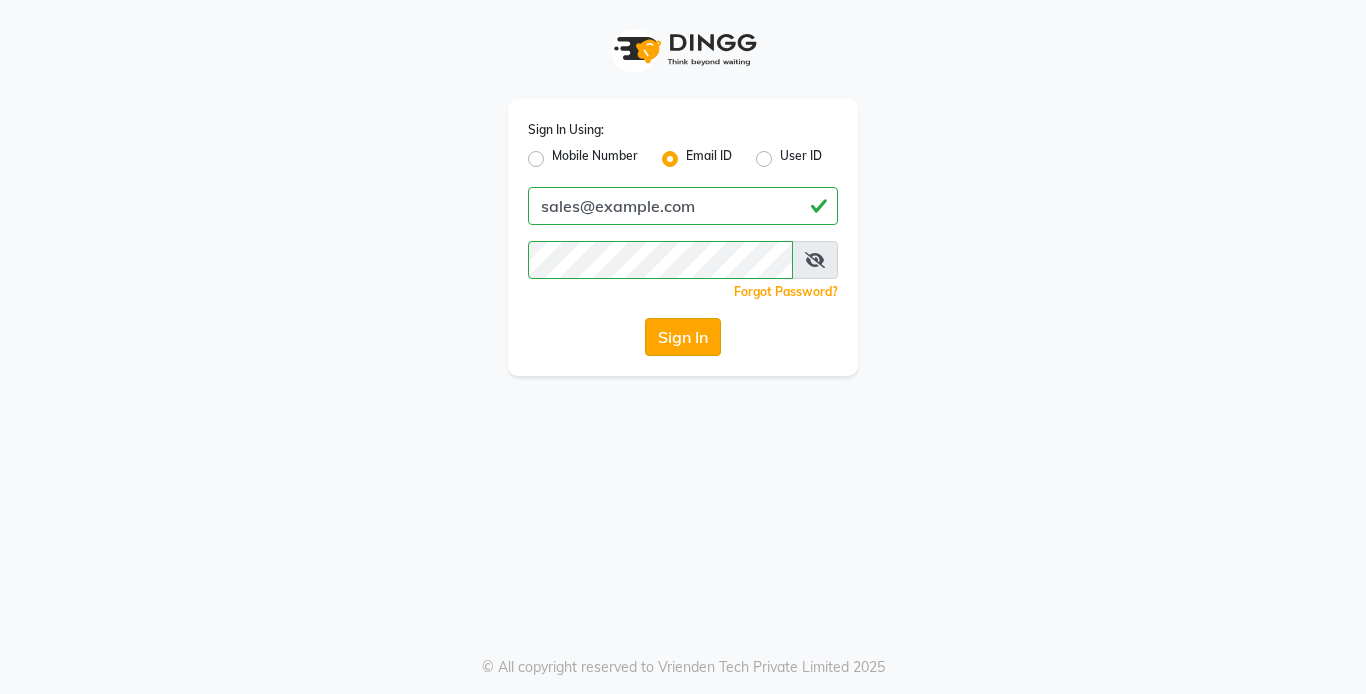 click on "Sign In" 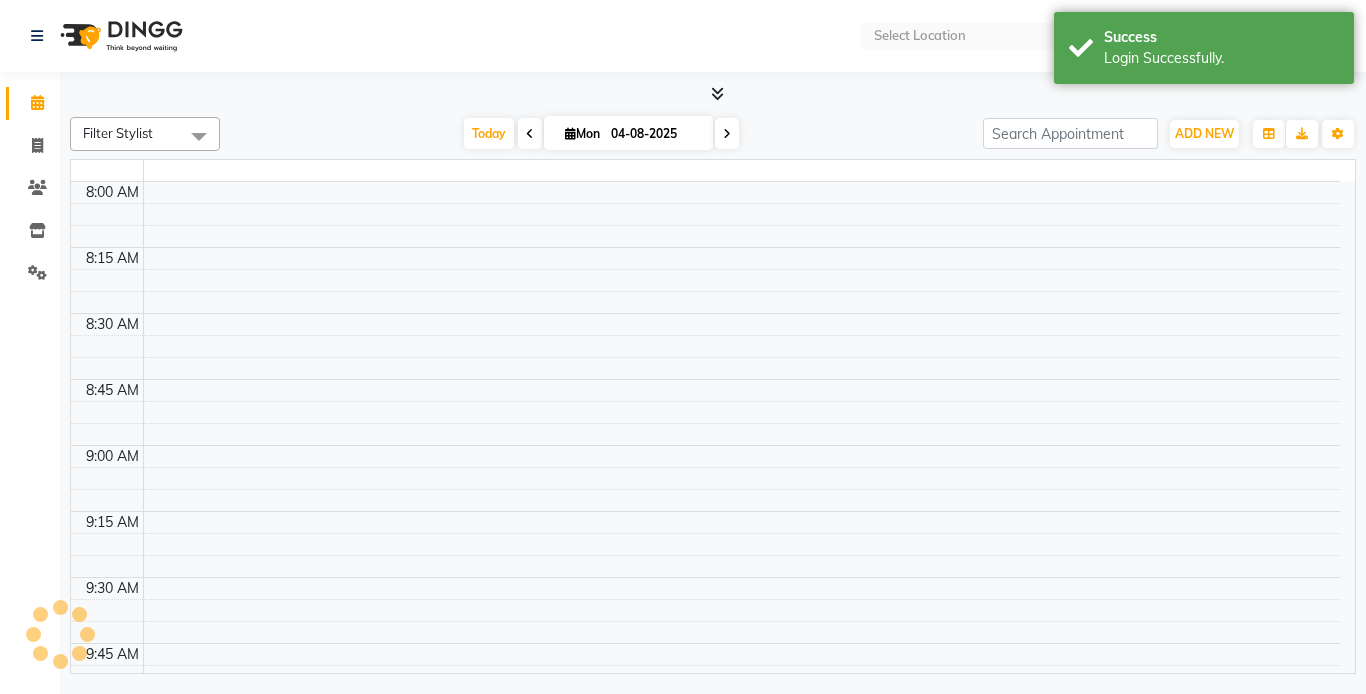 select on "en" 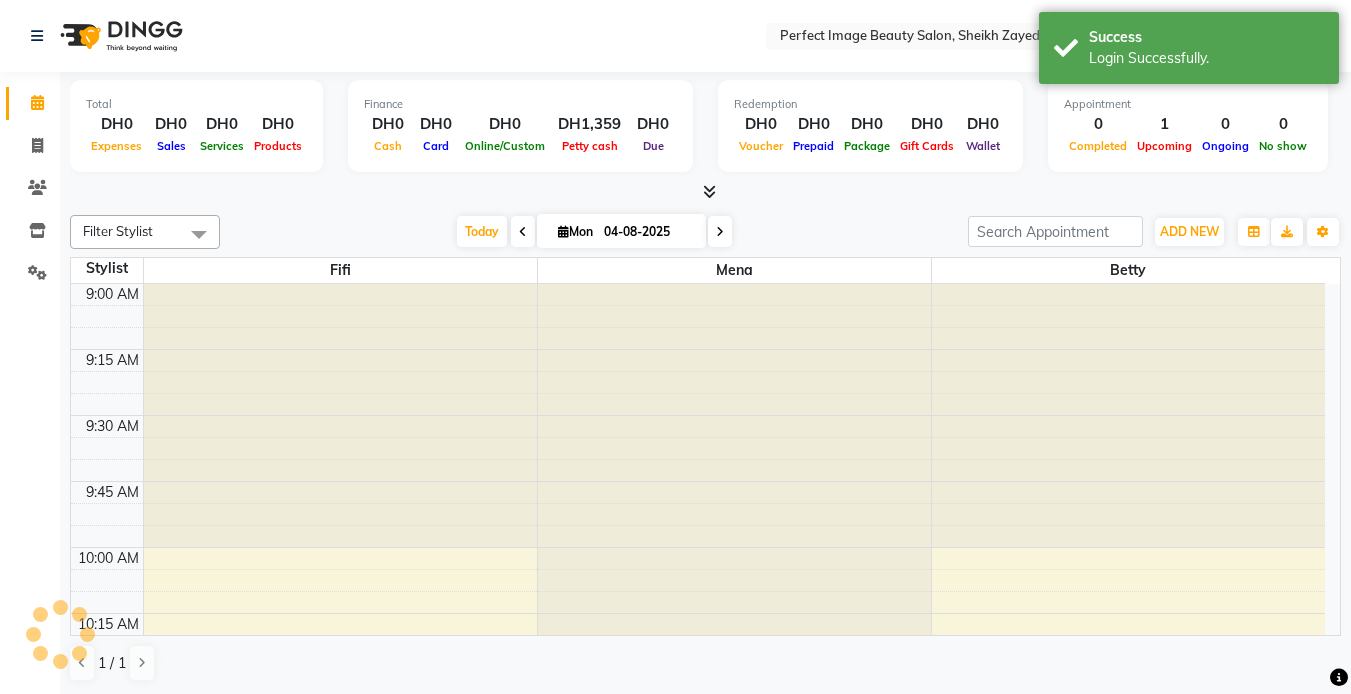 scroll, scrollTop: 0, scrollLeft: 0, axis: both 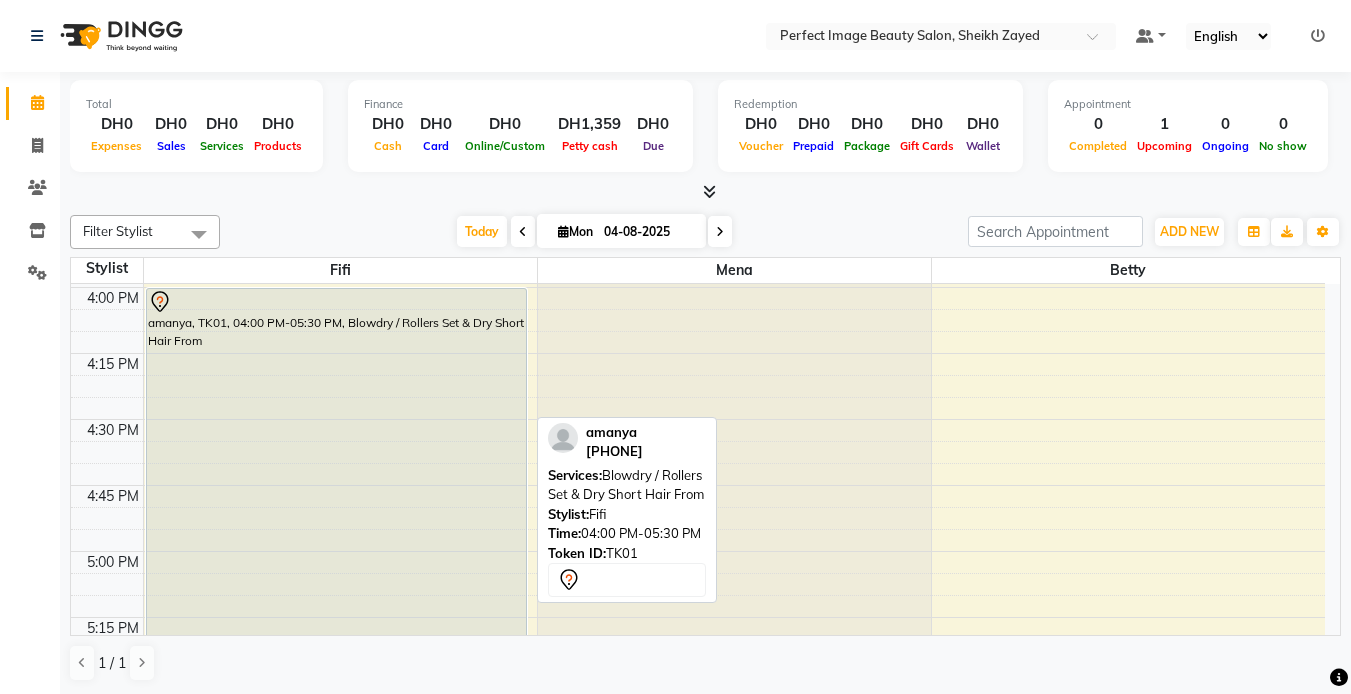 click on "amanya, TK01, 04:00 PM-05:30 PM, Blowdry / Rollers Set & Dry Short Hair From" at bounding box center (336, 485) 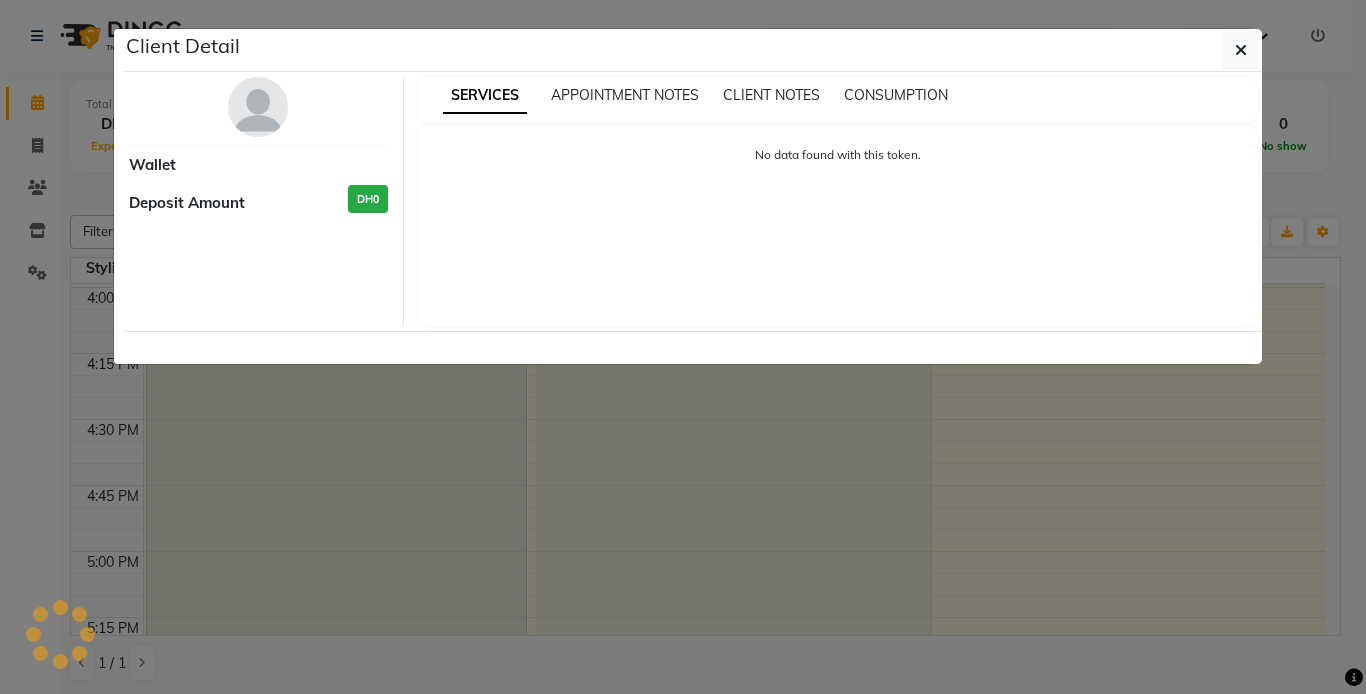 select on "7" 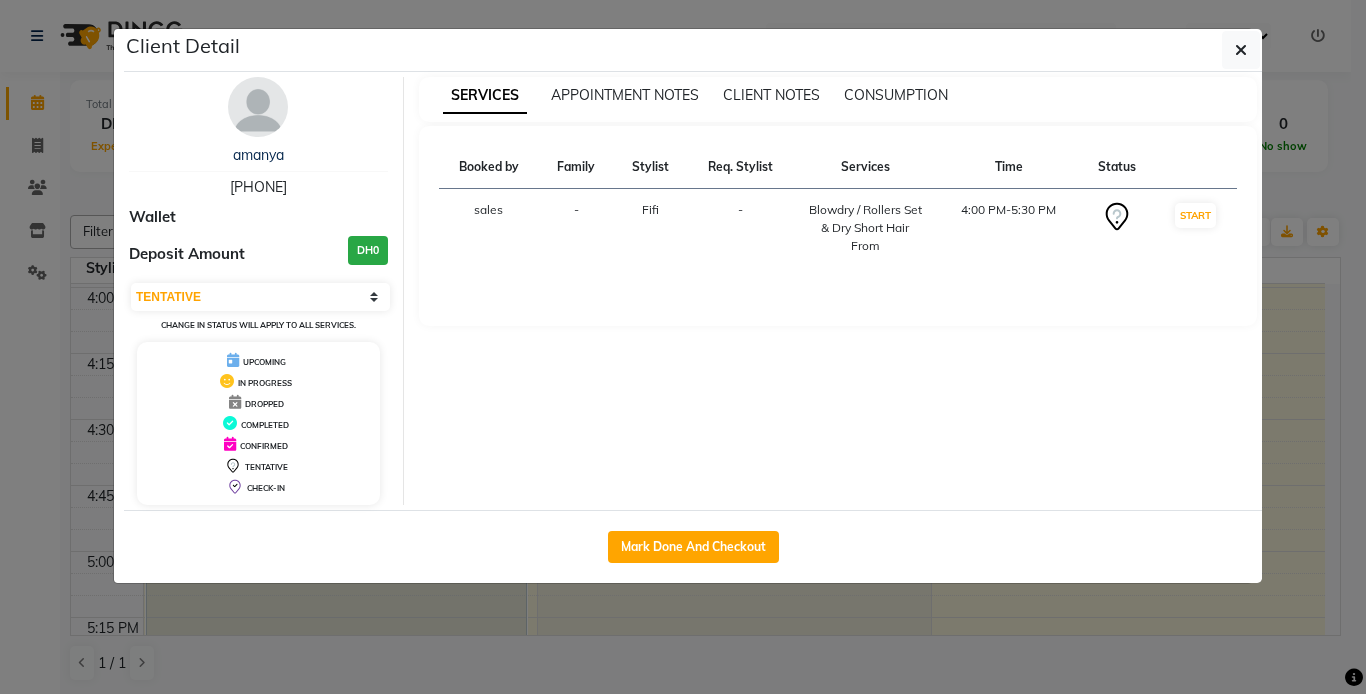 click on "Booked by Family Stylist Req. Stylist Services Time Status  sales  - Fifi -  Blowdry / Rollers Set & Dry Short Hair From   4:00 PM-5:30 PM   START" at bounding box center (838, 214) 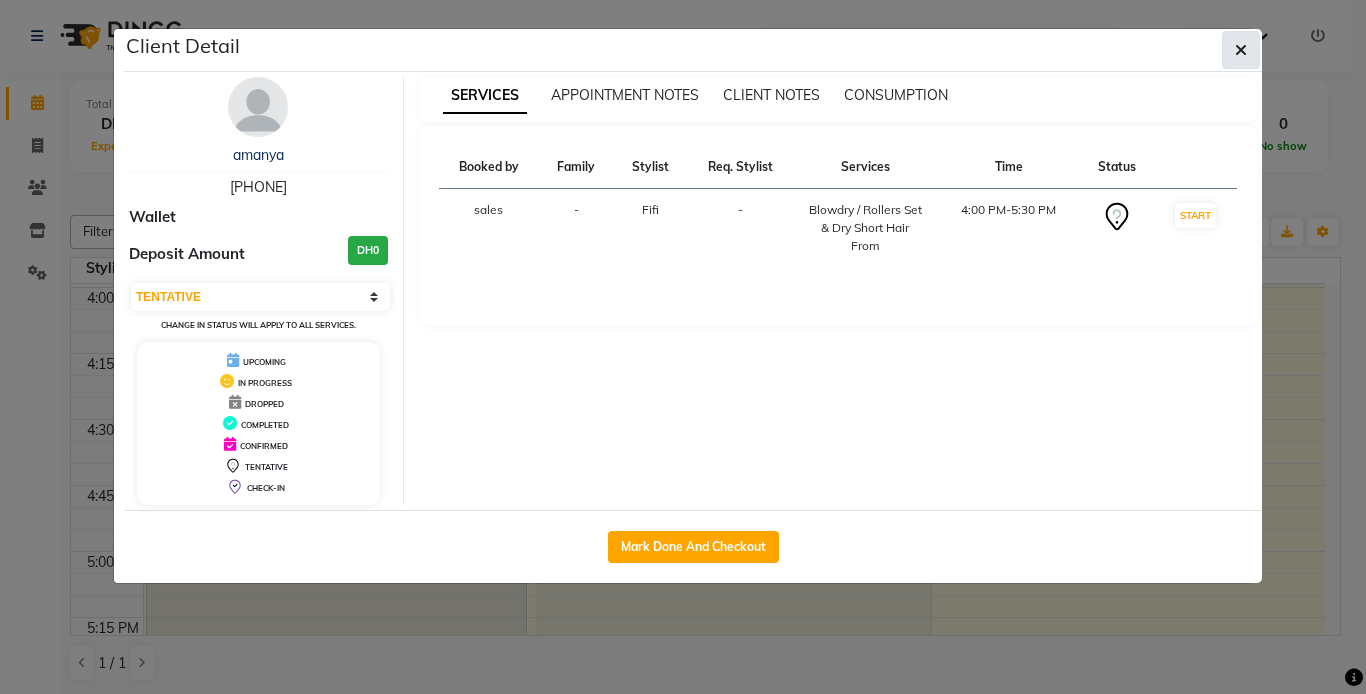 click 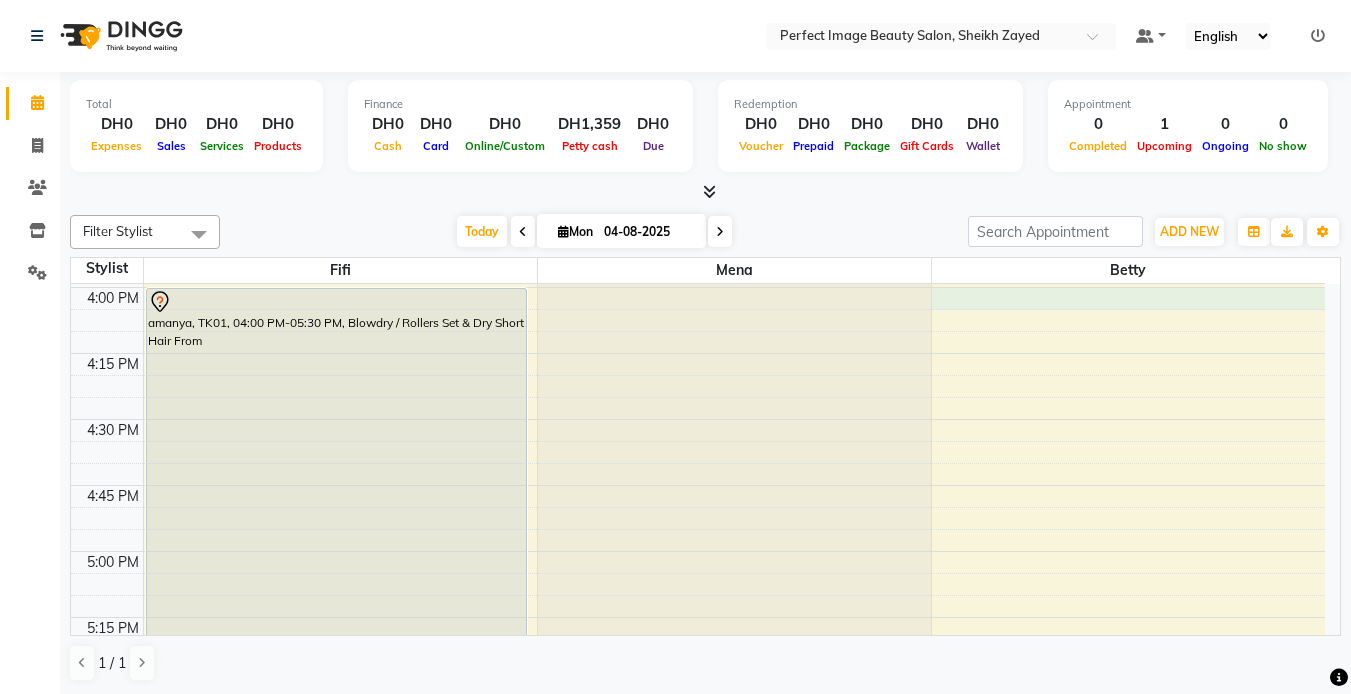 click on "9:00 AM 9:15 AM 9:30 AM 9:45 AM 10:00 AM 10:15 AM 10:30 AM 10:45 AM 11:00 AM 11:15 AM 11:30 AM 11:45 AM 12:00 PM 12:15 PM 12:30 PM 12:45 PM 1:00 PM 1:15 PM 1:30 PM 1:45 PM 2:00 PM 2:15 PM 2:30 PM 2:45 PM 3:00 PM 3:15 PM 3:30 PM 3:45 PM 4:00 PM 4:15 PM 4:30 PM 4:45 PM 5:00 PM 5:15 PM 5:30 PM 5:45 PM 6:00 PM 6:15 PM 6:30 PM 6:45 PM 7:00 PM 7:15 PM 7:30 PM 7:45 PM 8:00 PM 8:15 PM 8:30 PM 8:45 PM 9:00 PM 9:15 PM 9:30 PM 9:45 PM             amanya, TK01, 04:00 PM-05:30 PM, Blowdry / Rollers Set & Dry Short Hair From" at bounding box center [698, 155] 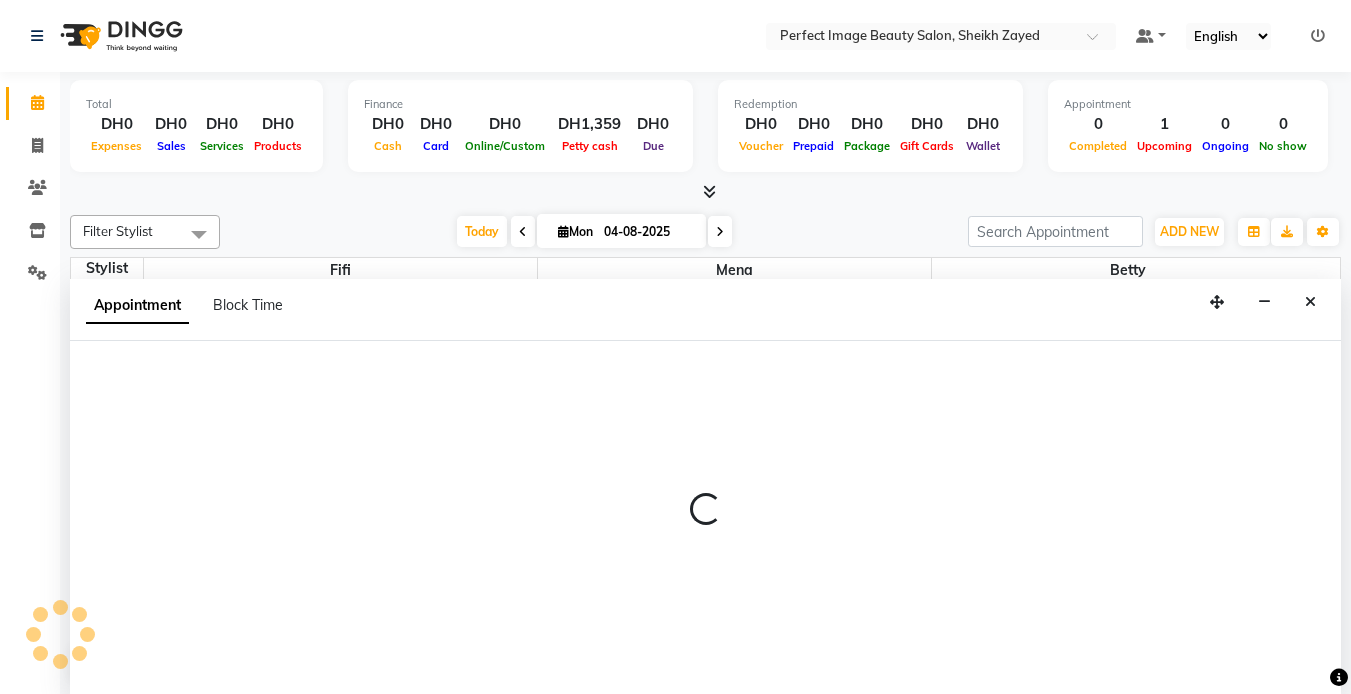 scroll, scrollTop: 1, scrollLeft: 0, axis: vertical 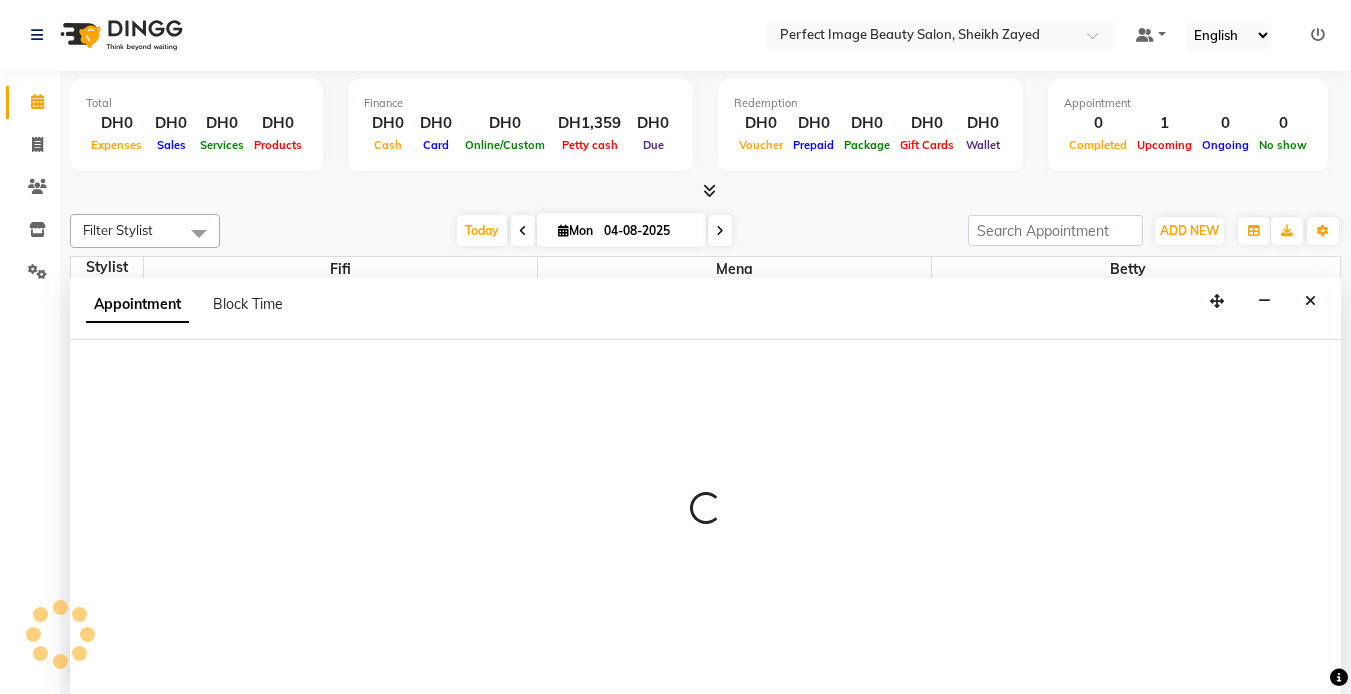 select on "85055" 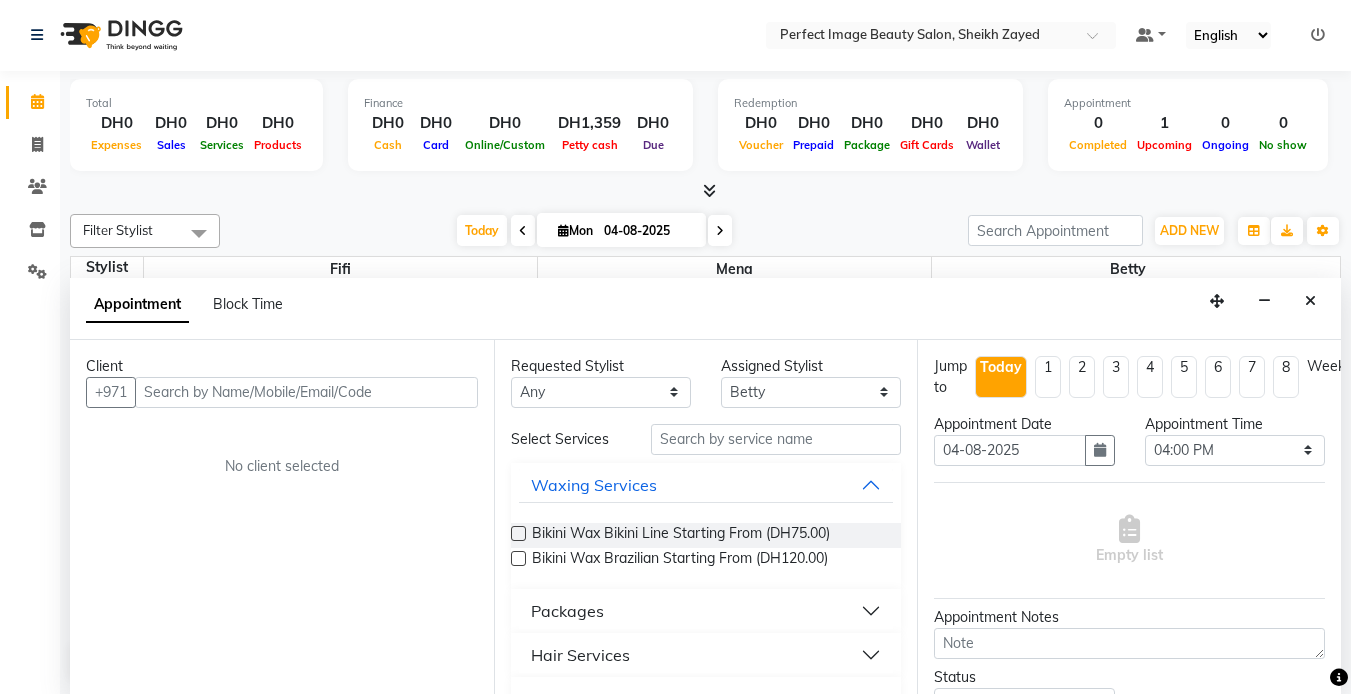click at bounding box center (306, 392) 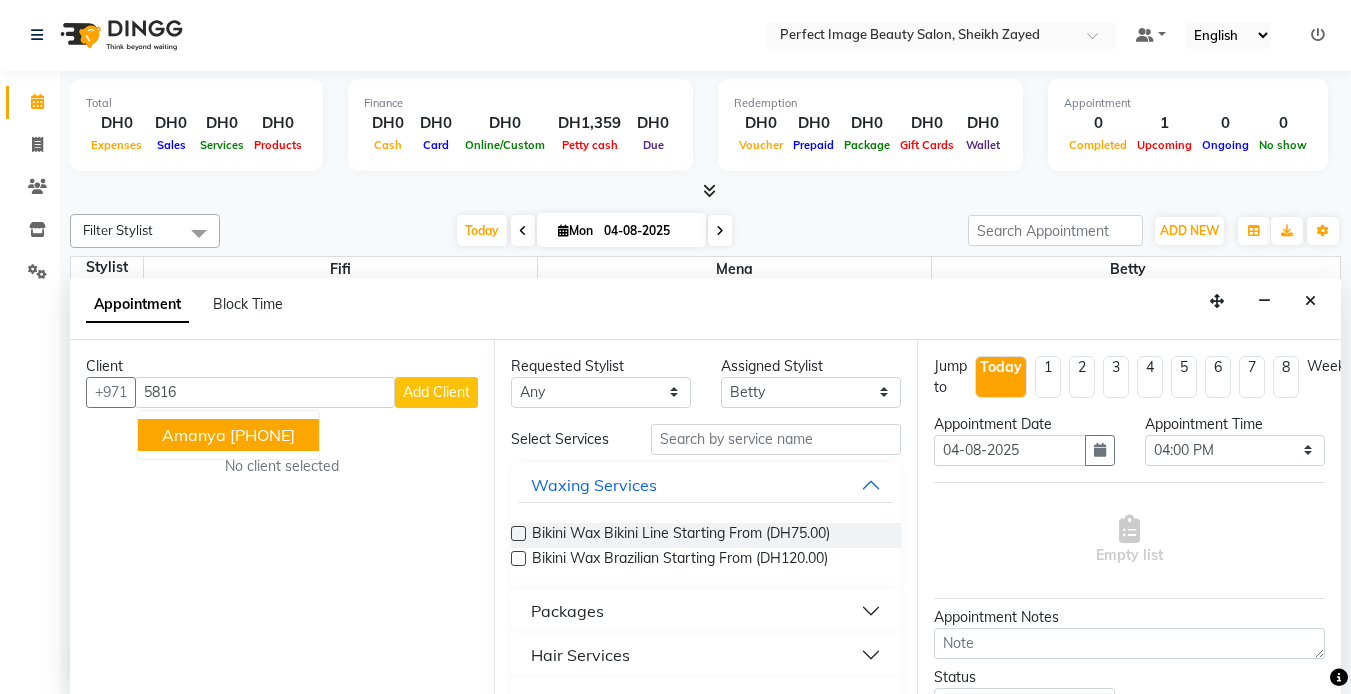 click on "amanya  58*****42" at bounding box center (228, 435) 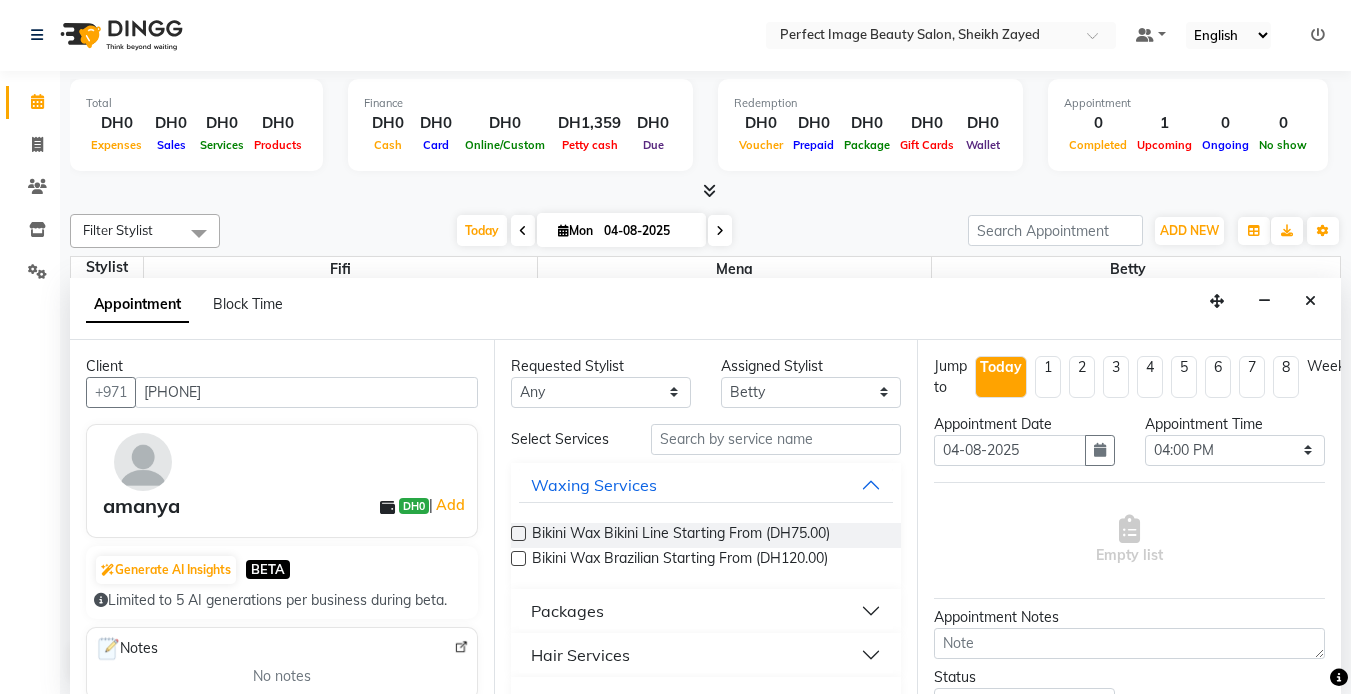 type on "58*****42" 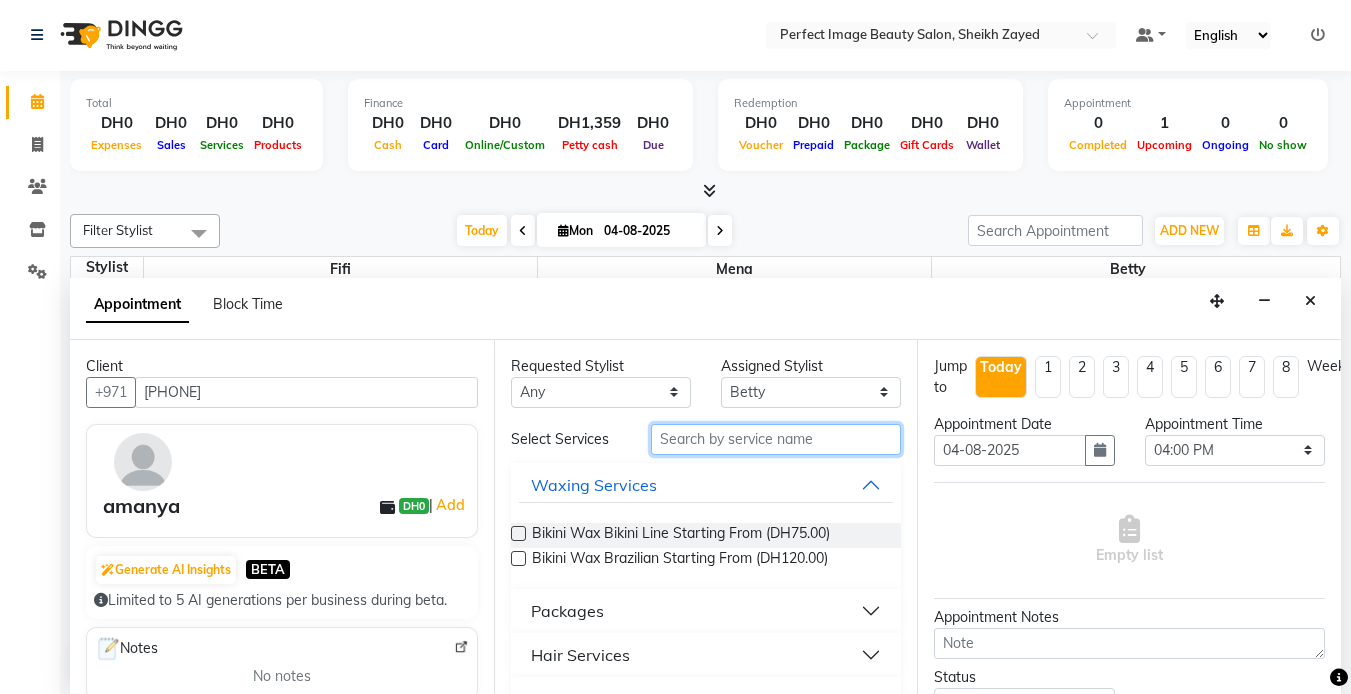 click at bounding box center [776, 439] 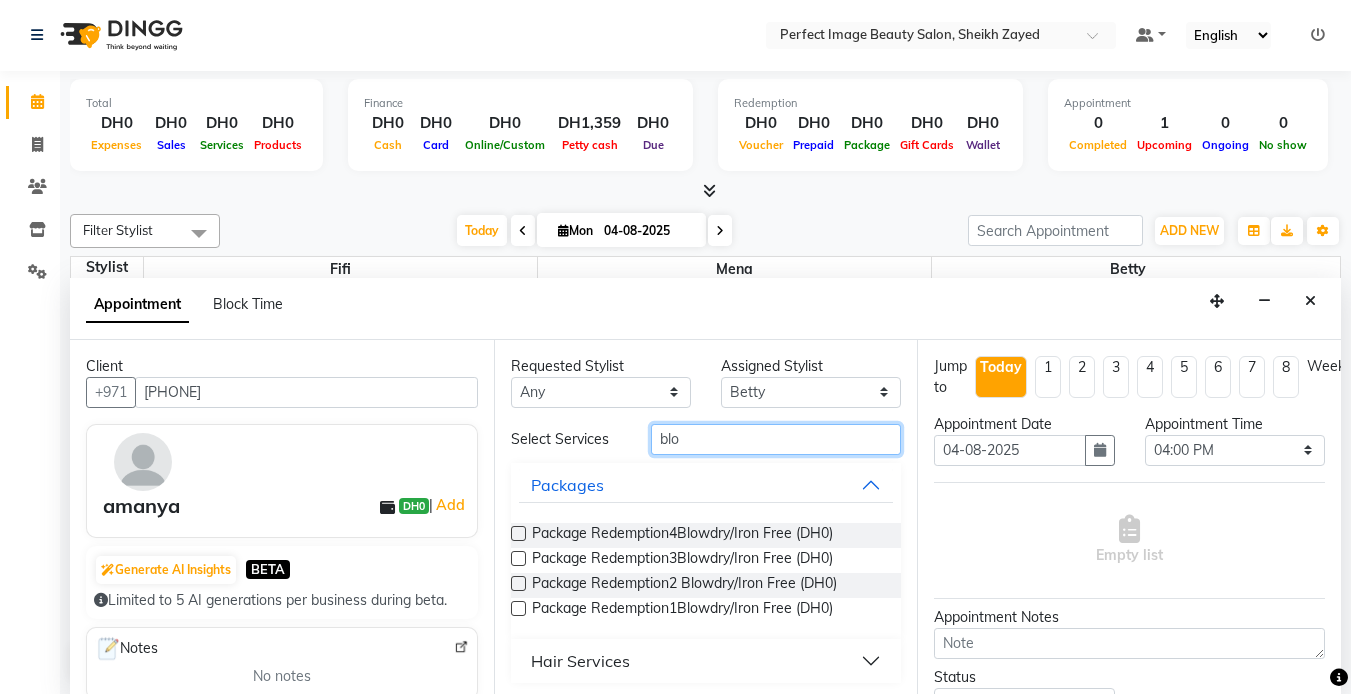 scroll, scrollTop: 5, scrollLeft: 0, axis: vertical 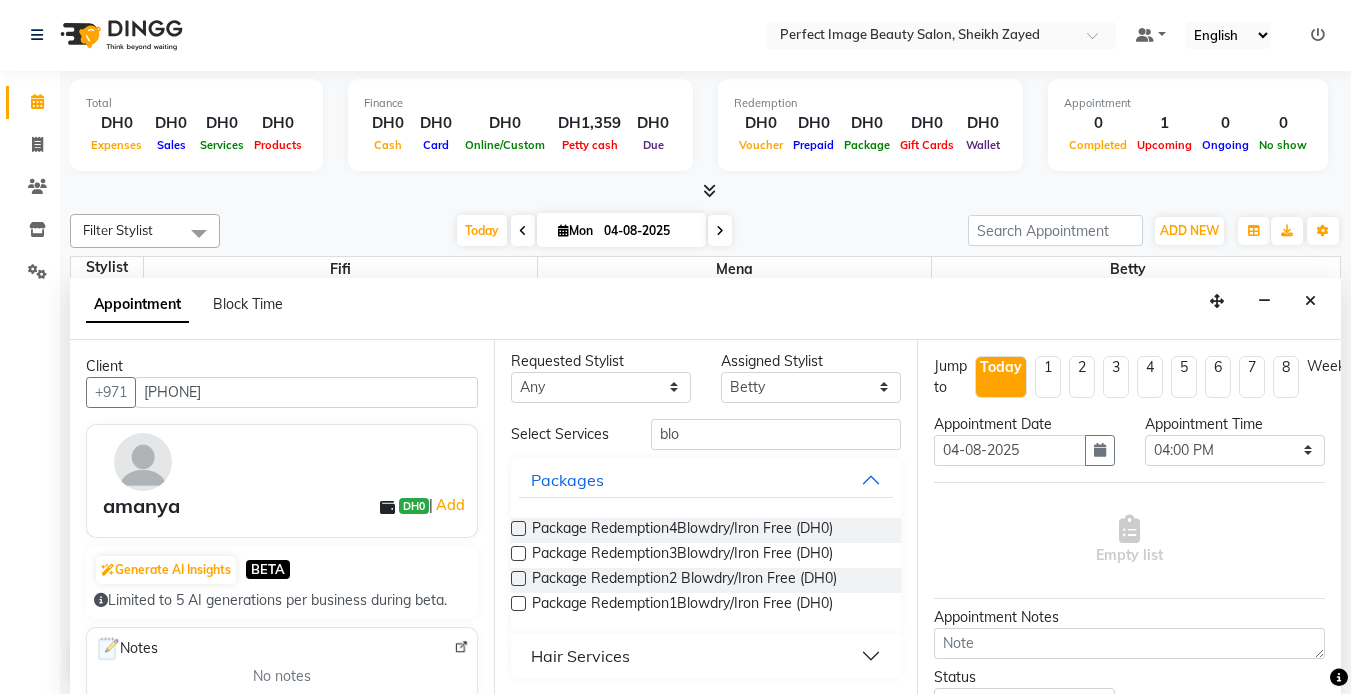 click on "Hair Services" at bounding box center [580, 656] 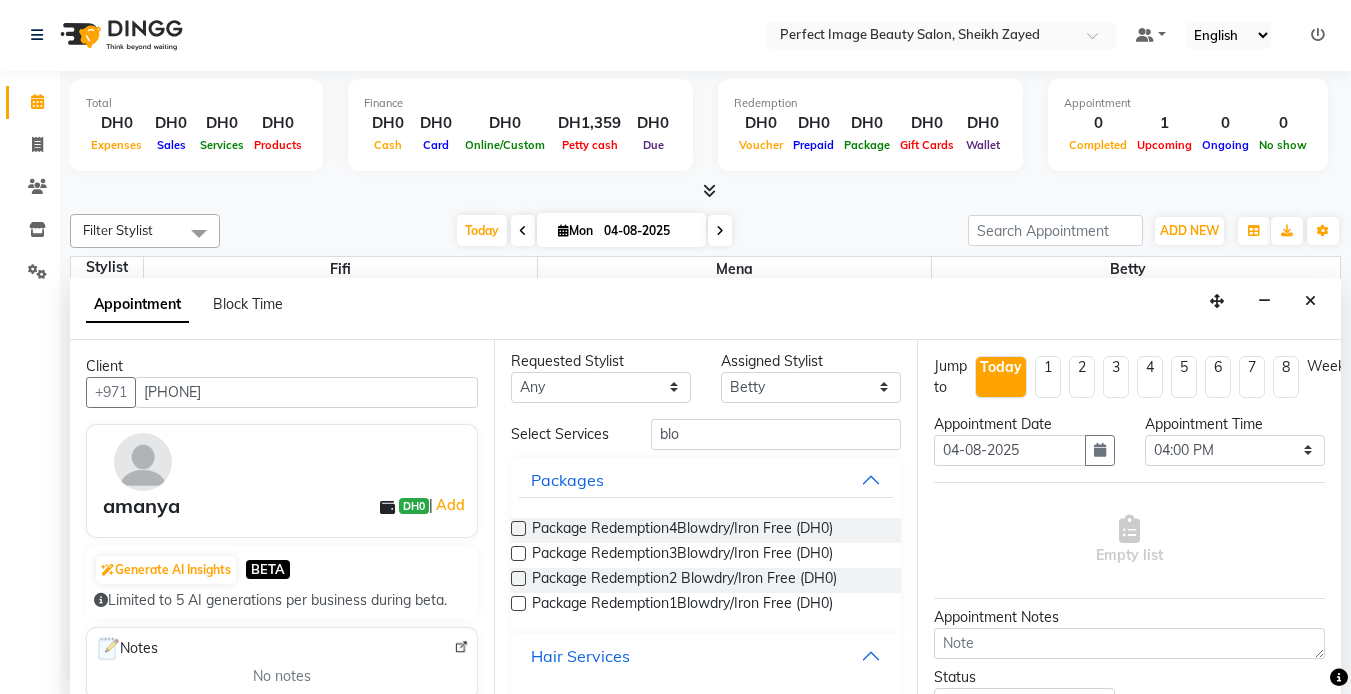 click on "Hair Services" at bounding box center [580, 656] 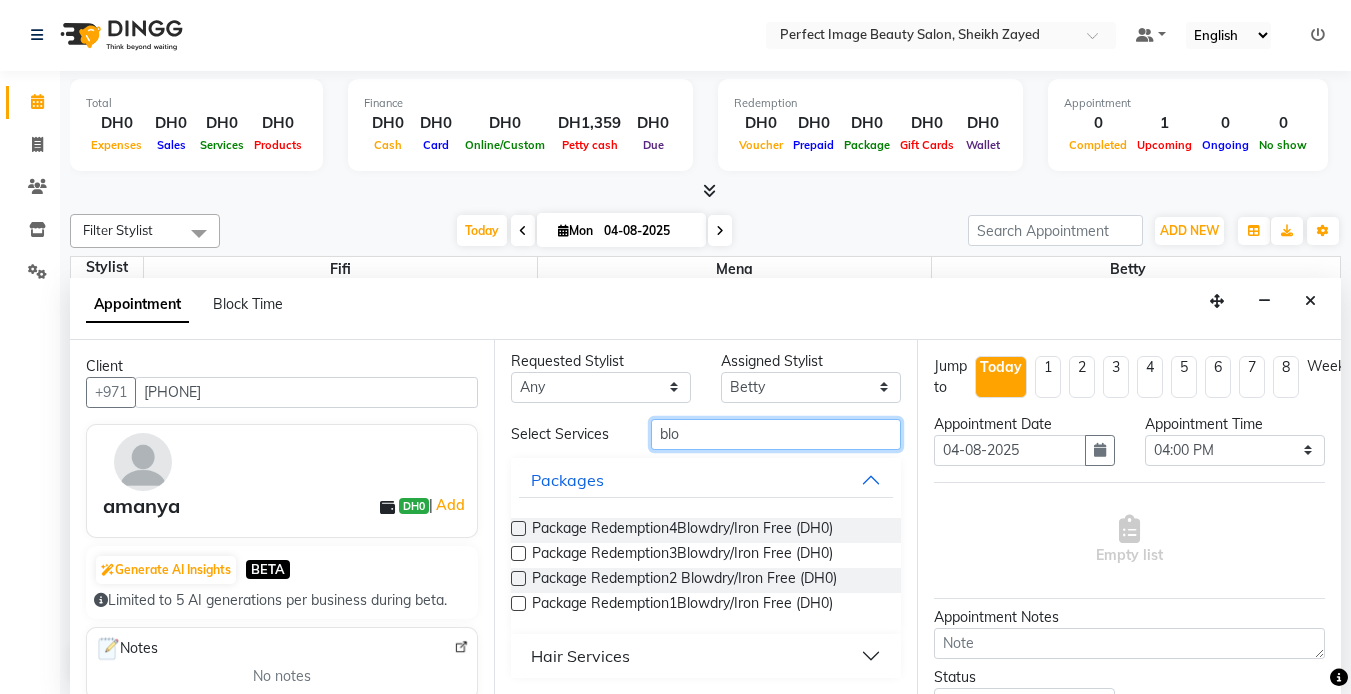 click on "blo" at bounding box center (776, 434) 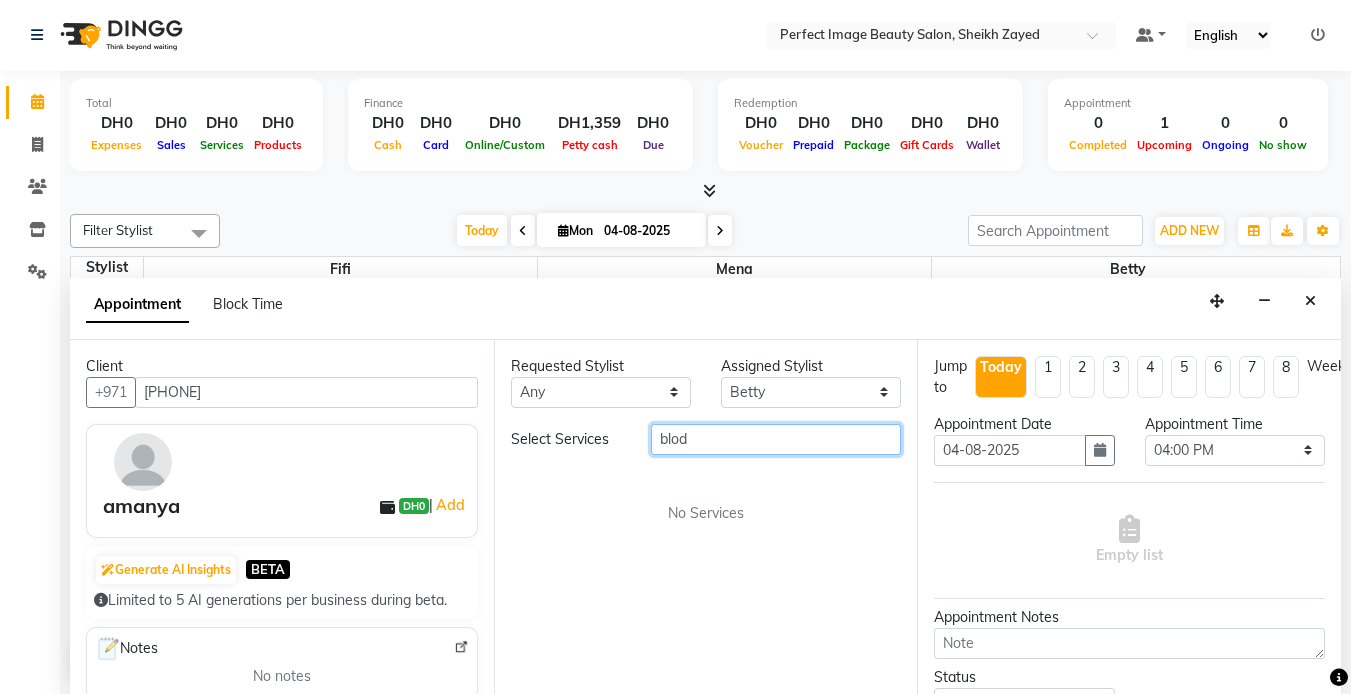 scroll, scrollTop: 0, scrollLeft: 0, axis: both 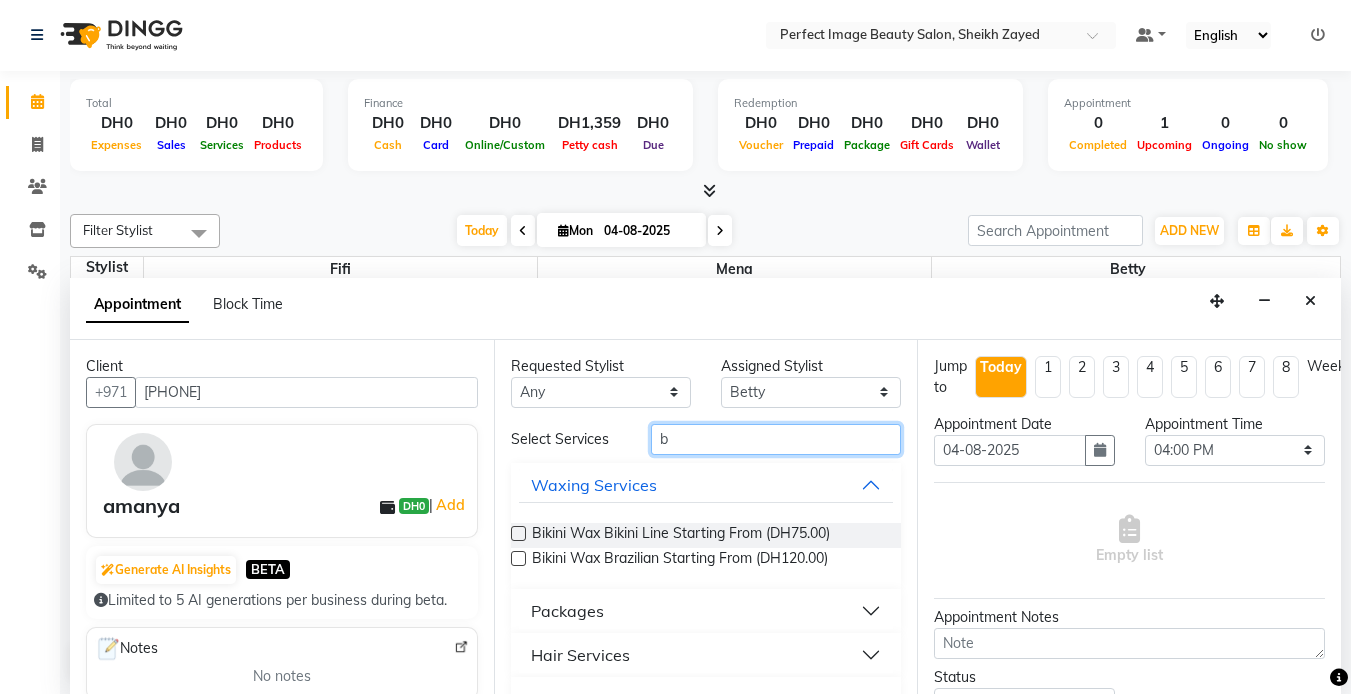type on "b" 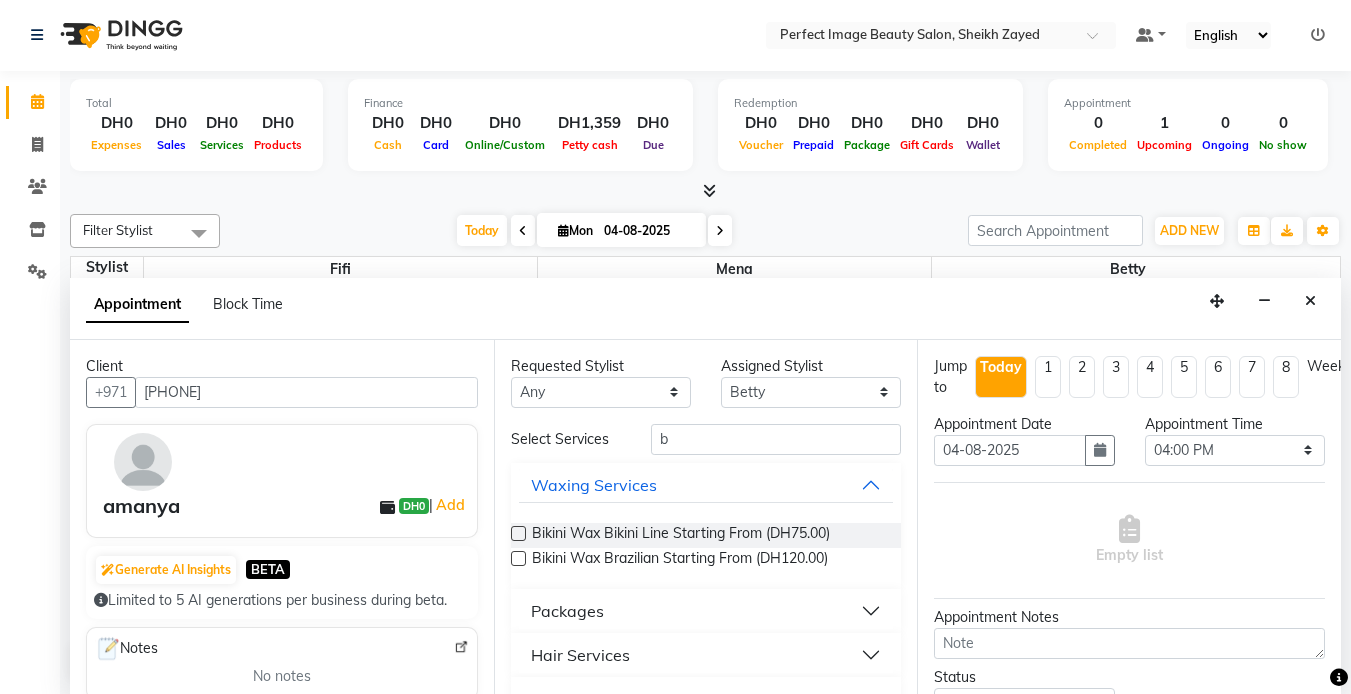 click on "Hair Services" at bounding box center (580, 655) 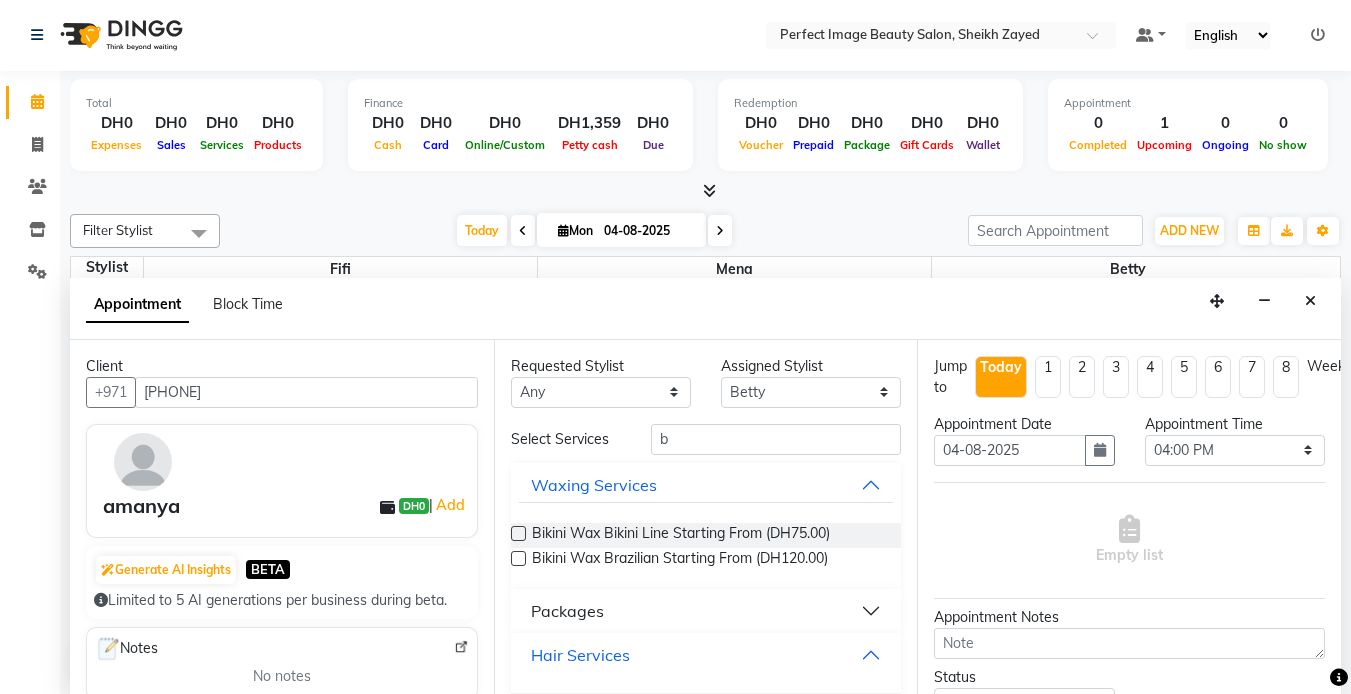 click on "Hair Services" at bounding box center [706, 655] 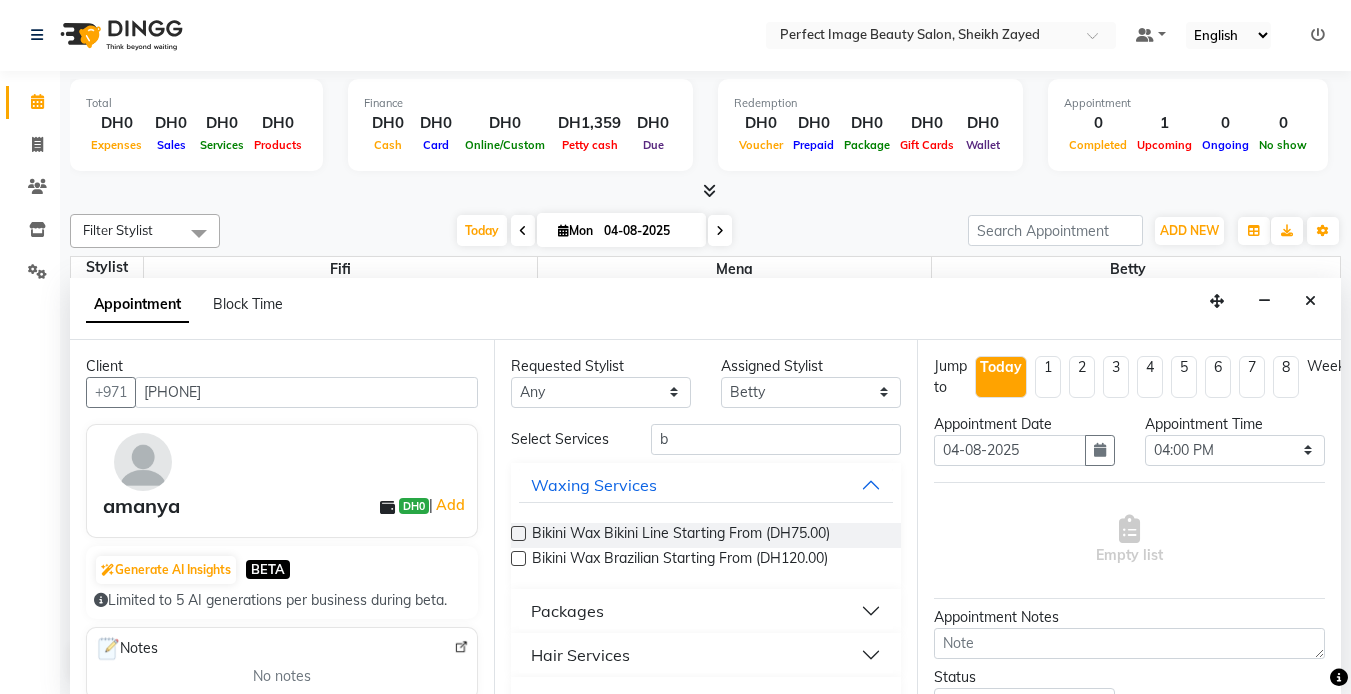 scroll, scrollTop: 131, scrollLeft: 0, axis: vertical 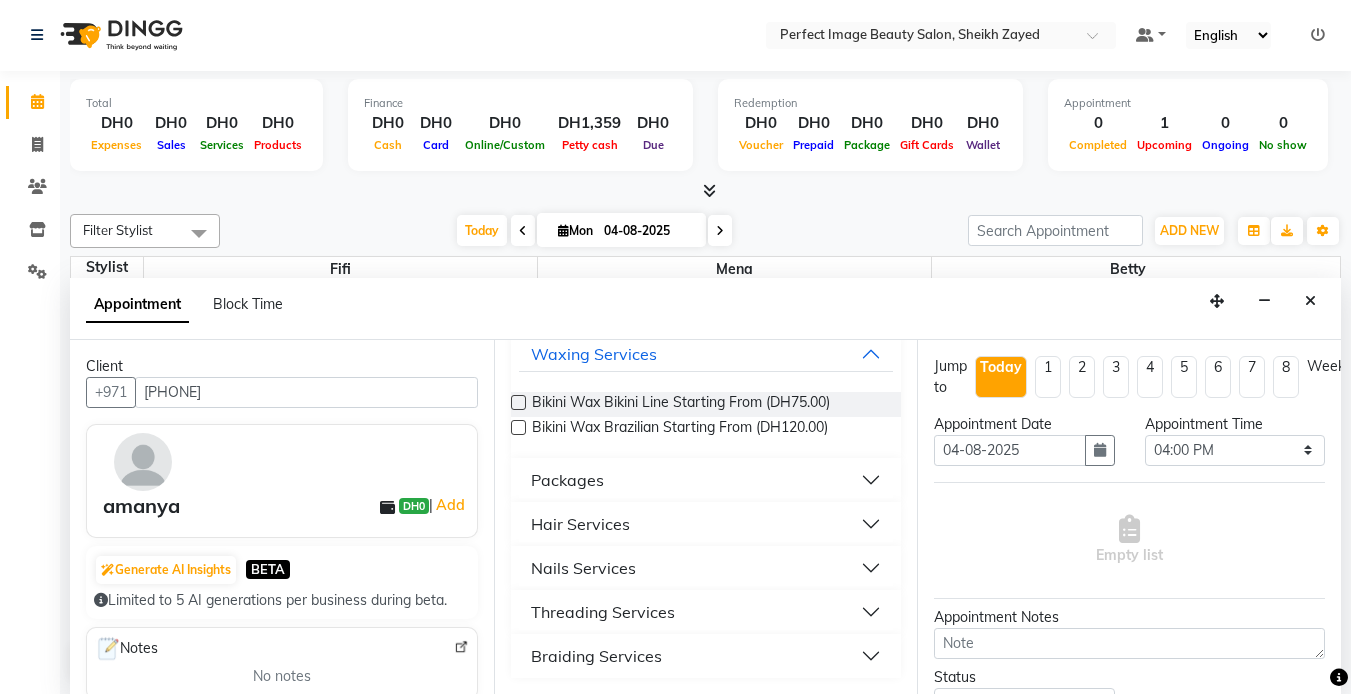 click on "Hair Services" at bounding box center [706, 524] 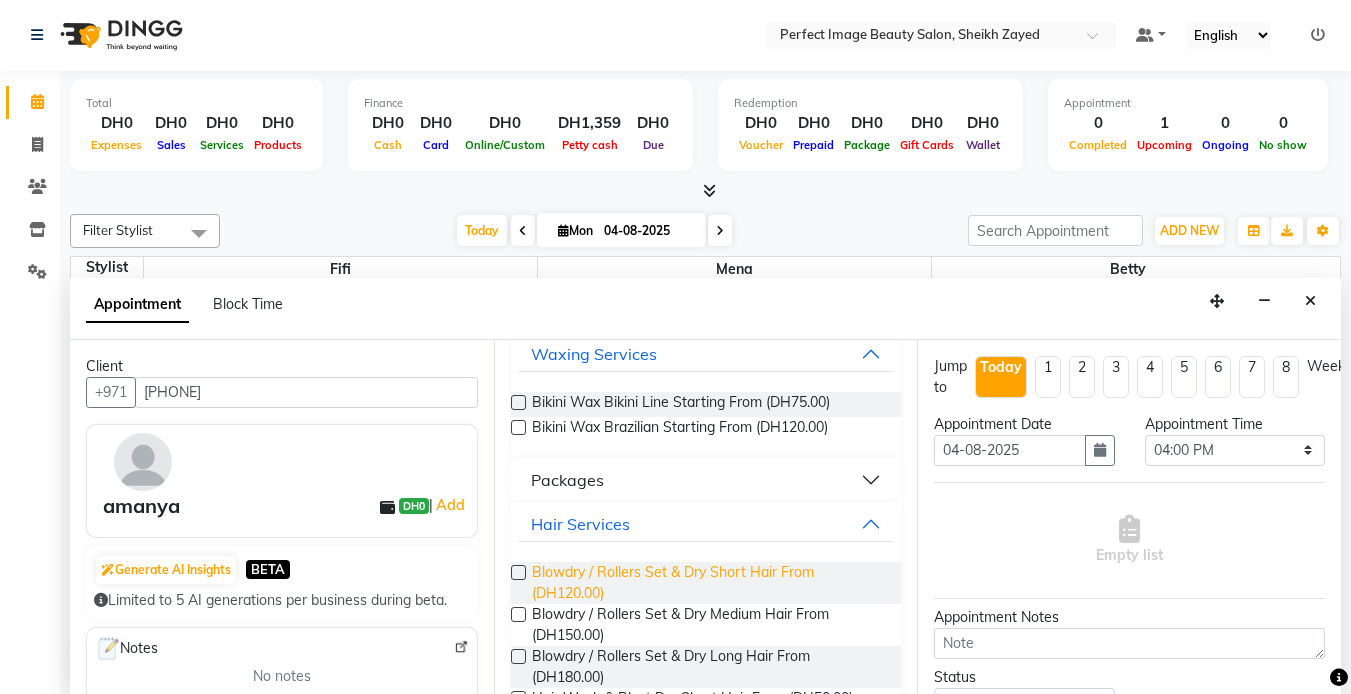 click on "Blowdry / Rollers Set & Dry Short Hair From (DH120.00)" at bounding box center (709, 583) 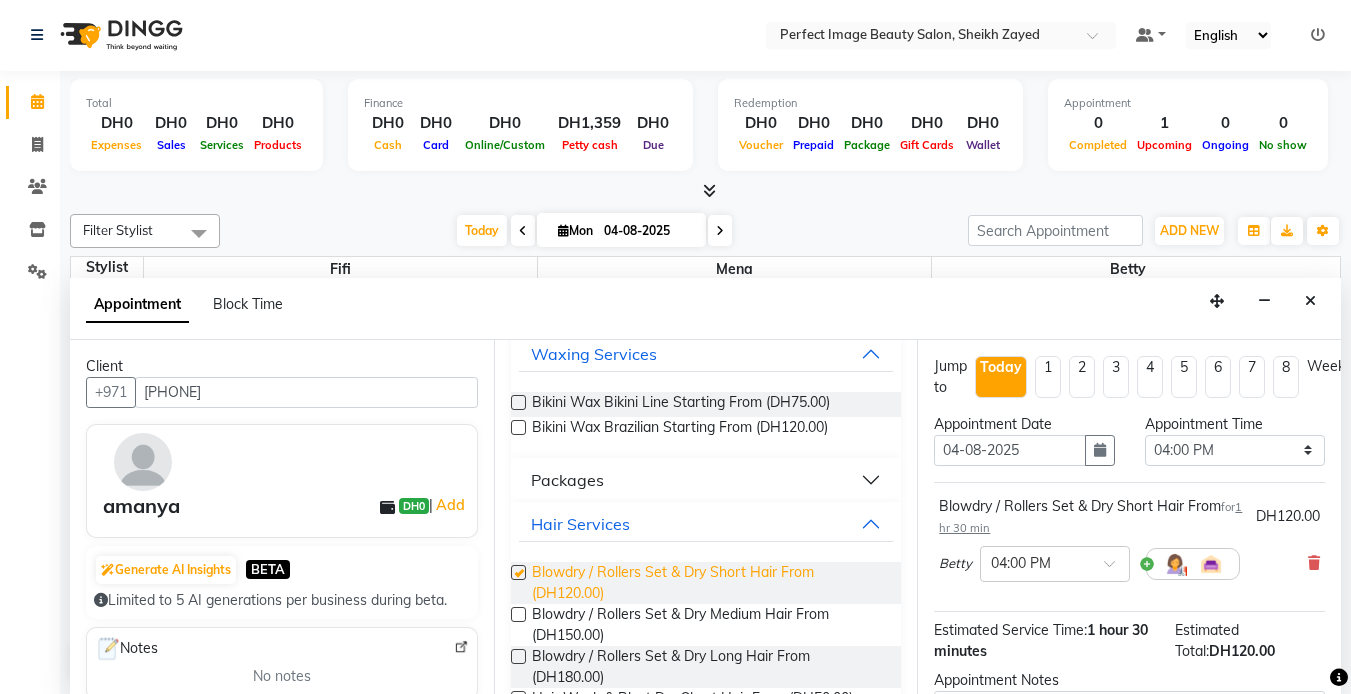 checkbox on "false" 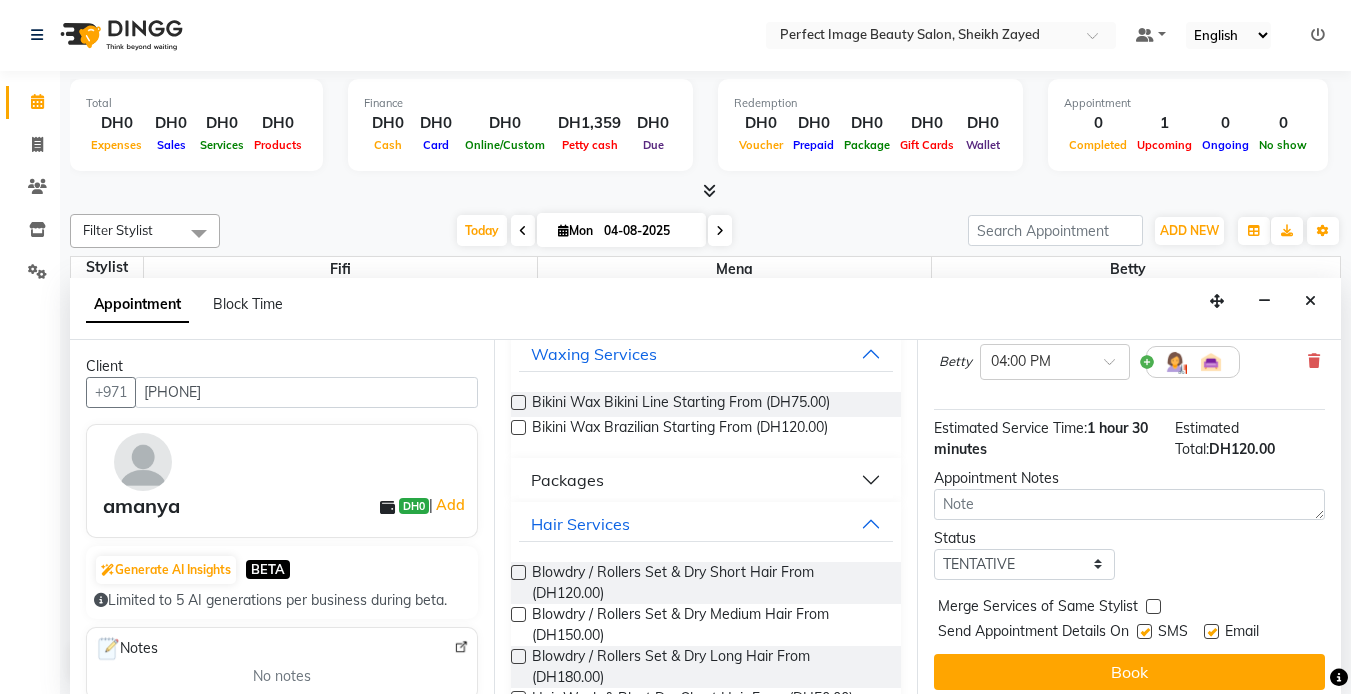 scroll, scrollTop: 229, scrollLeft: 0, axis: vertical 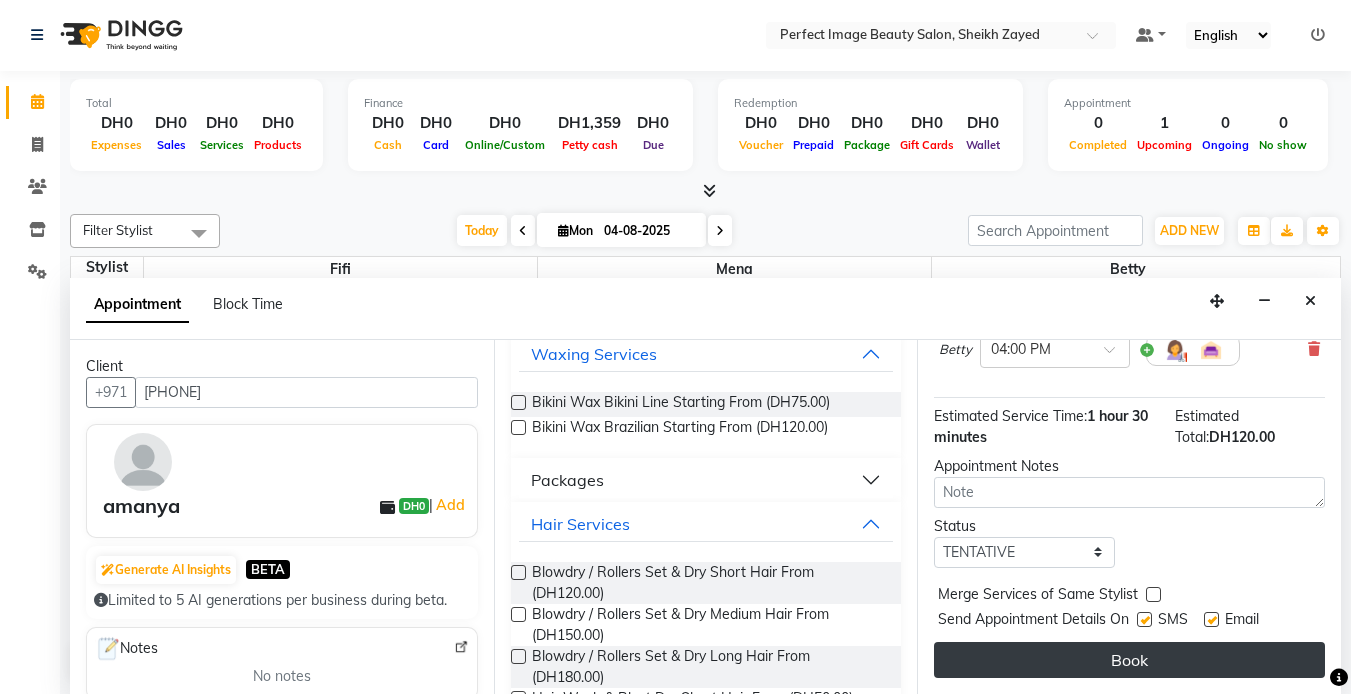 click on "Book" at bounding box center [1129, 660] 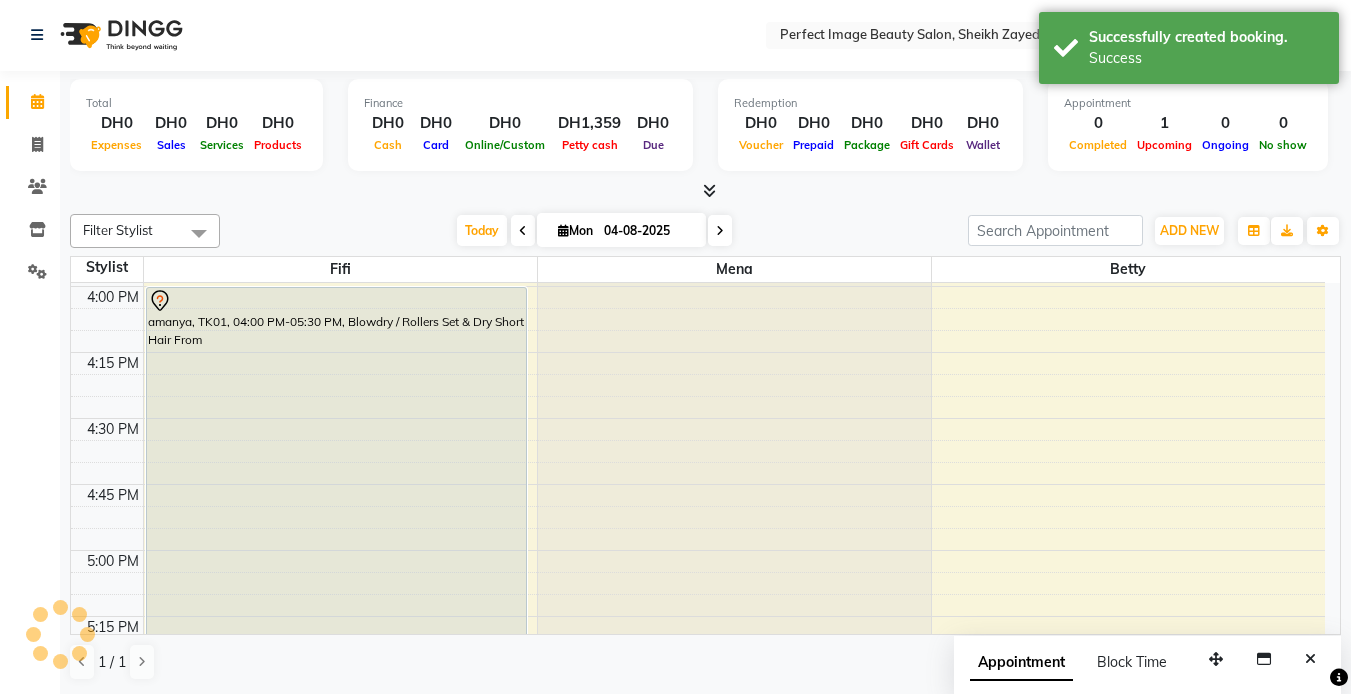 scroll, scrollTop: 0, scrollLeft: 0, axis: both 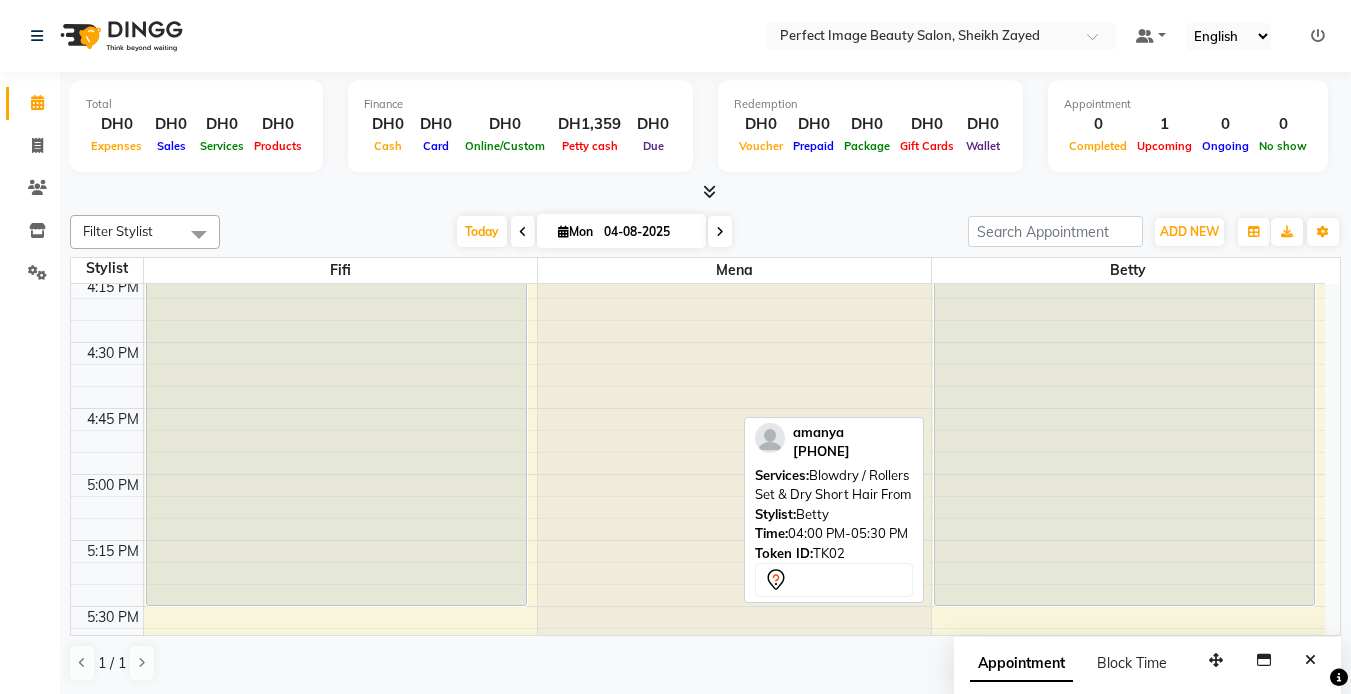 click on "amanya, TK02, 04:00 PM-05:30 PM, Blowdry / Rollers Set & Dry Short Hair From" at bounding box center (1125, 408) 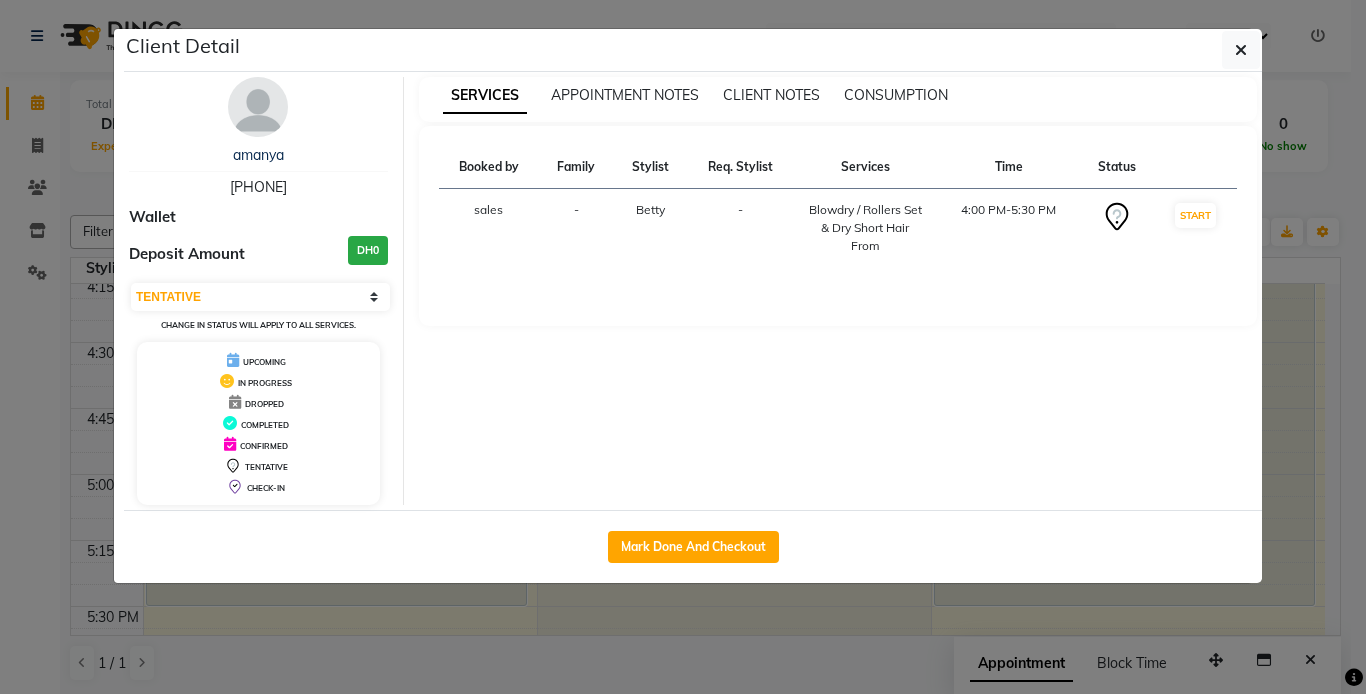 click on "Client Detail  amanya    581670042 Wallet Deposit Amount  DH0  Select IN SERVICE CONFIRMED TENTATIVE CHECK IN MARK DONE DROPPED UPCOMING Change in status will apply to all services. UPCOMING IN PROGRESS DROPPED COMPLETED CONFIRMED TENTATIVE CHECK-IN SERVICES APPOINTMENT NOTES CLIENT NOTES CONSUMPTION Booked by Family Stylist Req. Stylist Services Time Status  sales  - Betty -  Blowdry / Rollers Set & Dry Short Hair From   4:00 PM-5:30 PM   START   Mark Done And Checkout" 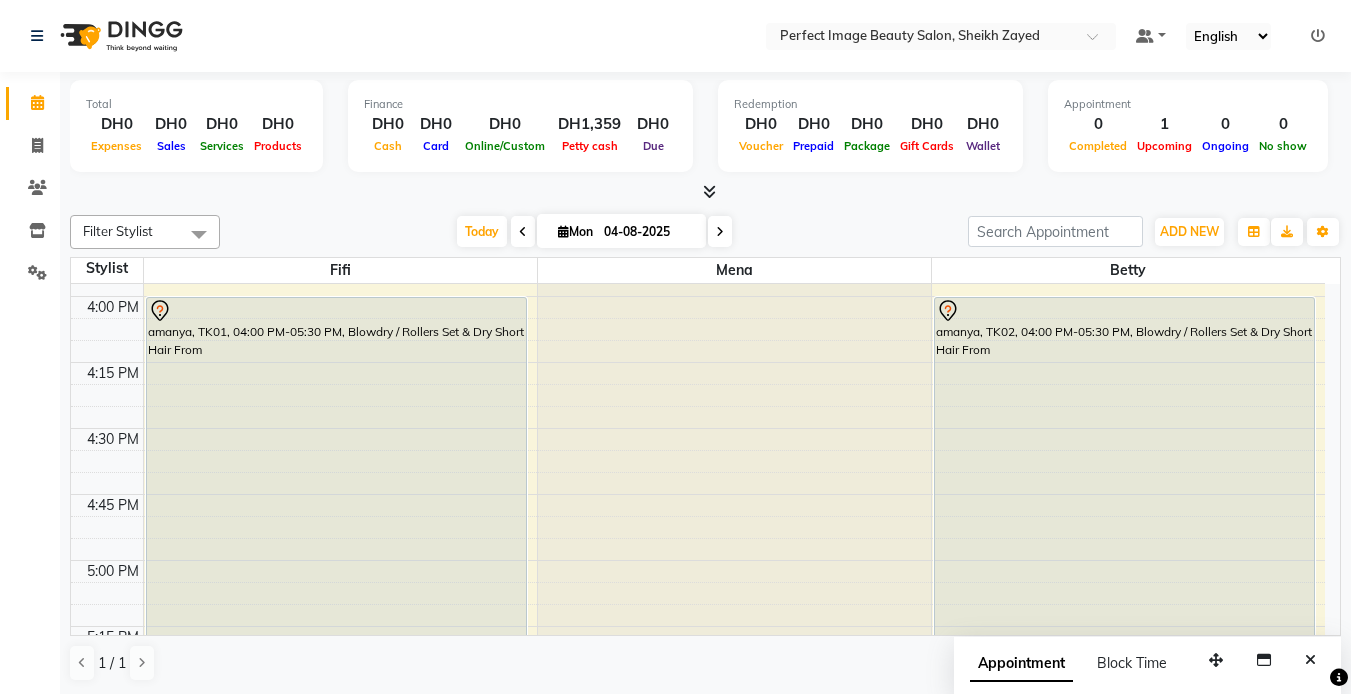 scroll, scrollTop: 1828, scrollLeft: 0, axis: vertical 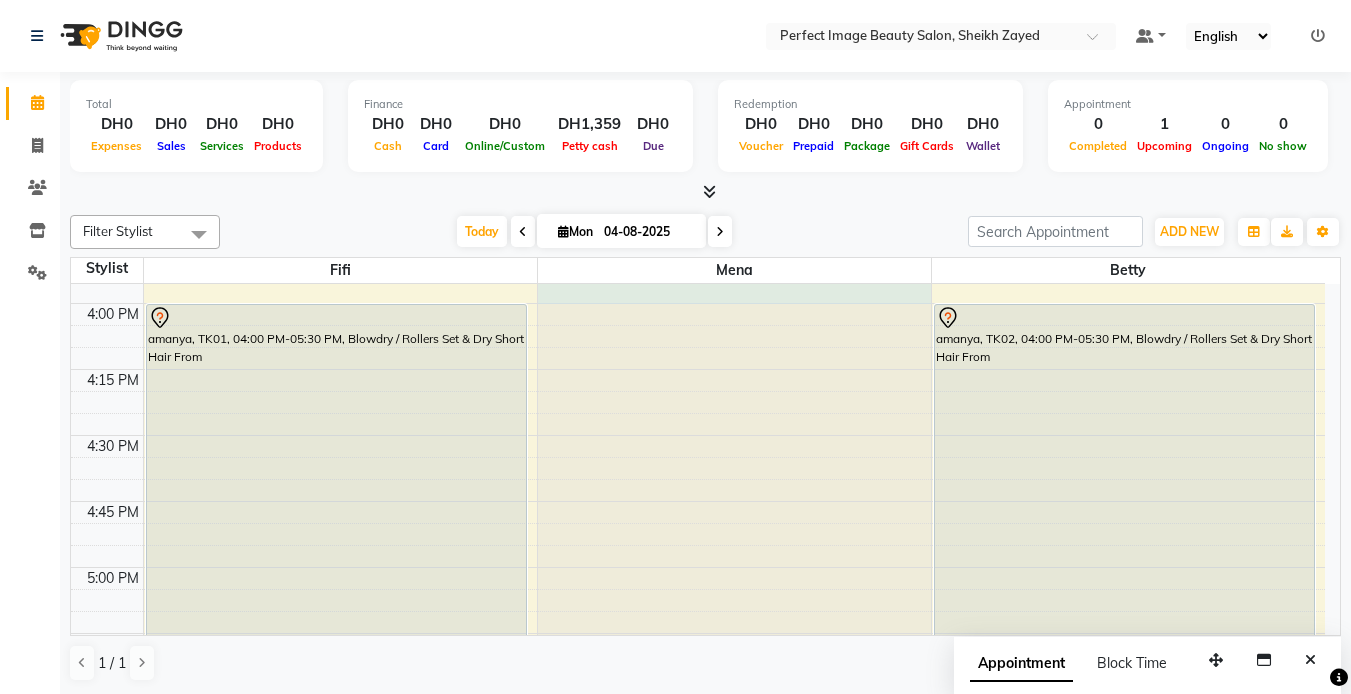 click at bounding box center (734, -1544) 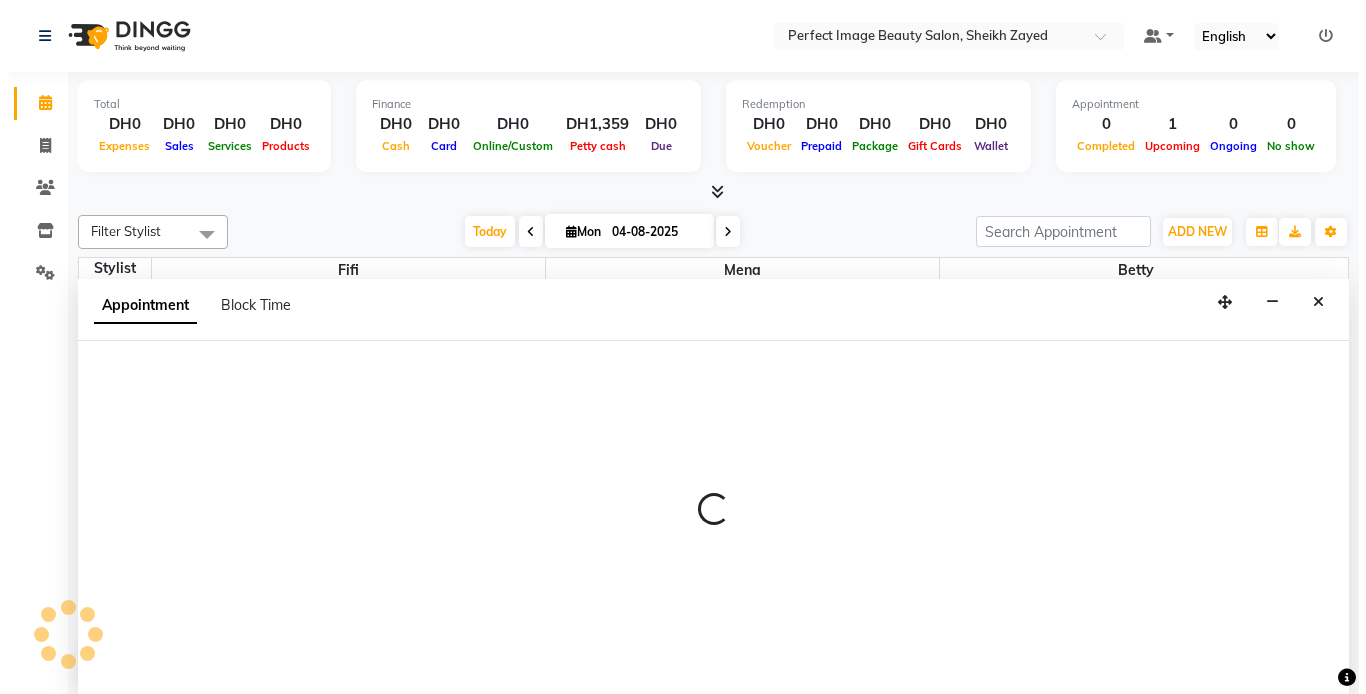 scroll, scrollTop: 1, scrollLeft: 0, axis: vertical 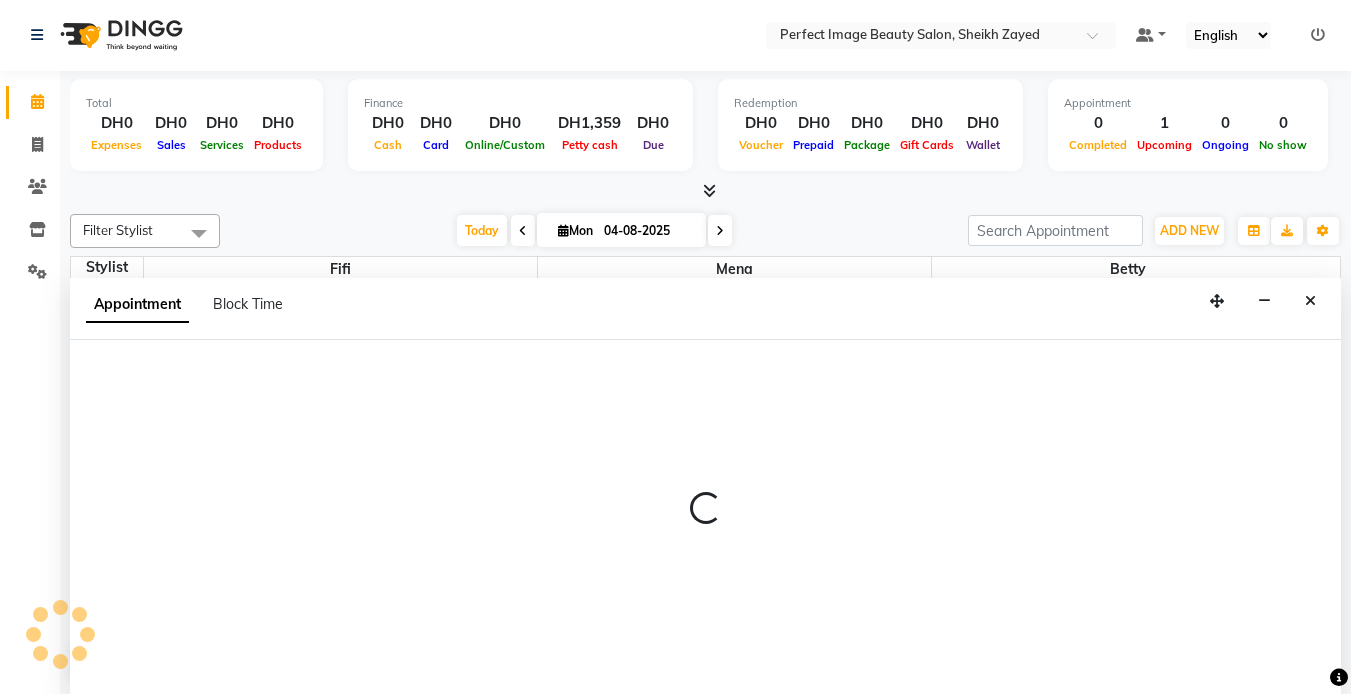 select on "85054" 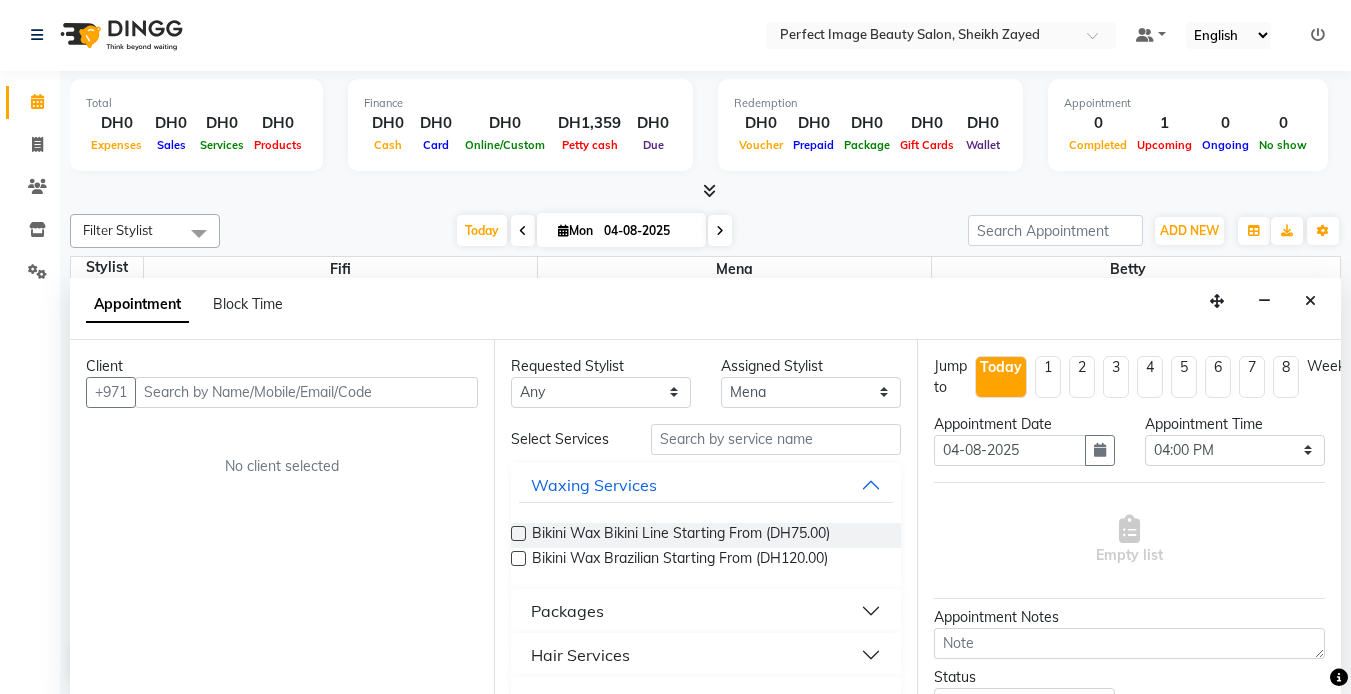 click at bounding box center [306, 392] 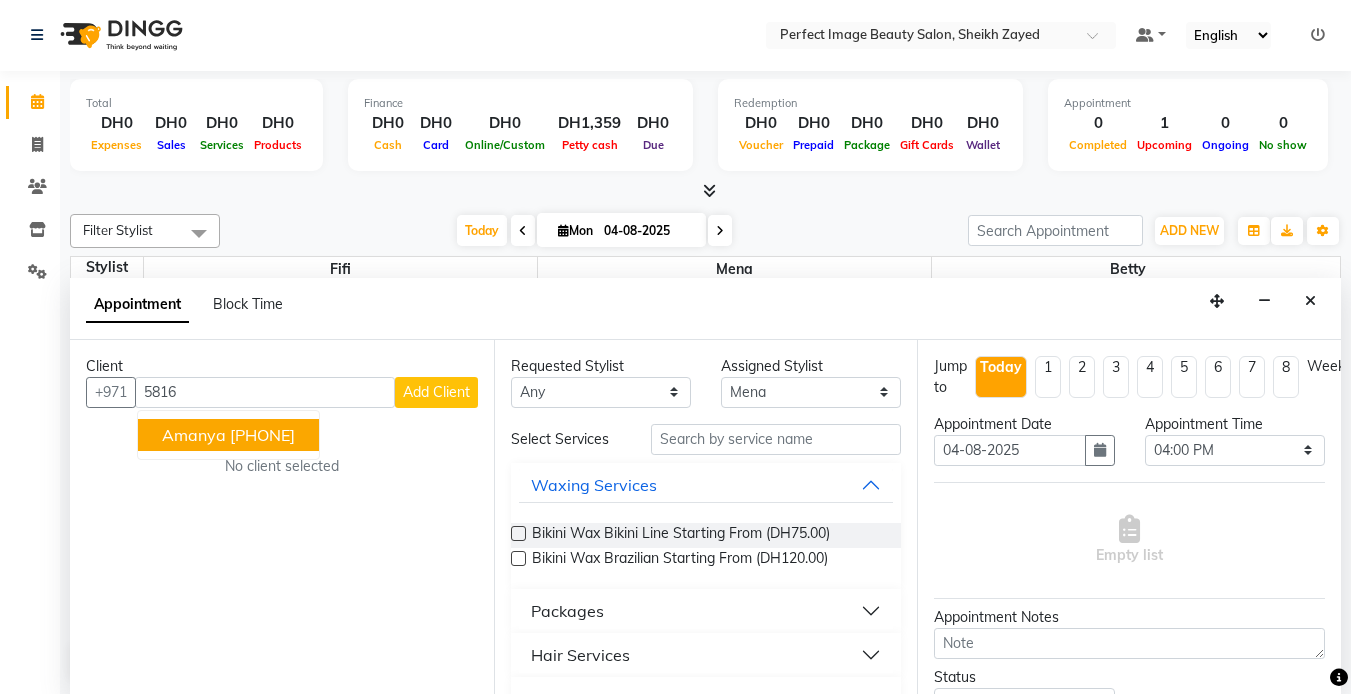 type on "5816" 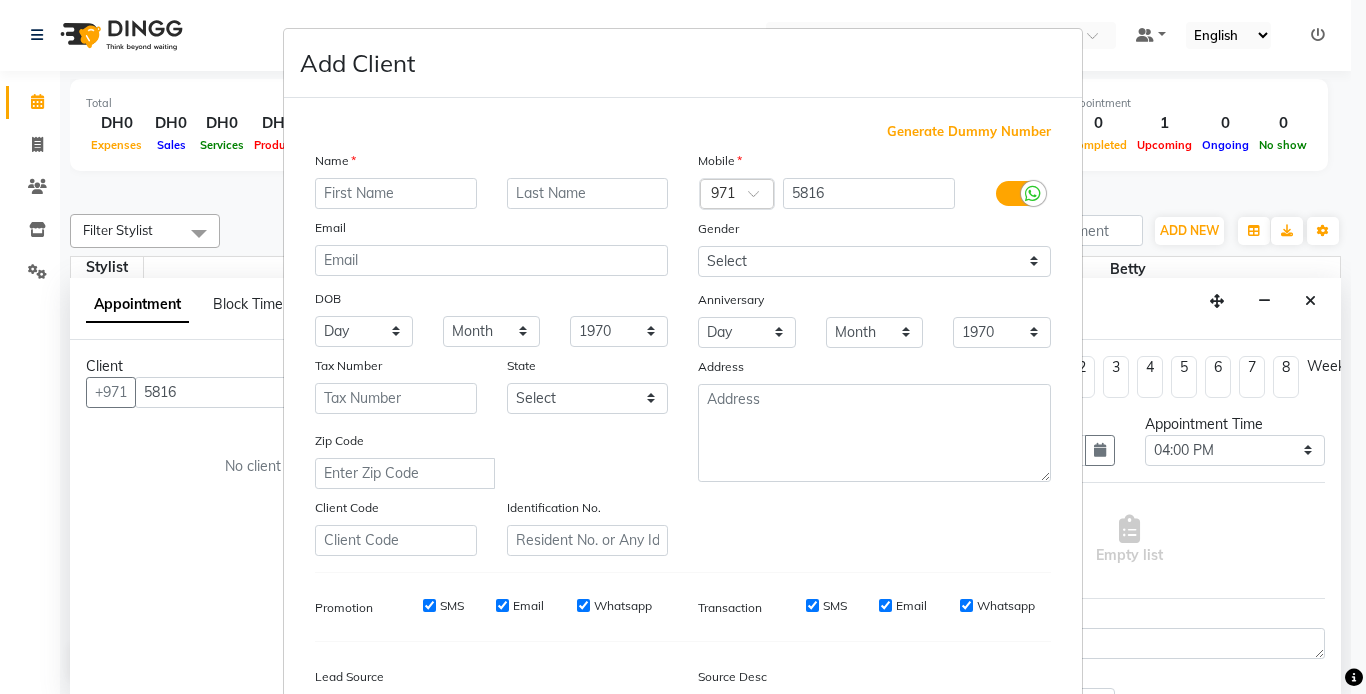 click on "Add Client Generate Dummy Number Name Email DOB Day 01 02 03 04 05 06 07 08 09 10 11 12 13 14 15 16 17 18 19 20 21 22 23 24 25 26 27 28 29 30 31 Month January February March April May June July August September October November December 1940 1941 1942 1943 1944 1945 1946 1947 1948 1949 1950 1951 1952 1953 1954 1955 1956 1957 1958 1959 1960 1961 1962 1963 1964 1965 1966 1967 1968 1969 1970 1971 1972 1973 1974 1975 1976 1977 1978 1979 1980 1981 1982 1983 1984 1985 1986 1987 1988 1989 1990 1991 1992 1993 1994 1995 1996 1997 1998 1999 2000 2001 2002 2003 2004 2005 2006 2007 2008 2009 2010 2011 2012 2013 2014 2015 2016 2017 2018 2019 2020 2021 2022 2023 2024 Tax Number State Select Abu Zabi Ajman Dubai Ras al-Khaymah Sharjah Sharjha Umm al Qaywayn al-Fujayrah ash-Shariqah Zip Code Client Code Identification No. Mobile Country Code × 971 5816 Gender Select Male Female Other Prefer Not To Say Anniversary Day 01 02 03 04 05 06 07 08 09 10 11 12 13 14 15 16 17 18 19 20 21 22 23 24 25 26 27 28 29 30 31 Month January" at bounding box center [683, 347] 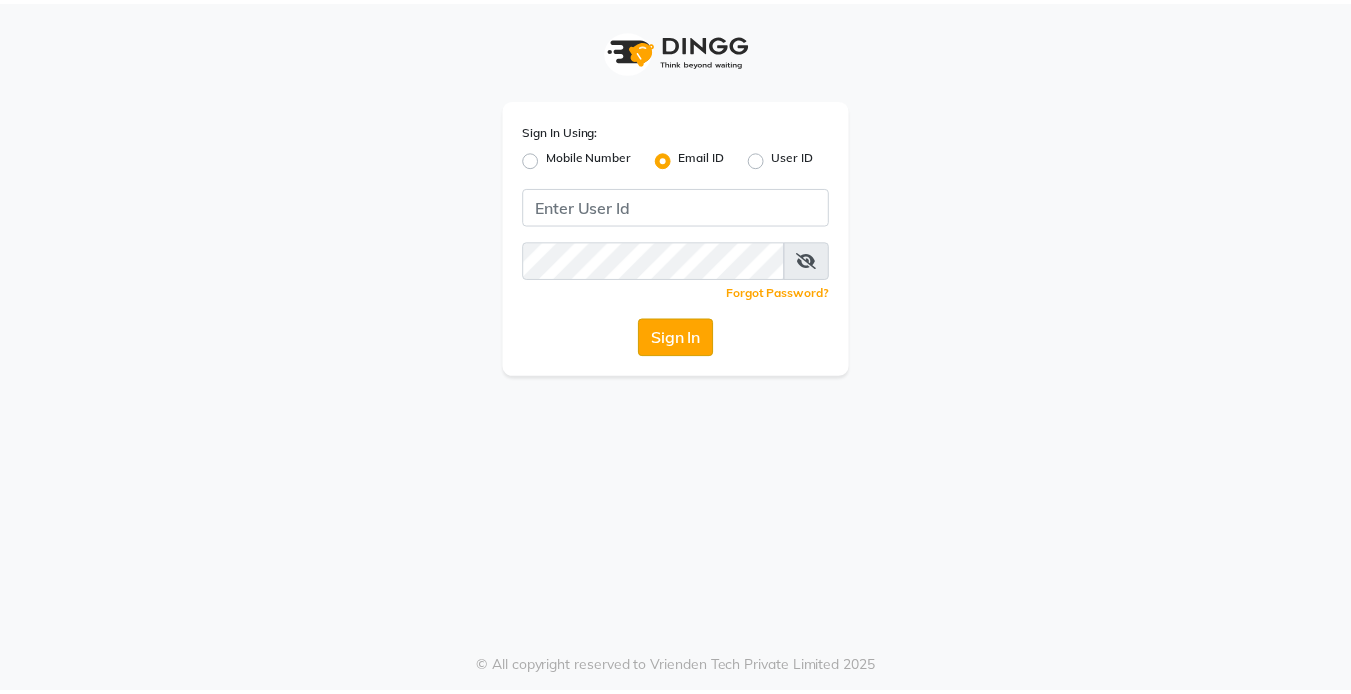 scroll, scrollTop: 0, scrollLeft: 0, axis: both 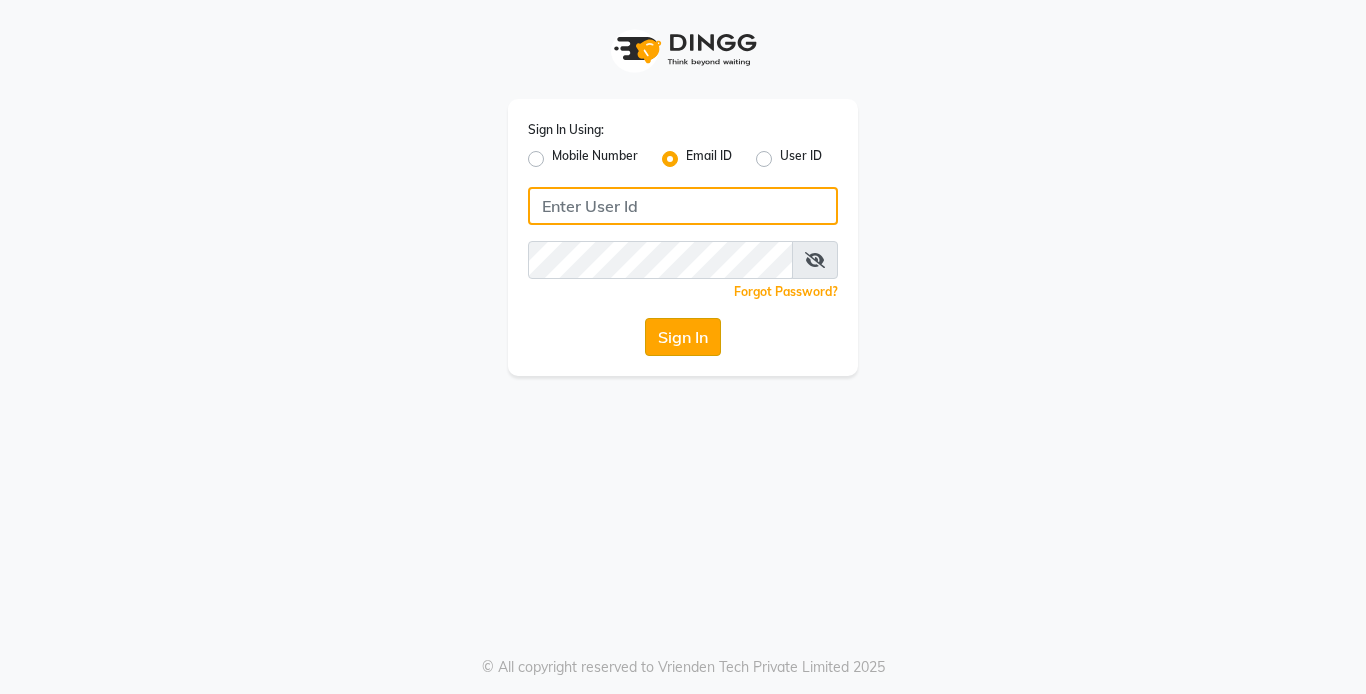 type on "[EMAIL]" 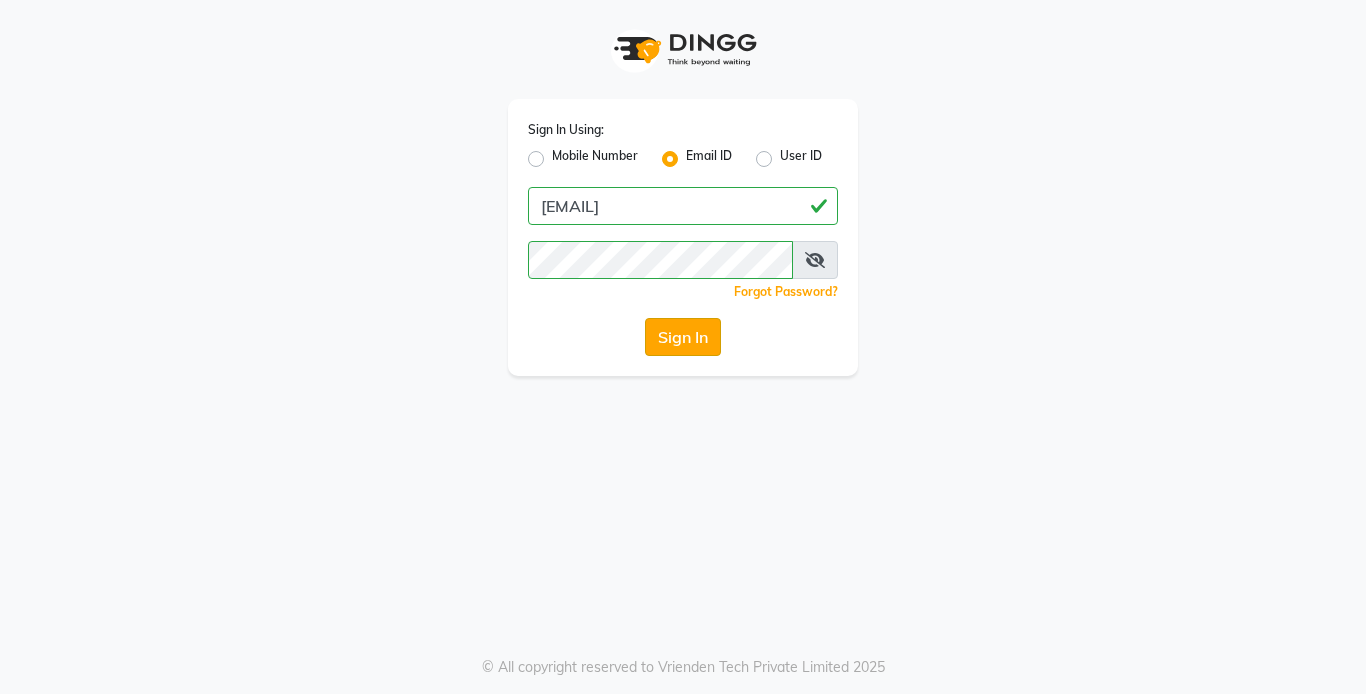 click on "Sign In" 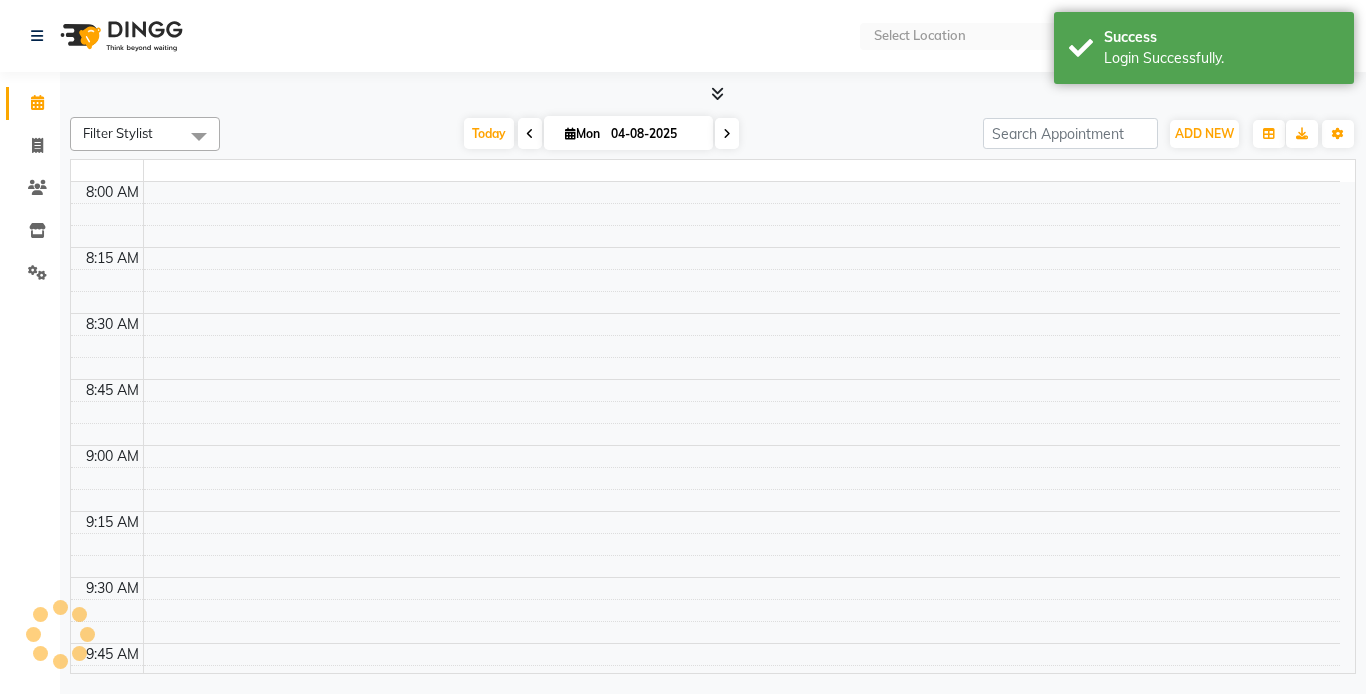select on "en" 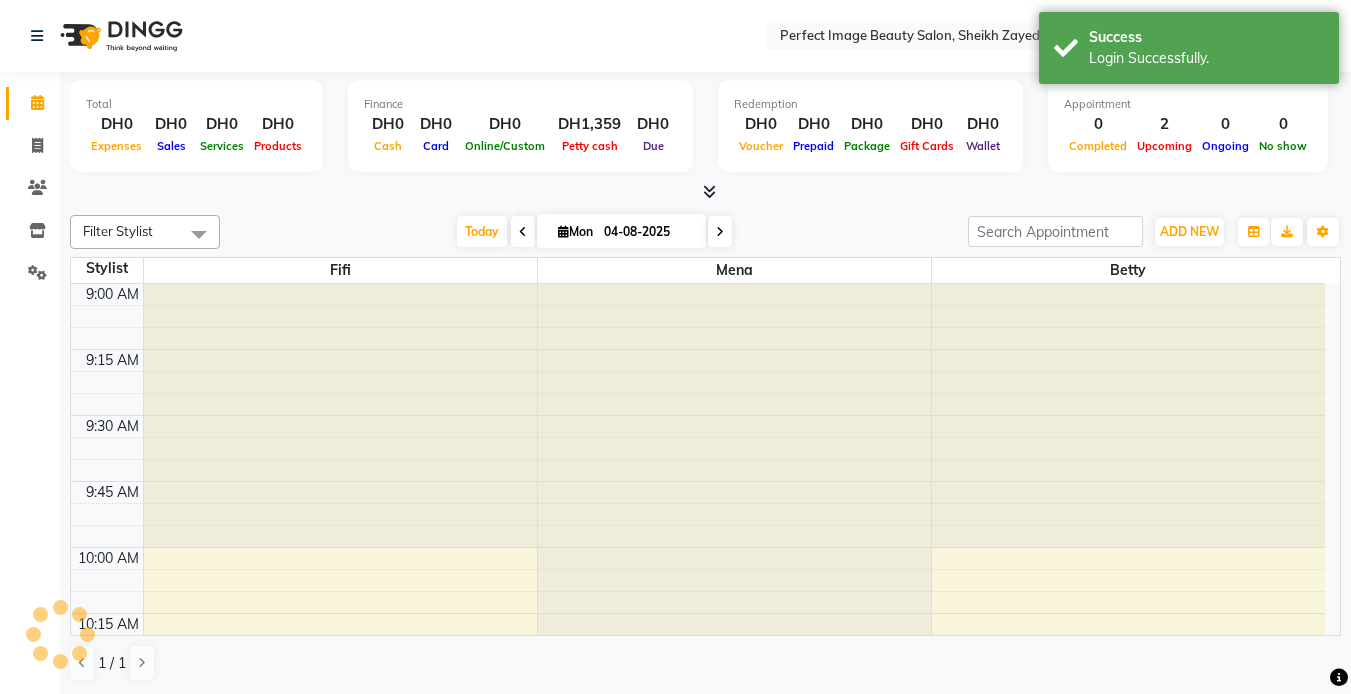 scroll, scrollTop: 0, scrollLeft: 0, axis: both 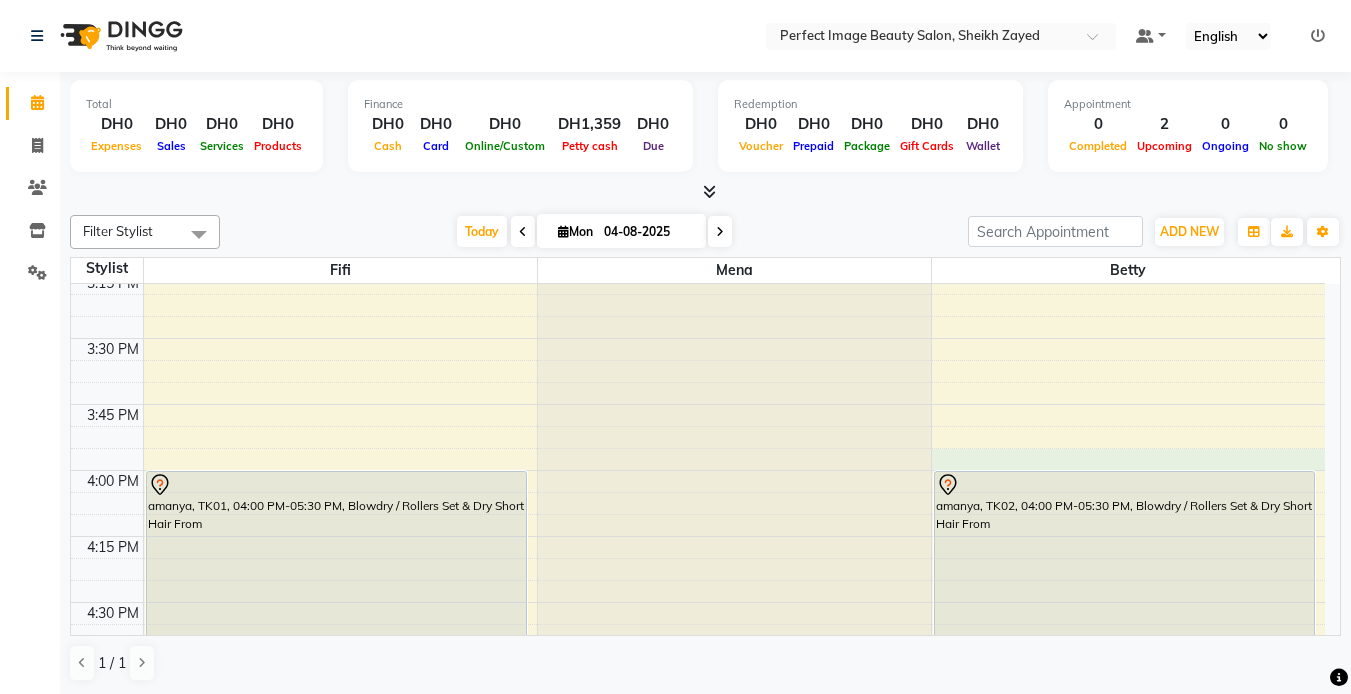click on "[CITY], [POSTAL_CODE], [TIME]-[TIME], [SERVICE]" at bounding box center [698, 338] 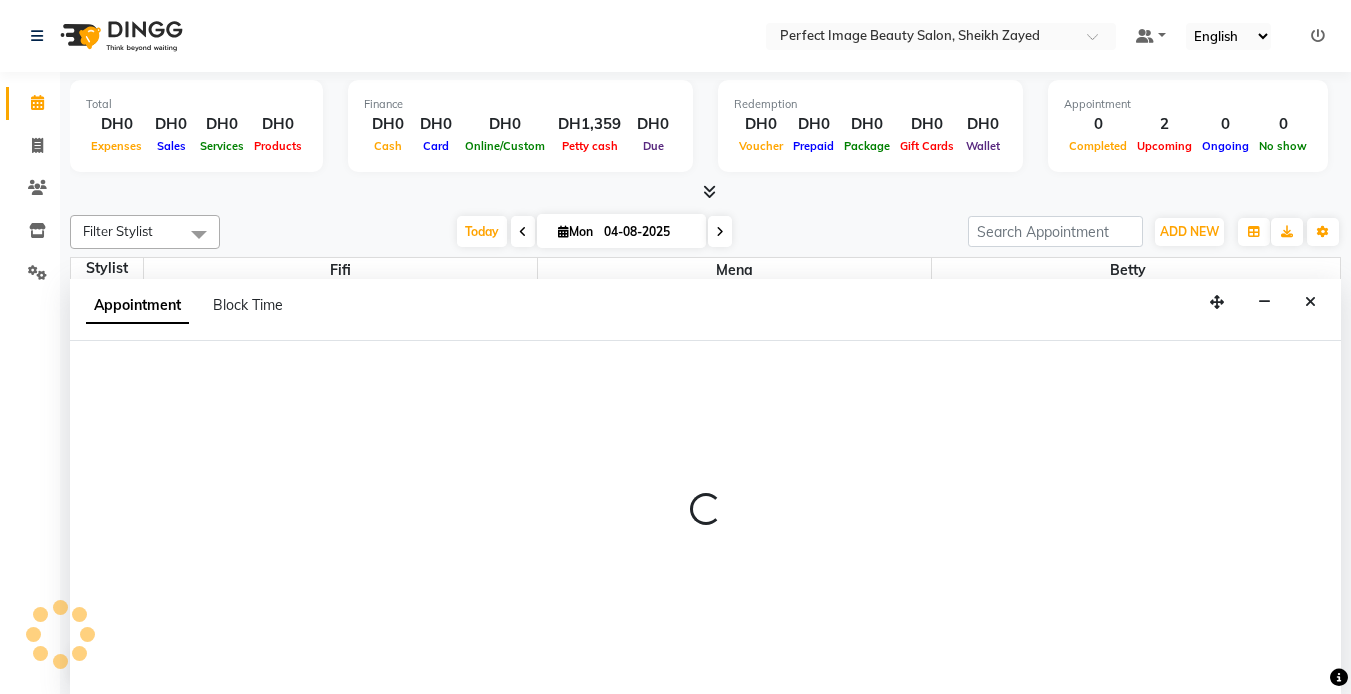 scroll, scrollTop: 1, scrollLeft: 0, axis: vertical 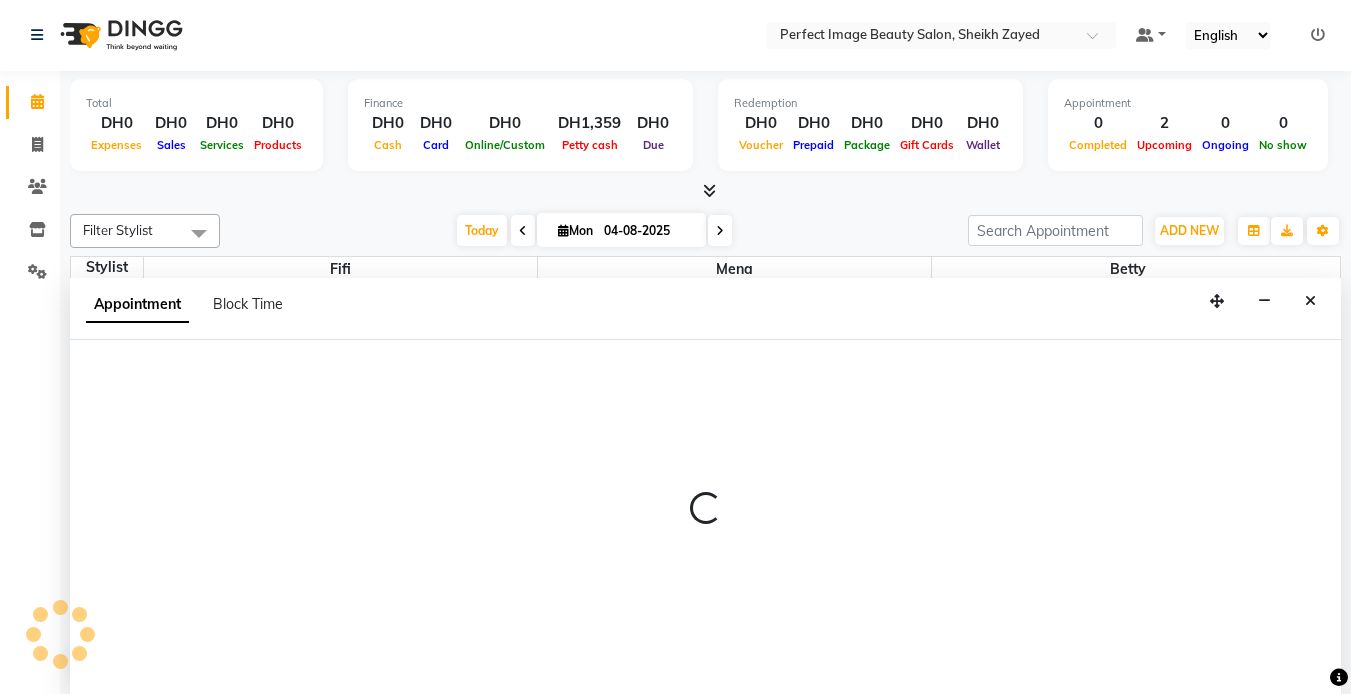 select on "85055" 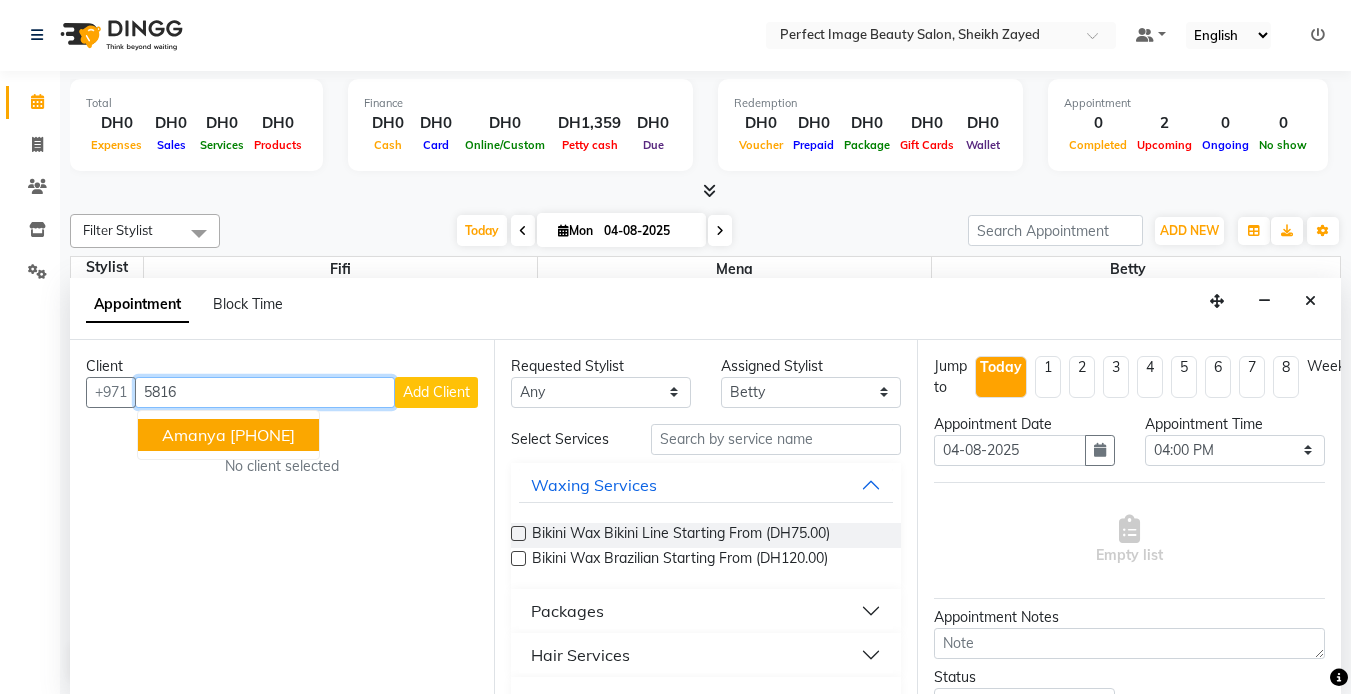 click on "[PHONE]" at bounding box center [262, 435] 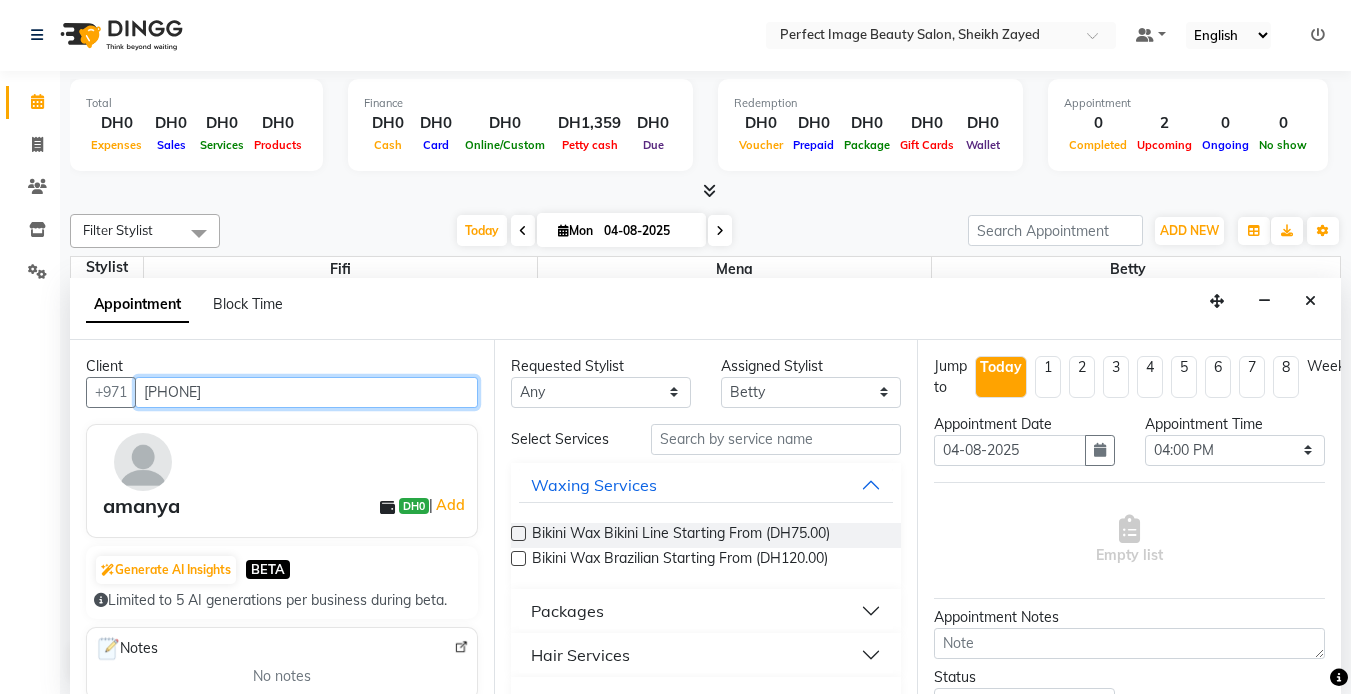 type on "[PHONE]" 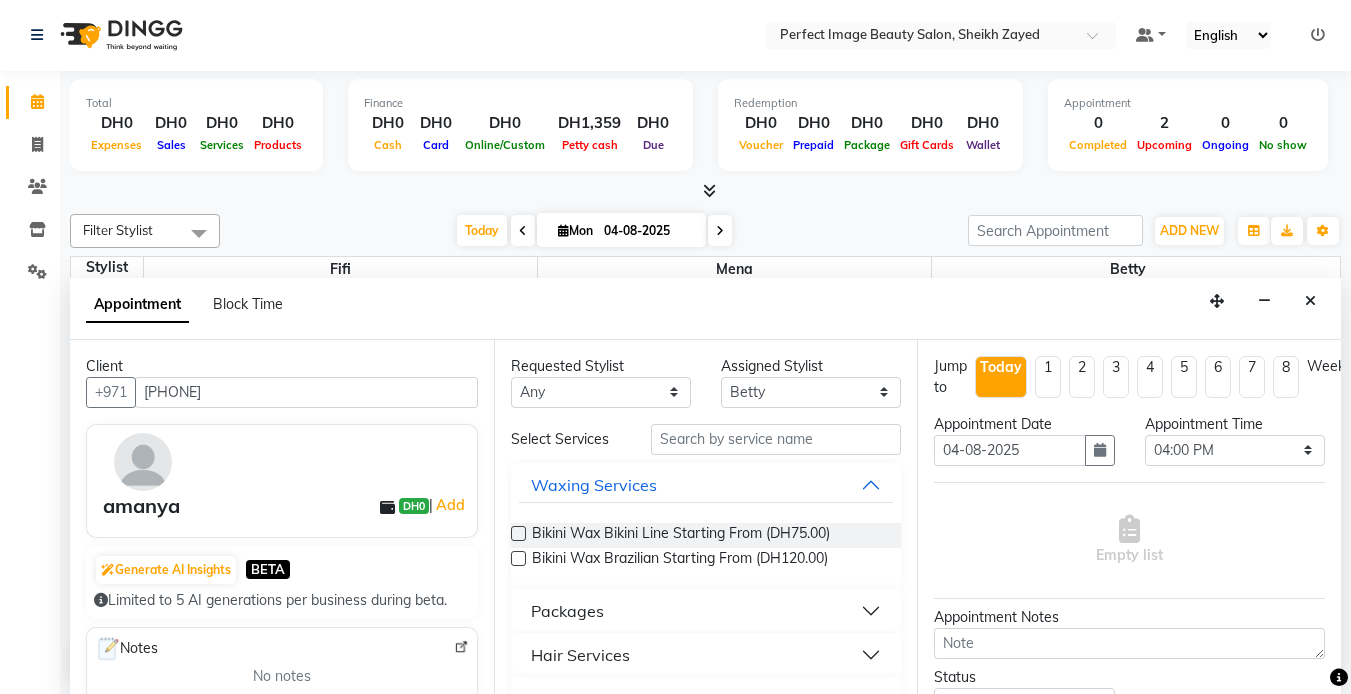 click on "Hair Services" at bounding box center (706, 655) 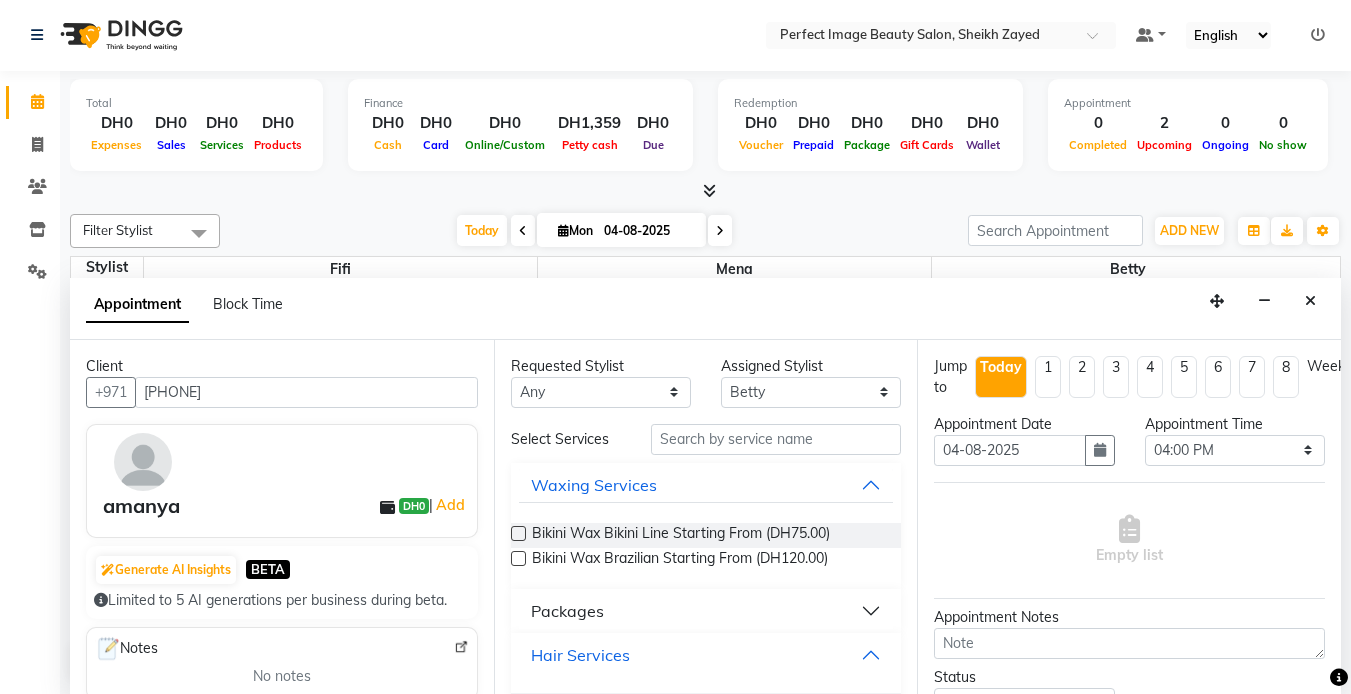 click on "Hair Services" at bounding box center [706, 655] 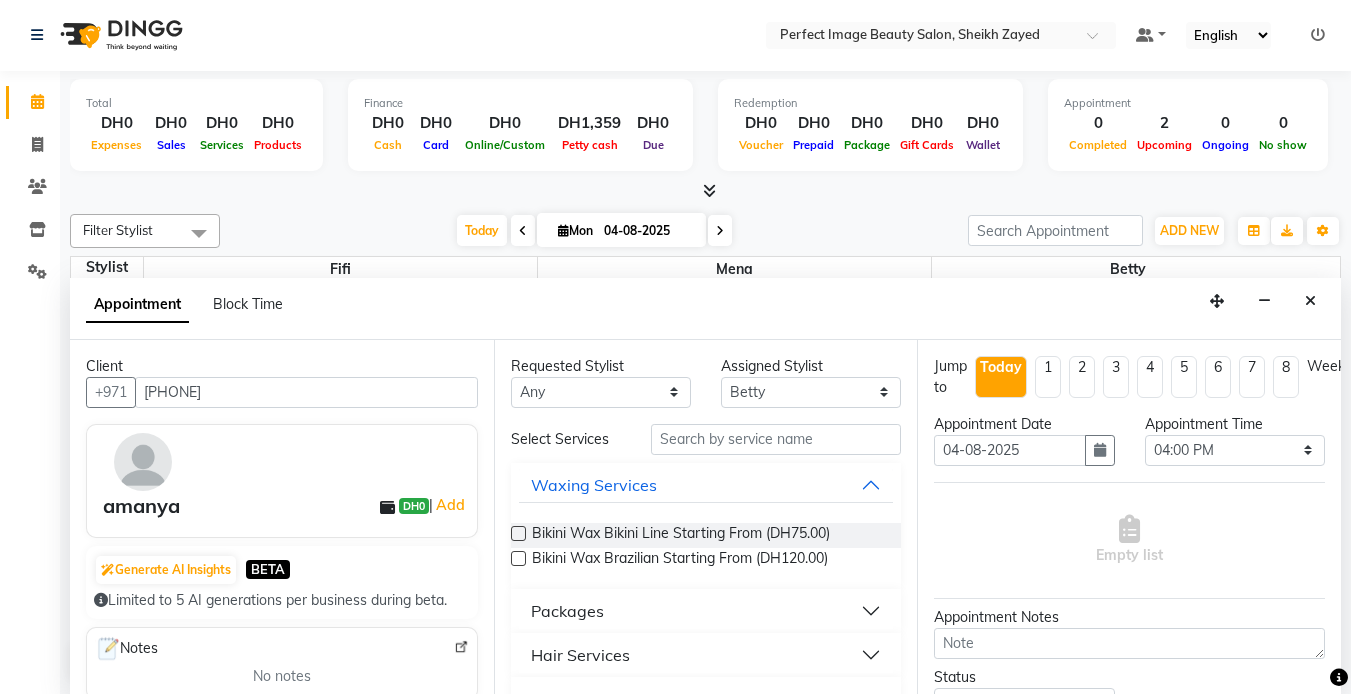 click on "Hair Services" at bounding box center (580, 655) 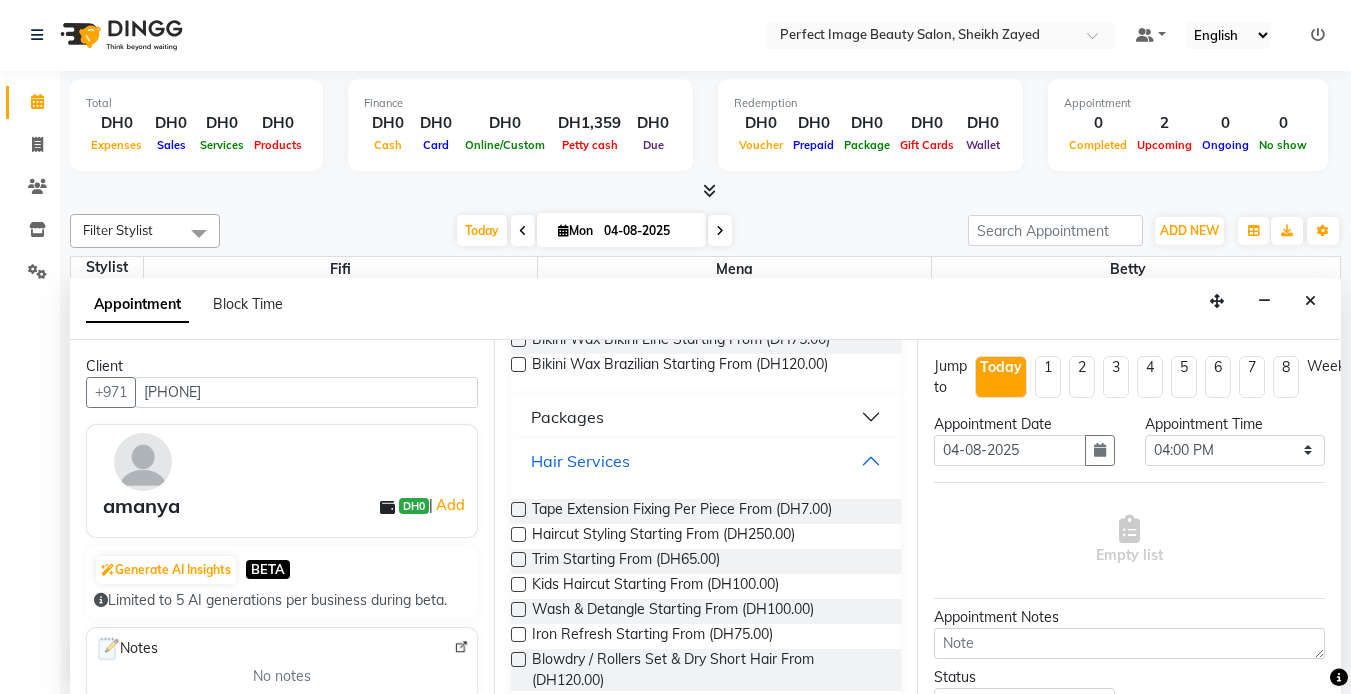 scroll, scrollTop: 195, scrollLeft: 0, axis: vertical 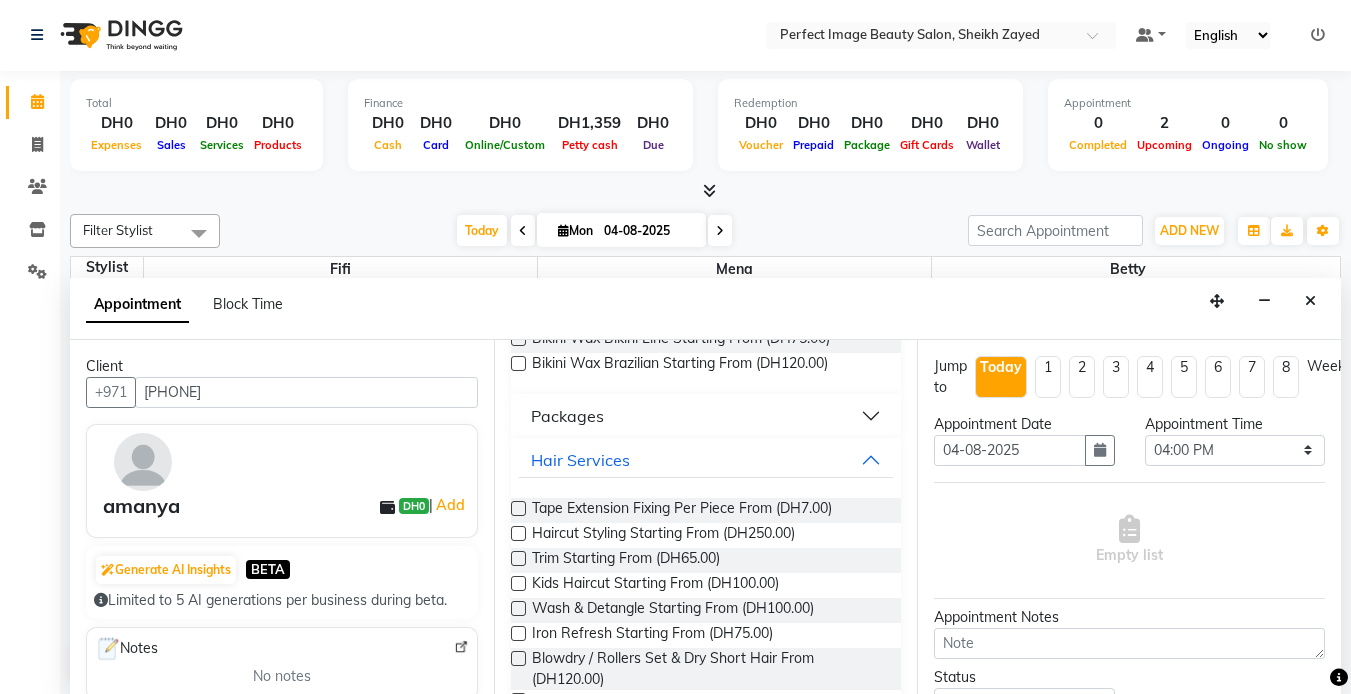 click on "Blowdry / Rollers Set & Dry Short Hair From (DH120.00)" at bounding box center [709, 669] 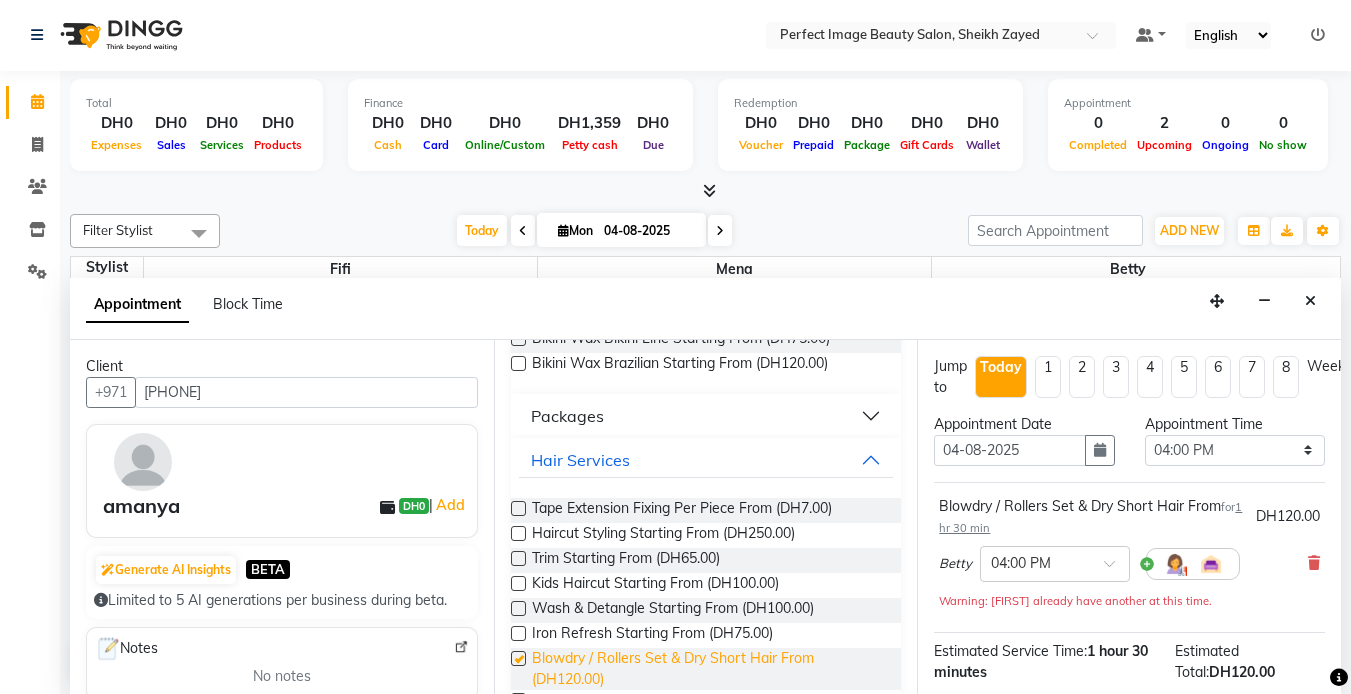 checkbox on "false" 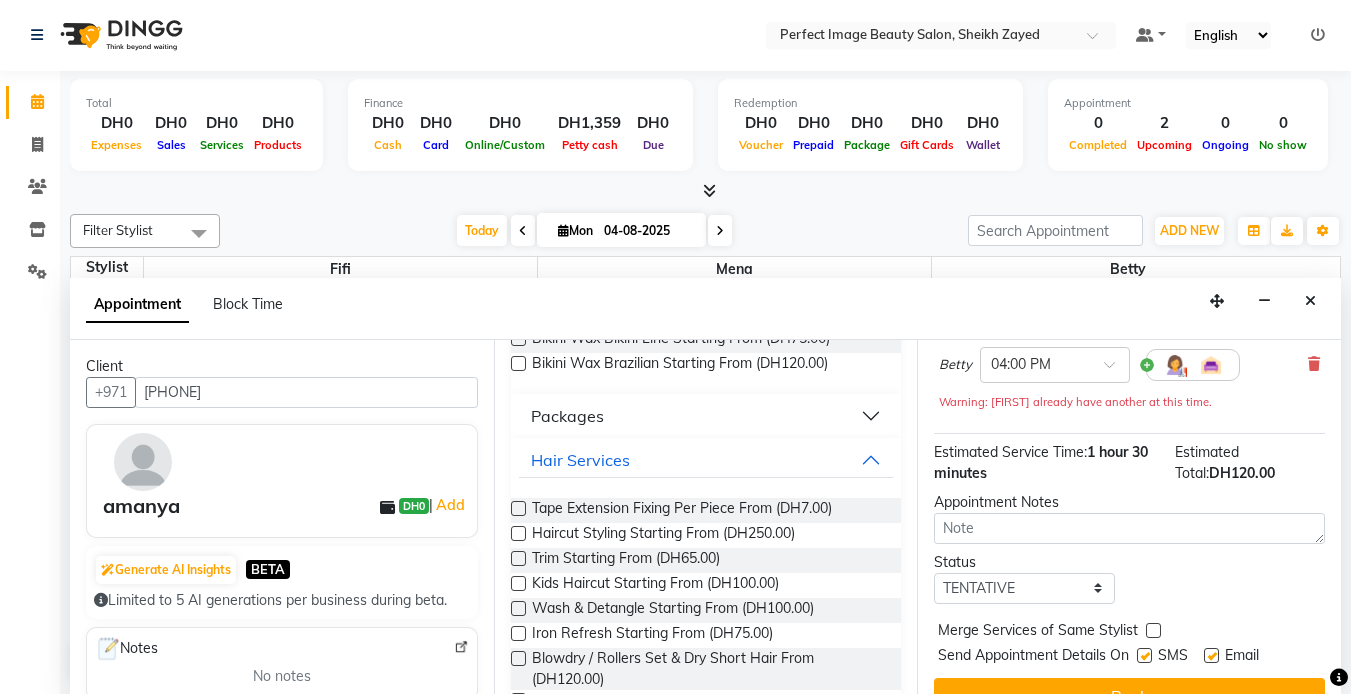 scroll, scrollTop: 250, scrollLeft: 0, axis: vertical 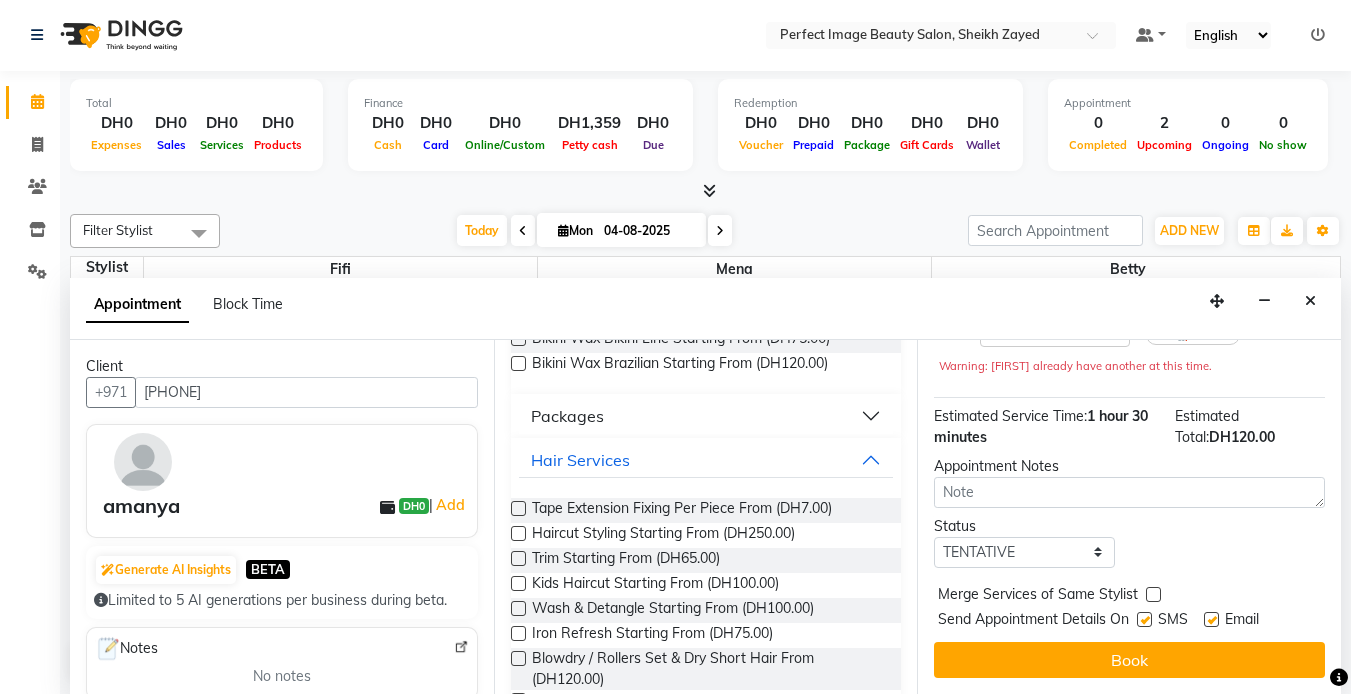 click on "Book" at bounding box center (1129, 660) 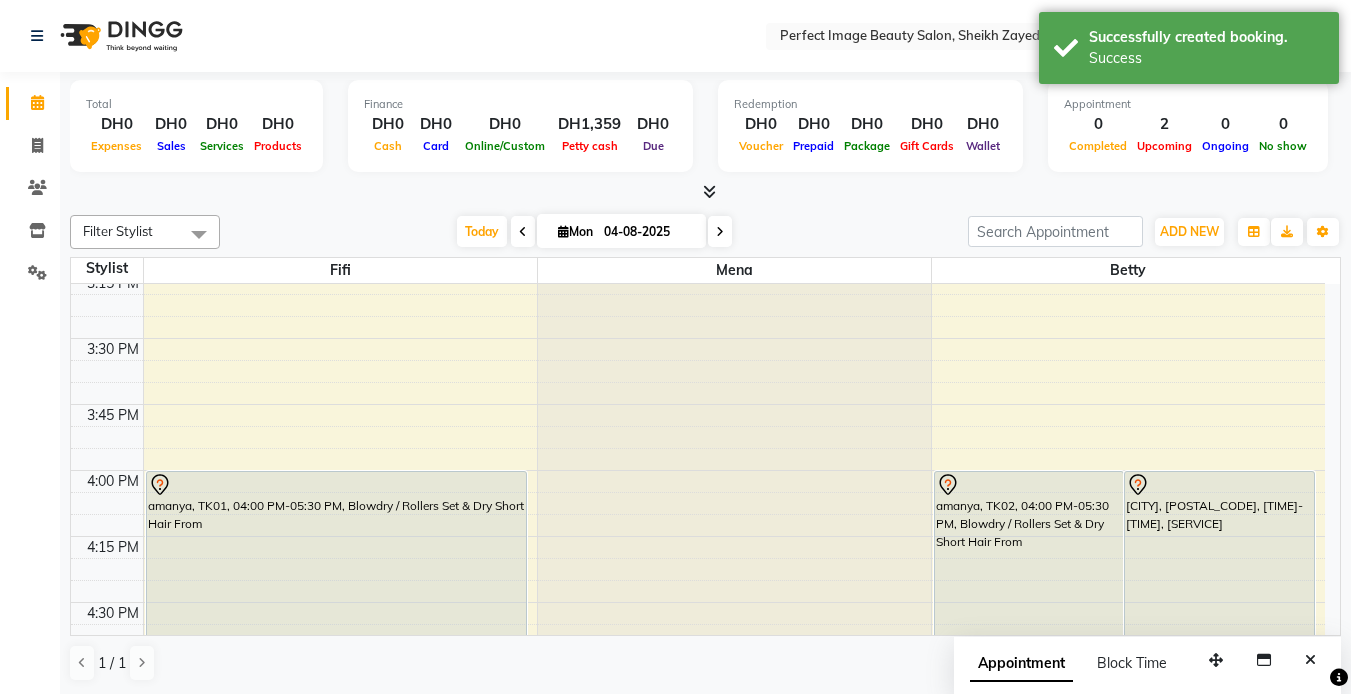 scroll, scrollTop: 1, scrollLeft: 0, axis: vertical 